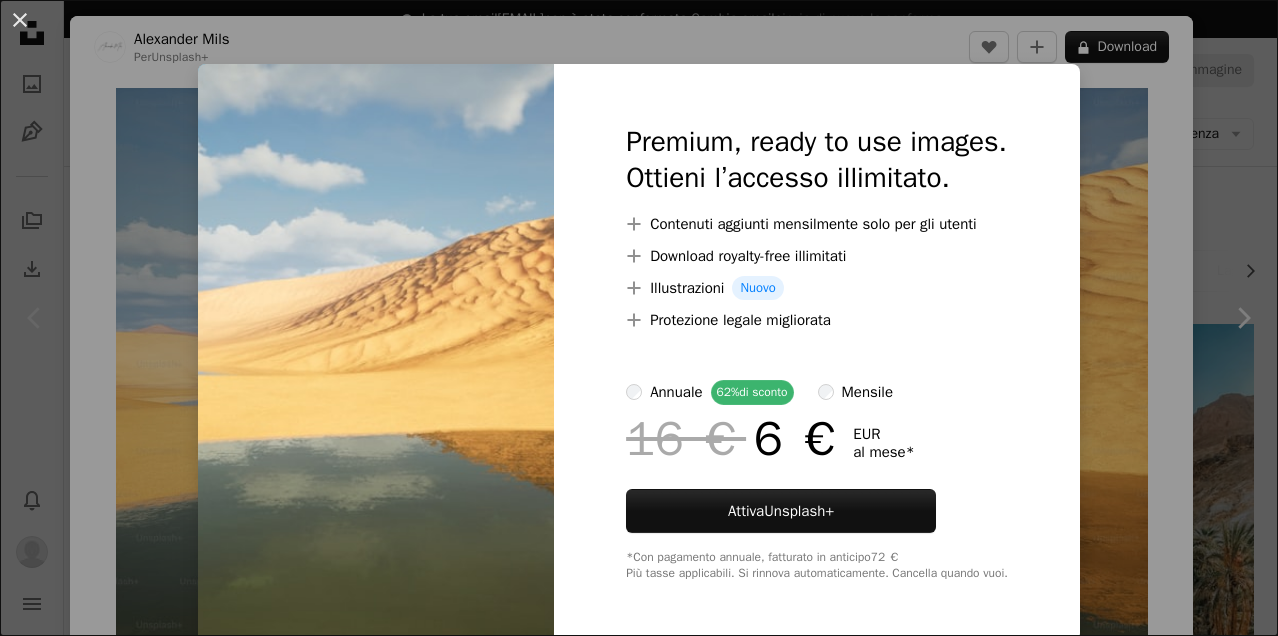 scroll, scrollTop: 0, scrollLeft: 0, axis: both 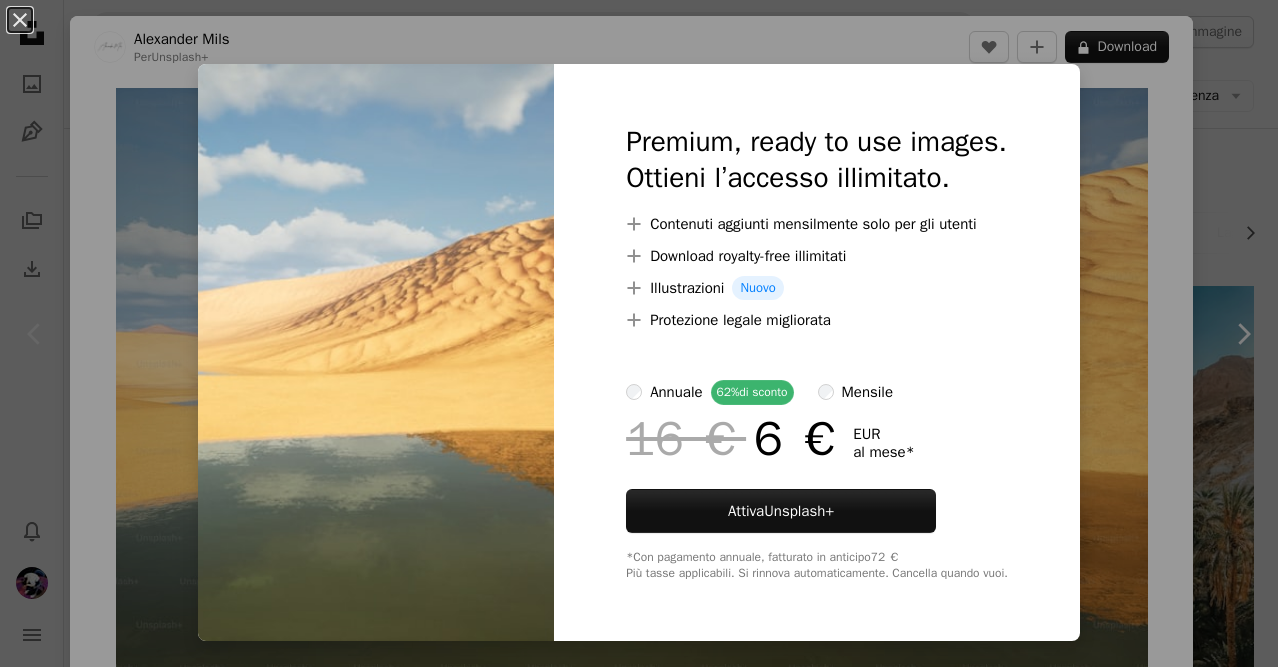 click on "An X shape Premium, ready to use images. Ottieni l’accesso illimitato. A plus sign Contenuti aggiunti mensilmente solo per gli utenti A plus sign Download royalty-free illimitati A plus sign Illustrazioni  Nuovo A plus sign Protezione legale migliorata annuale 62%  di sconto mensile 16 €   6 € EUR al mese * Attiva  Unsplash+ *Con pagamento annuale, fatturato in anticipo  72 € Più tasse applicabili. Si rinnova automaticamente. Cancella quando vuoi." at bounding box center [639, 333] 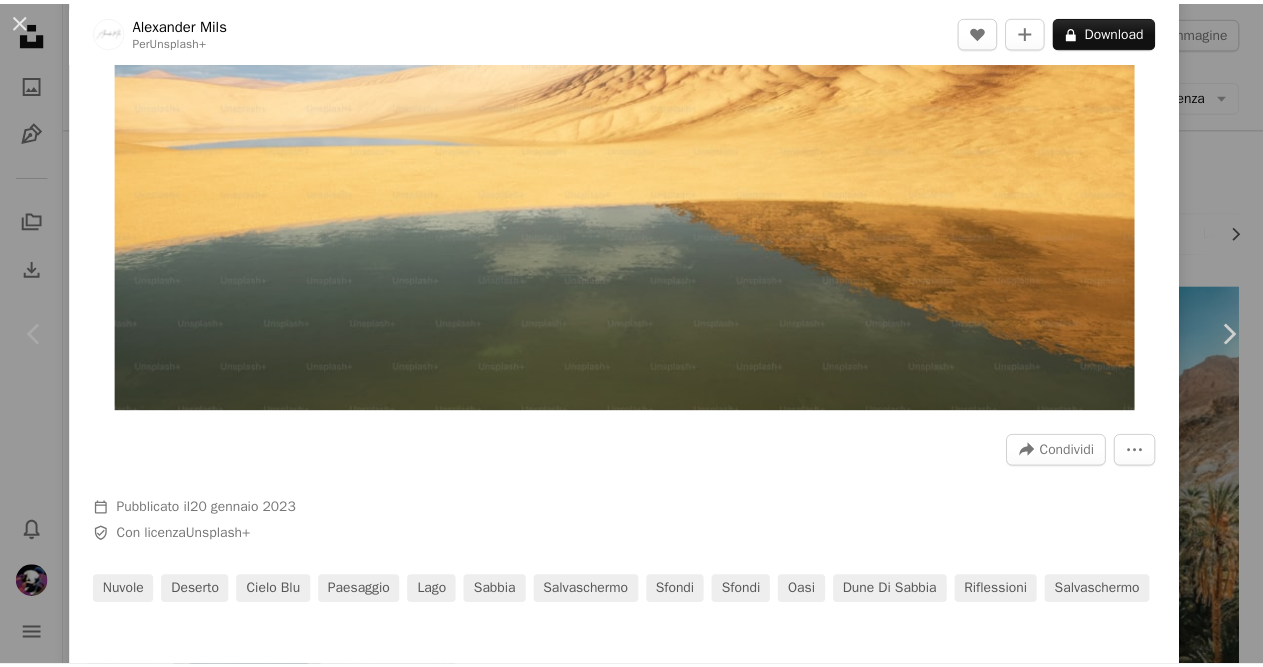 scroll, scrollTop: 0, scrollLeft: 0, axis: both 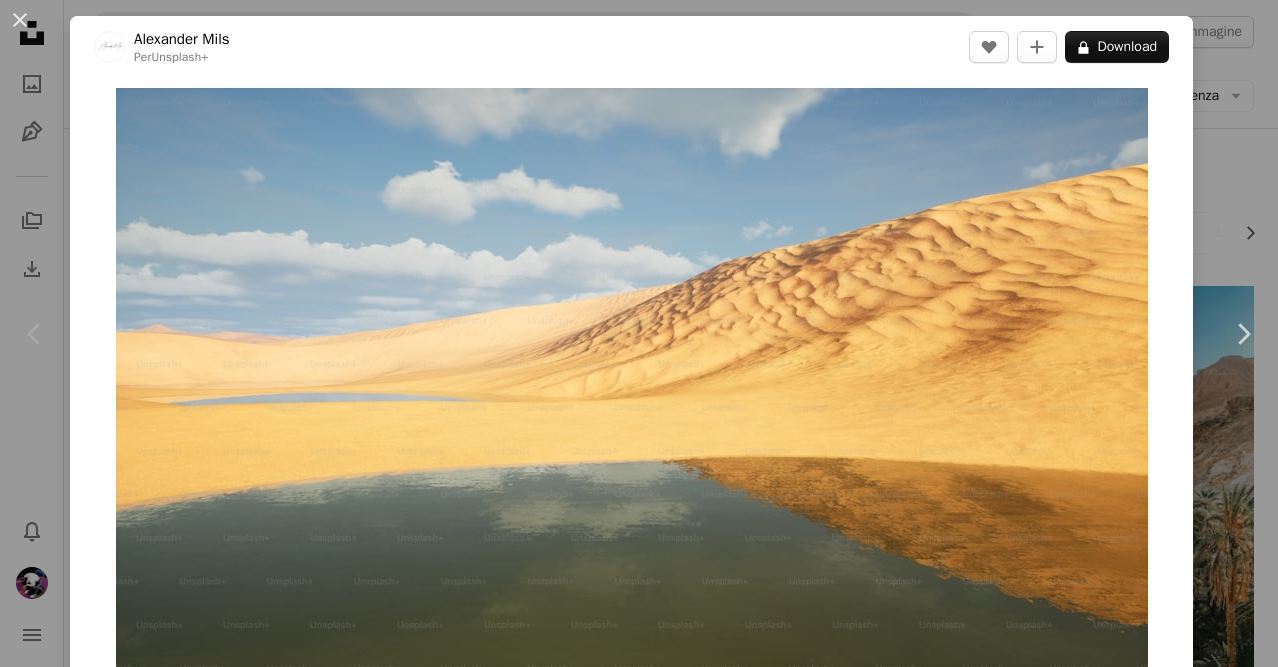 click on "An X shape Chevron left Chevron right [FIRST] [LAST] Per Unsplash+ A heart A plus sign A lock Download Zoom in A forward-right arrow Condividi More Actions Calendar outlined Pubblicato il 20 gennaio 2023 Safety Con licenza Unsplash nuvole deserto cielo blu paesaggio lago sabbia salvaschermo Sfondi Sfondi oasi dune di sabbia Riflessioni salvaschermo In questa serie Chevron right Plus sign for Unsplash+ Plus sign for Unsplash+ Plus sign for Unsplash+ Plus sign for Unsplash+ Immagini correlate Plus sign for Unsplash+ A heart A plus sign [FIRST] [LAST] Per Unsplash+ A lock Download Plus sign for Unsplash+ A heart A plus sign [FIRST] [LAST] Per Unsplash+ A lock Download Plus sign for Unsplash+ A heart A plus sign Getty Images Per Unsplash+ A lock Download Plus sign for Unsplash+ A heart A plus sign [FIRST] [LAST] Per Unsplash+ A lock Download Plus sign for Unsplash+ A heart A plus sign [FIRST] [LAST] Per Unsplash+ A lock Download Plus sign for Unsplash+ A heart A plus sign" at bounding box center [639, 333] 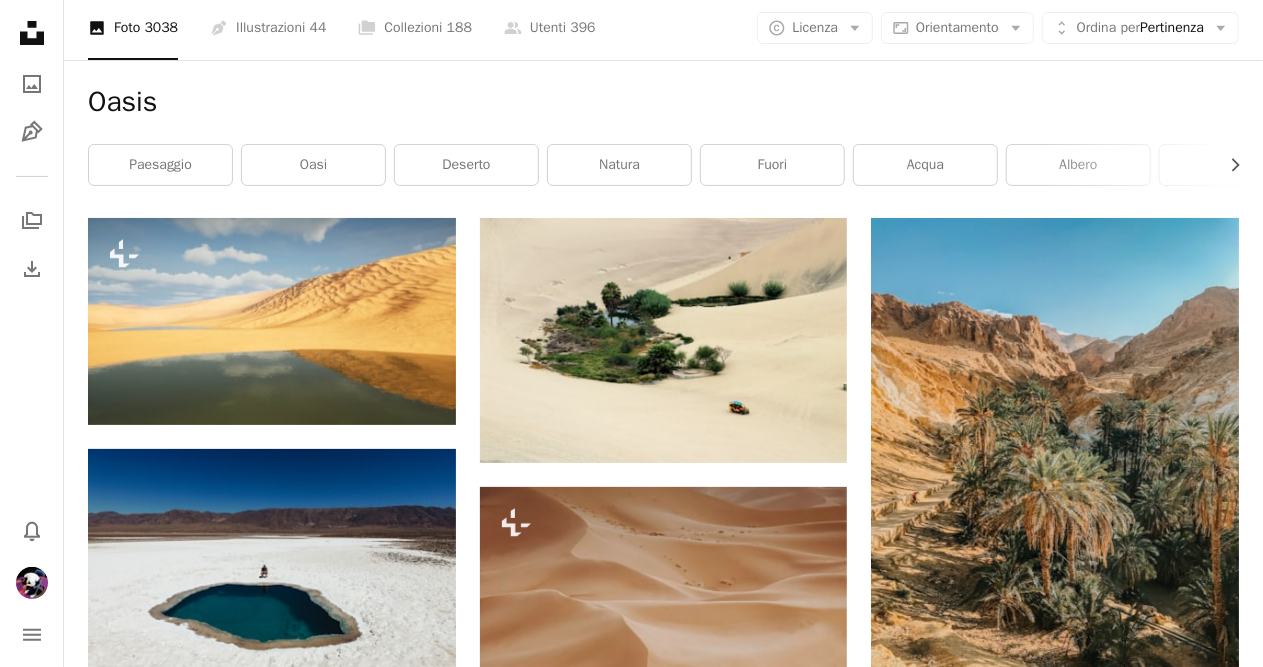 scroll, scrollTop: 100, scrollLeft: 0, axis: vertical 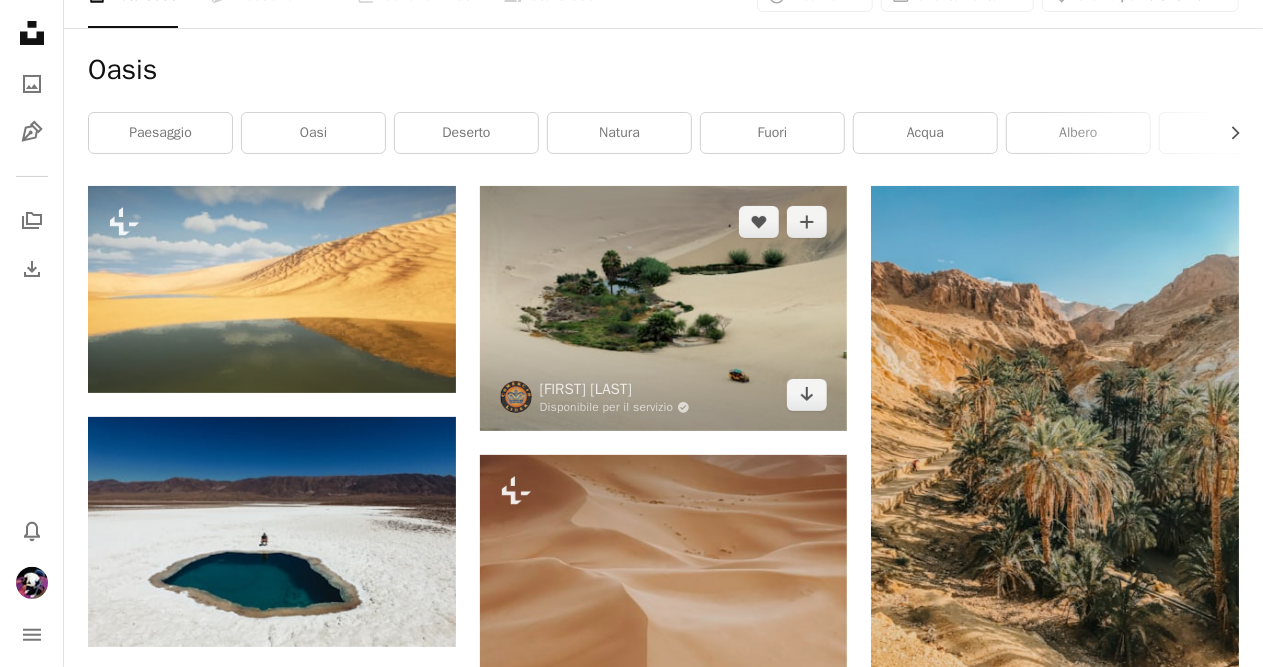 click at bounding box center [664, 308] 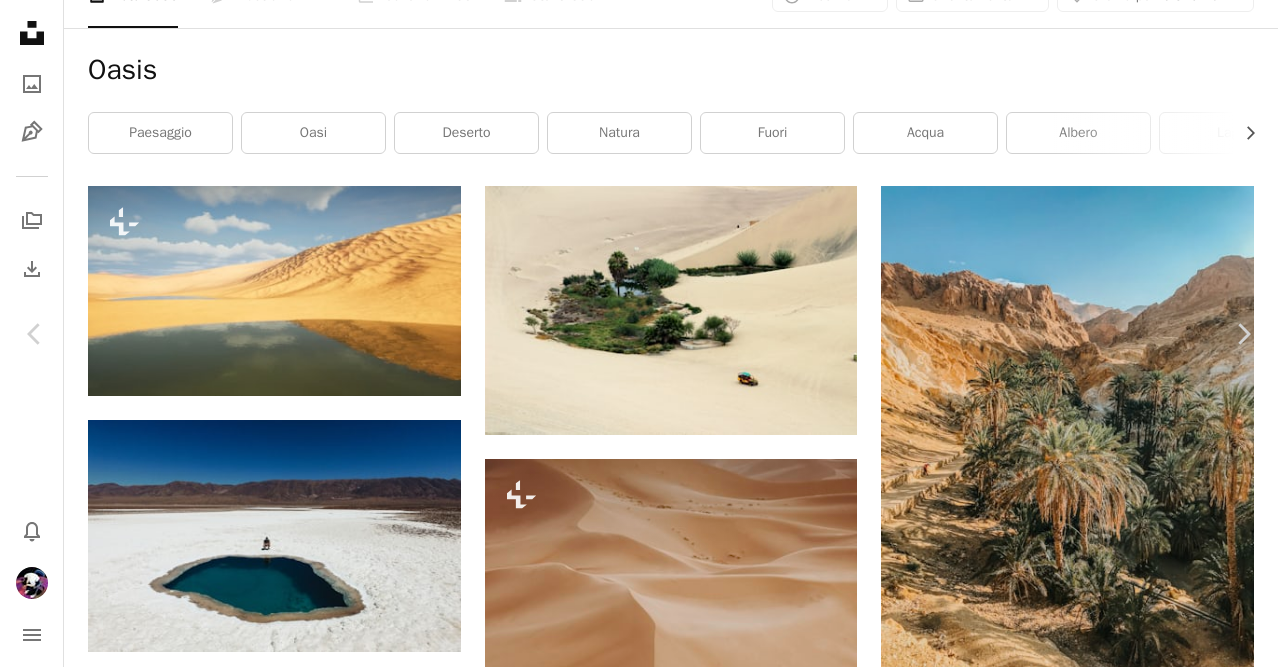 click on "An X shape Chevron left Chevron right [FIRST] [LAST] Available for the service A checkmark inside of a circle A heart A plus sign Download Chevron down Zoom in Views 302.895 Download 5.906 A forward-right arrow Share Info icon Info More Actions Calendar outlined Published on [DATE] Camera Canon, EOS Rebel T6 Safety May be used free of charge under the Unsplash License Peru oasis laguna huacachina peruvian Ica land plant desert landscape sand vehicle holiday transport off road scenic dune vegetation Browse related premium images on iStock | Save 20% with code UNSPLASH20 See more on iStock ↗ Related images A heart A plus sign [FIRST] [LAST] Arrow pointing down Plus sign for Unsplash+ A heart A plus sign [FIRST] [LAST] For Unsplash+ A lock Download Plus sign for Unsplash+ A heart A plus sign Getty Images For Unsplash+ A lock Download Plus sign for Unsplash+ A heart A plus sign Unsplash+ Community For Unsplash+" at bounding box center [639, 3496] 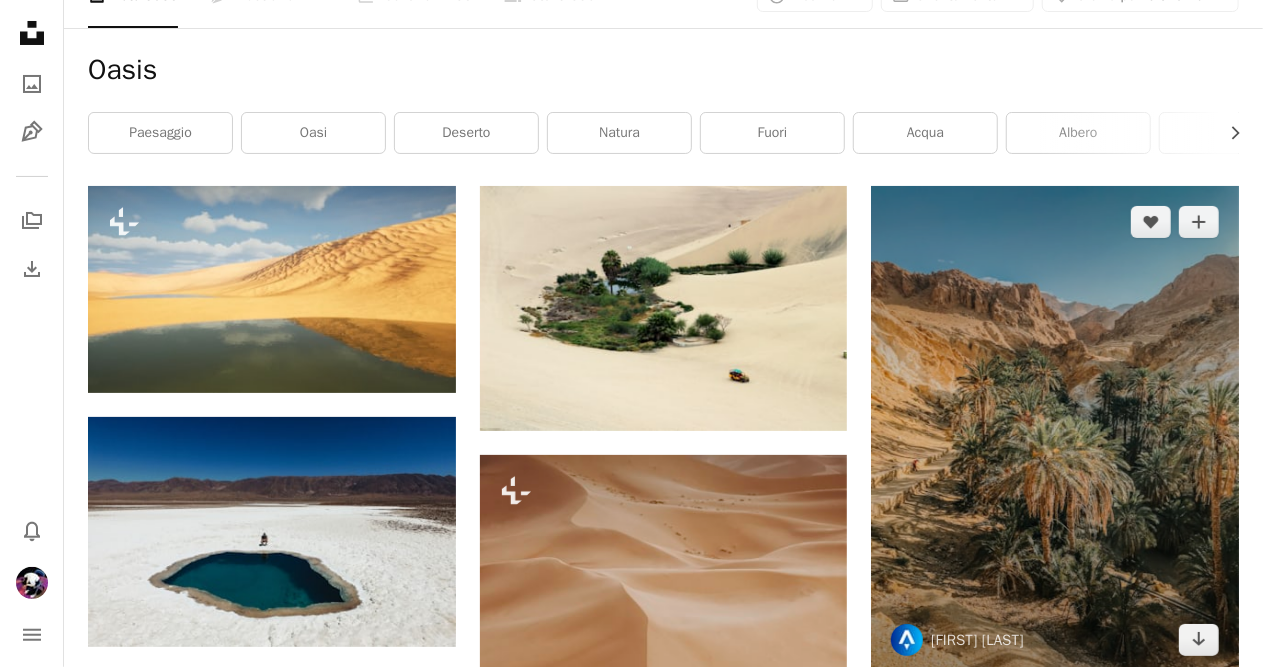 scroll, scrollTop: 500, scrollLeft: 0, axis: vertical 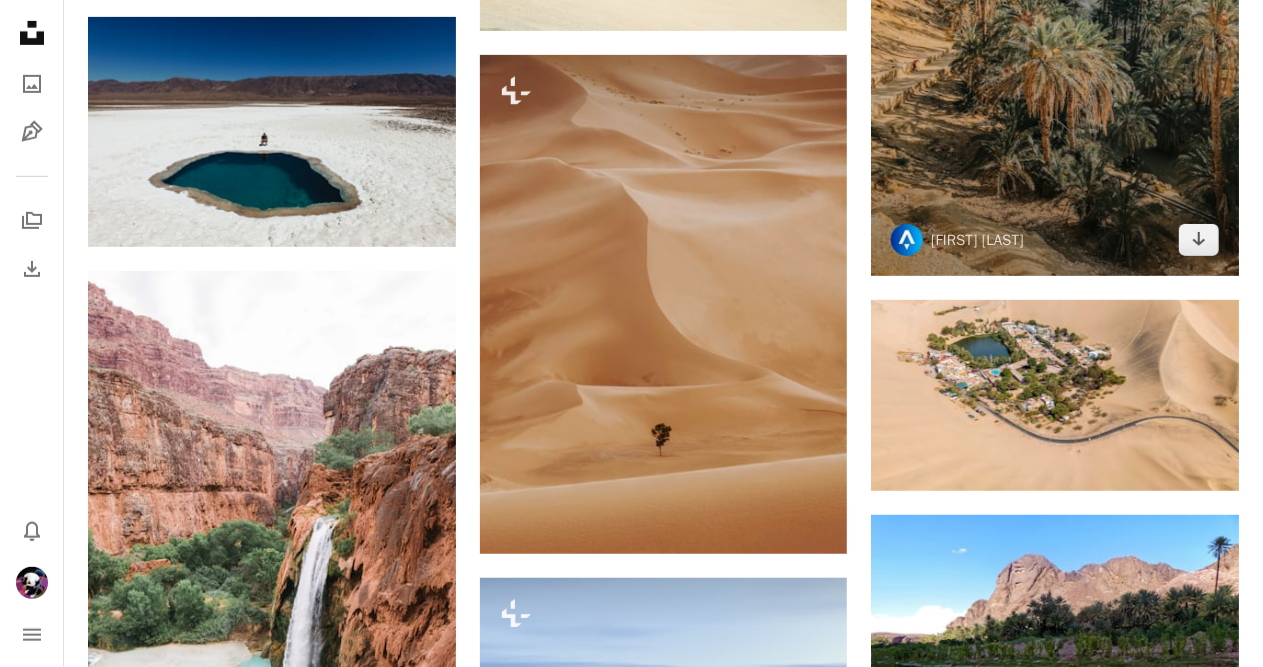 click at bounding box center (1055, 31) 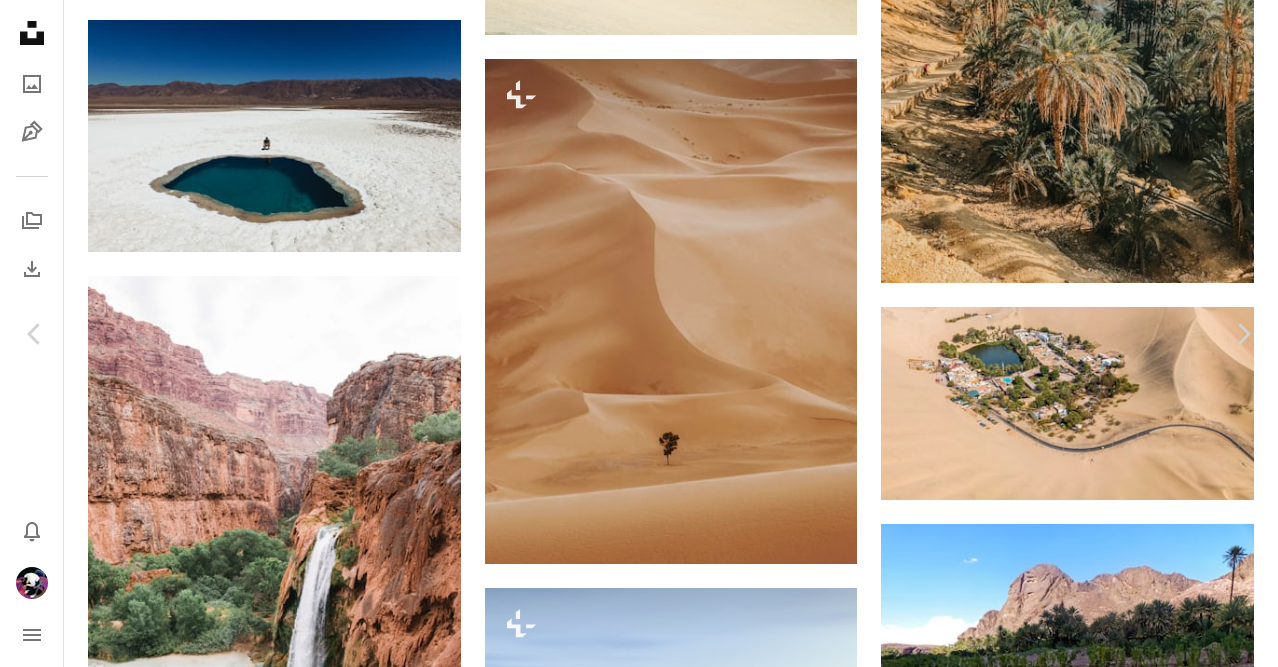 click on "An X shape Chevron left Chevron right [FIRST] [LAST] [USERNAME] A heart A plus sign Download Chevron down Zoom in Visualizzazioni 305.575 Download 5.596 A forward-right arrow Condividi Info icon Info More Actions A map marker [COUNTRY] Calendar outlined Pubblicato il 8 maggio 2021 Camera Apple, iPhone 7 Safety Può essere utilizzato gratuitamente ai sensi della Licenza Unsplash deserto Palme paesaggio desertico oasi strada pianta paesaggio sentiero fuori suolo valle terra canyon deserto Tunisia ghiaia Sterrata conifera Sfoglia immagini premium correlate su iStock | Risparmia il 20% con il codice UNSPLASH20 Visualizza altro su iStock ↗ Immagini correlate A heart A plus sign [FIRST] [LAST] Arrow pointing down A heart A plus sign [FIRST] [LAST] Disponibile per il servizio A checkmark inside of a circle Arrow pointing down A heart A plus sign [FIRST] [LAST] Arrow pointing down Plus sign for Unsplash+ A heart A plus sign Getty Images Per Unsplash+ A lock Download A heart A plus sign [FIRST] [LAST] Per" at bounding box center (639, 3096) 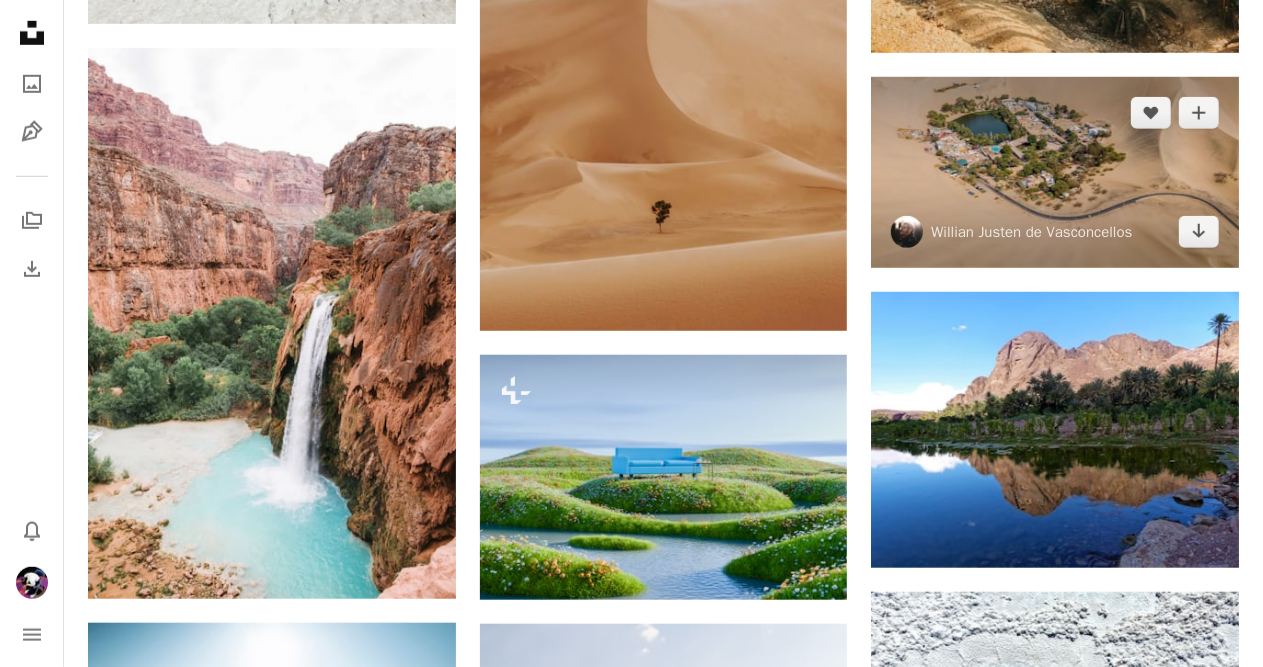 scroll, scrollTop: 800, scrollLeft: 0, axis: vertical 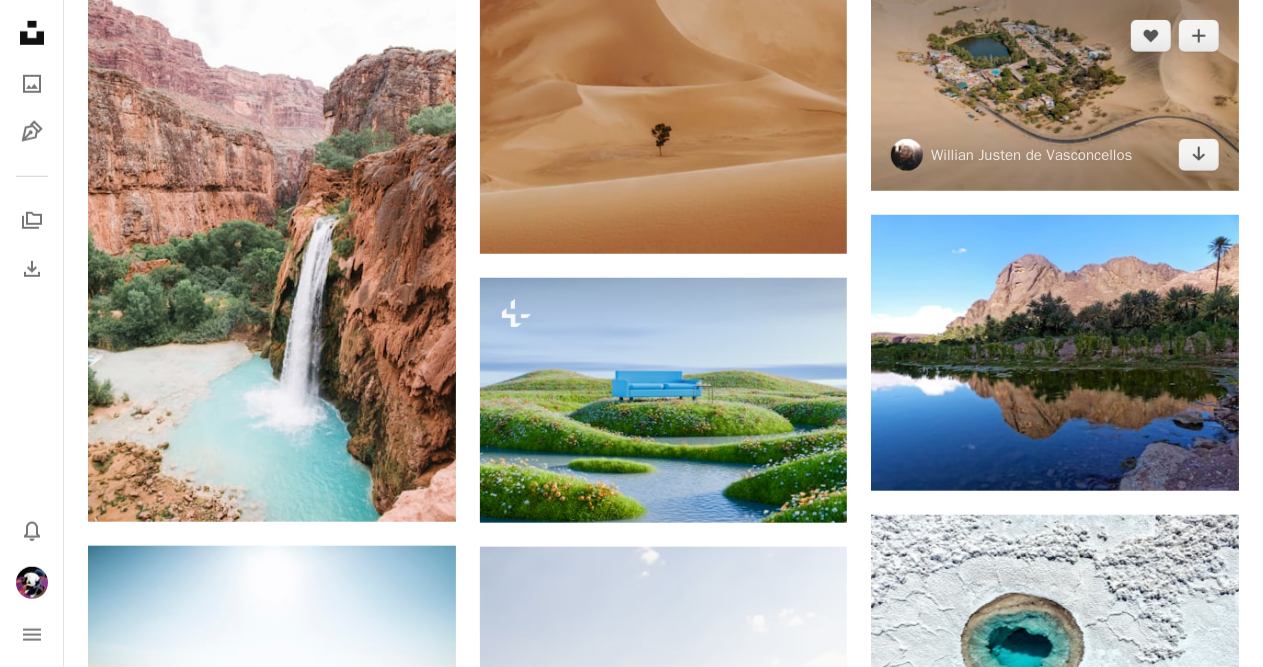 click at bounding box center [1055, 95] 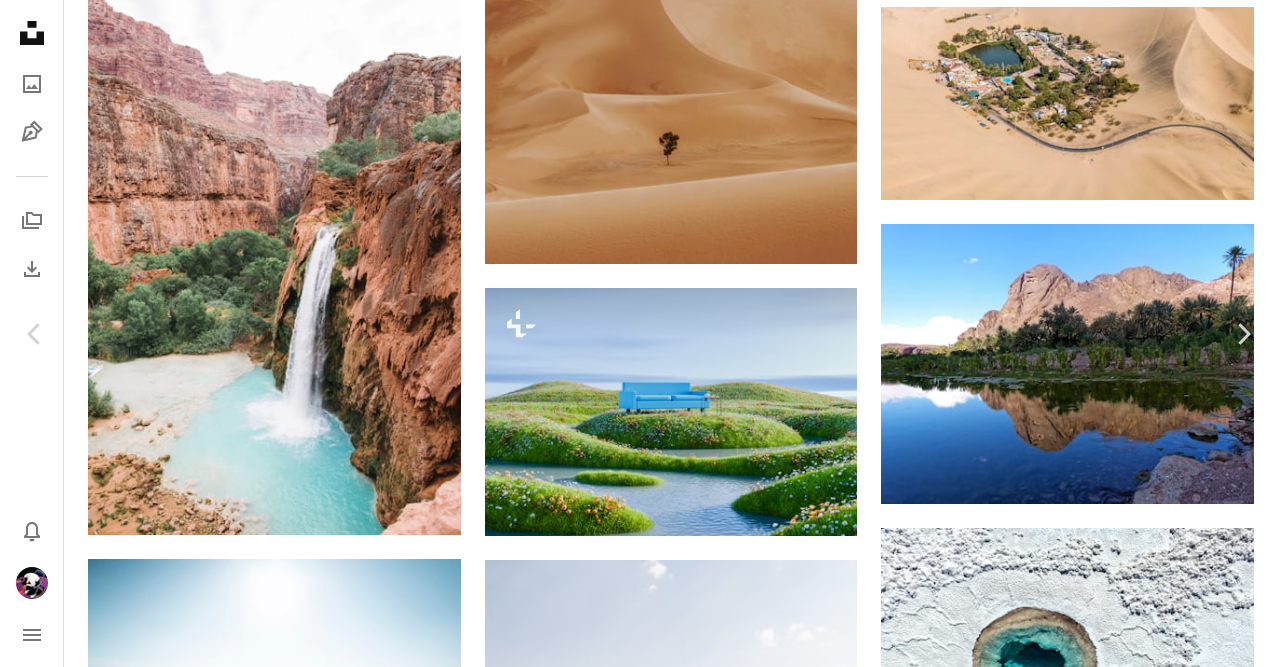 click on "An X shape Chevron left Chevron right [FIRST] [LAST] [USERNAME] A heart A plus sign Download Chevron down Zoom in Views 3.936.040 Download 25.383 In primo piano su Foto ,  Natura A forward-right arrow Share Info icon Info More Actions A map marker Huacachina 197, Ica, Peru Calendar outlined Published on [DATE] Camera DJI, FC220 Safety May be used free of charge under the Unsplash License background background city Human street hot trees lake sand palm Palms dune paradise dunes barren building green hotel landscape Browse related premium images on iStock  |  Save 20% with code UNSPLASH20 See more on iStock ↗ Related images A heart A plus sign [FIRST] [LAST] Arrow pointing down Plus sign for Unsplash+ A heart A plus sign [FIRST] [LAST] For Unsplash+ A lock Download A heart A plus sign [FIRST] [LAST] Arrow pointing down A heart A plus sign [FIRST] [LAST] Arrow pointing down Plus sign for Unsplash+ A heart A plus sign" at bounding box center [639, 2796] 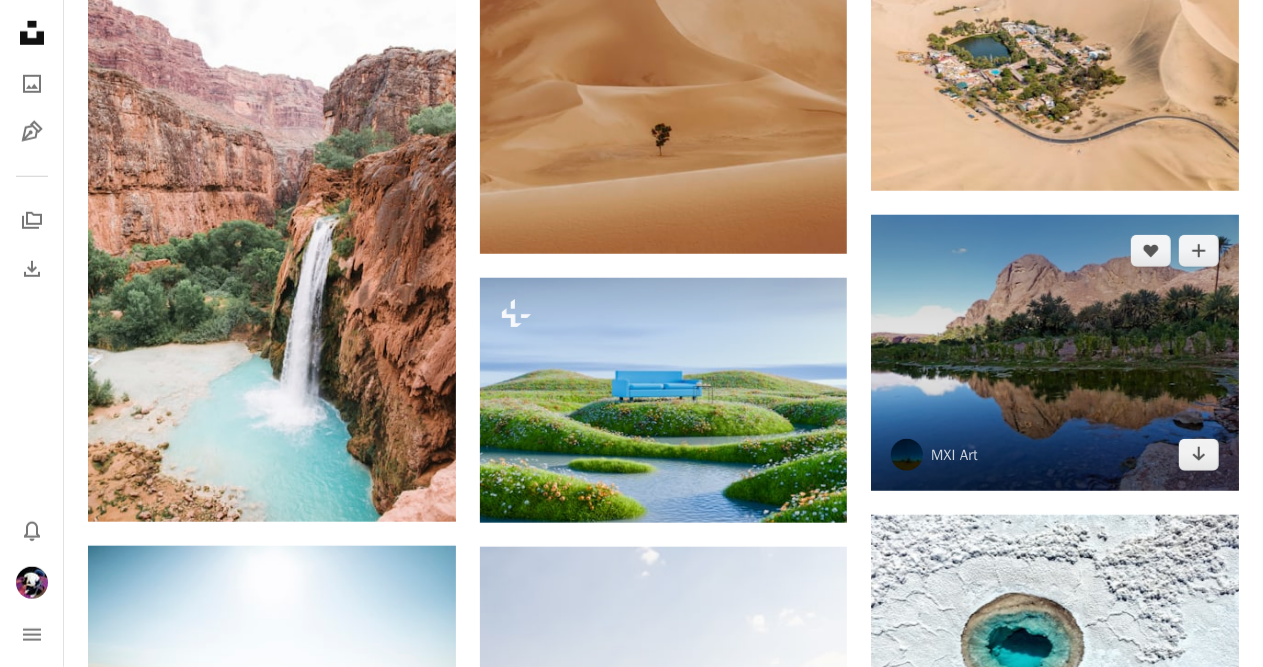 click at bounding box center [1055, 353] 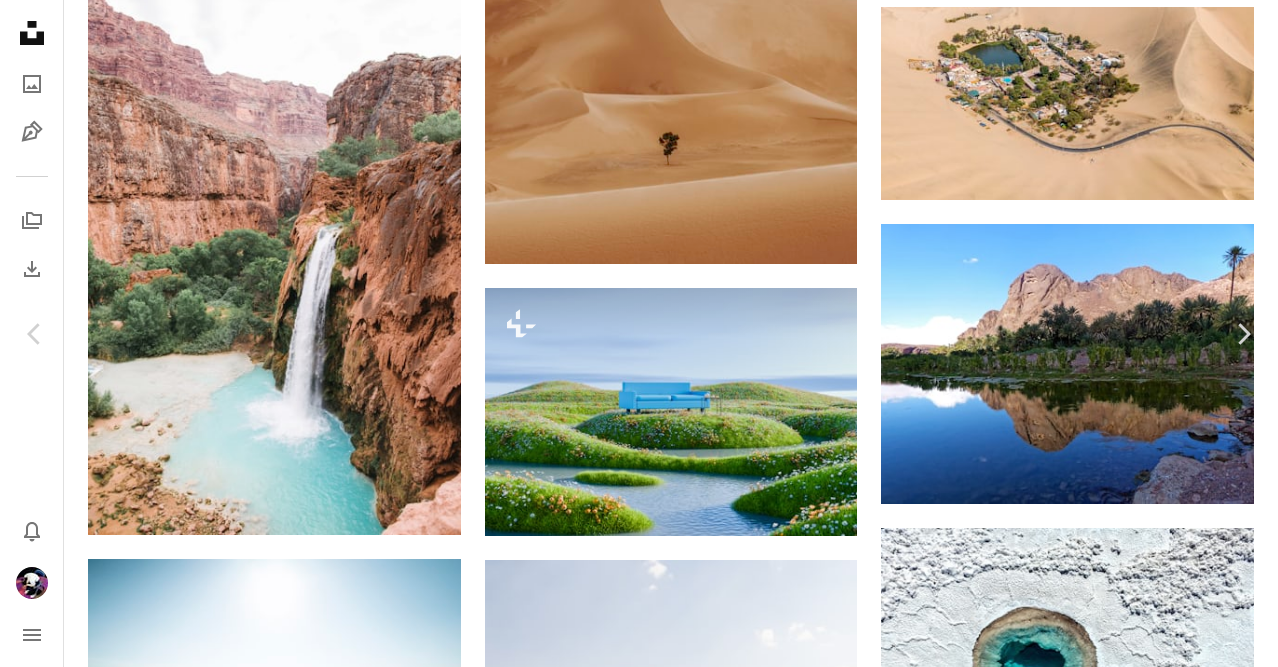 click on "An X shape Chevron left Chevron right [FIRST] [LAST] [FIRST]_[LAST] A heart A plus sign Download Chevron down Zoom in Visualizzazioni 228.944 Download 3.394 A forward-right arrow Condividi Info icon Info More Actions A map marker [LOCATION], [CITY], [COUNTRY] Calendar outlined Pubblicato il 29 settembre 2020 Camera Panasonic, DMC-FZ200 Safety Può essere utilizzato gratuitamente ai sensi della Licenza Unsplash Montagne cielo blu fiume lago specchio riflessione palma paradiso oasi viaggio palma [COUNTRY] Paysage lago specchio pianta paesaggio fuori catena montuosa scogliera vegetazione Sfoglia immagini premium correlate su iStock | Risparmia il 20% con il codice UNSPLASH20 Visualizza altro su iStock ↗ Immagini correlate A heart A plus sign [FIRST] Arrow pointing down A heart A plus sign [FIRST] Arrow pointing down A heart A plus sign [FIRST] Arrow pointing down A heart A plus sign [FIRST] Disponibile per il servizio A checkmark inside of a circle Arrow pointing down Plus sign for Unsplash+ A heart Per Per" at bounding box center (639, 2796) 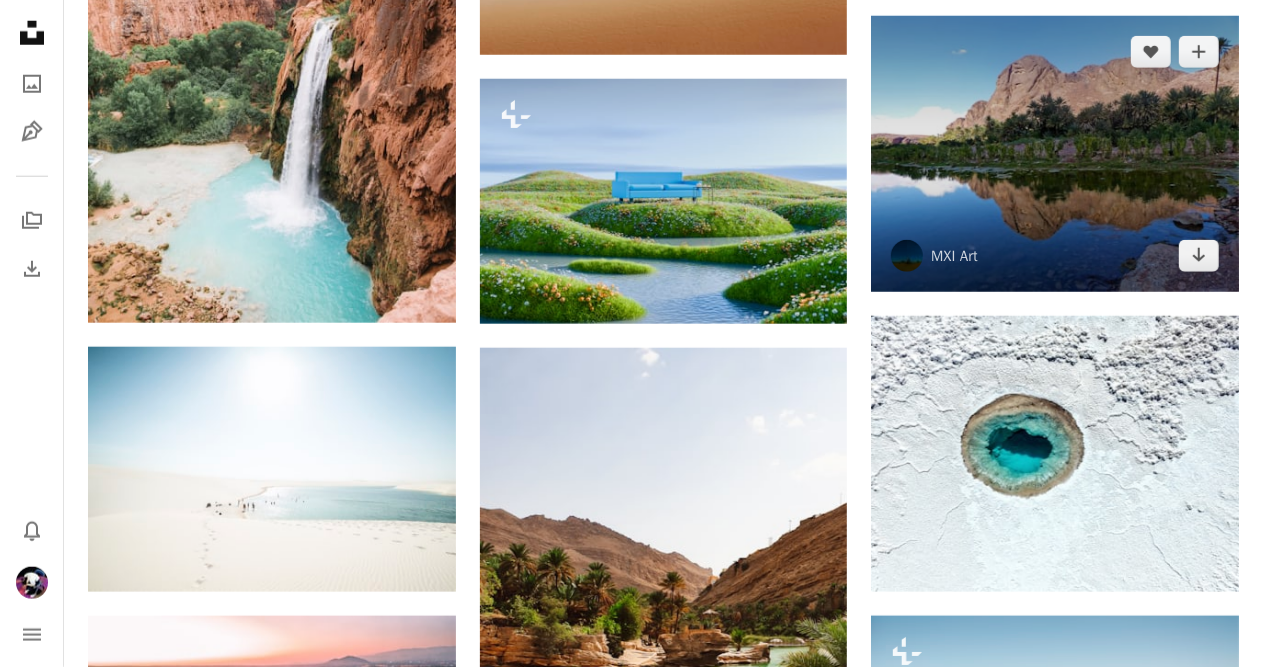 scroll, scrollTop: 1000, scrollLeft: 0, axis: vertical 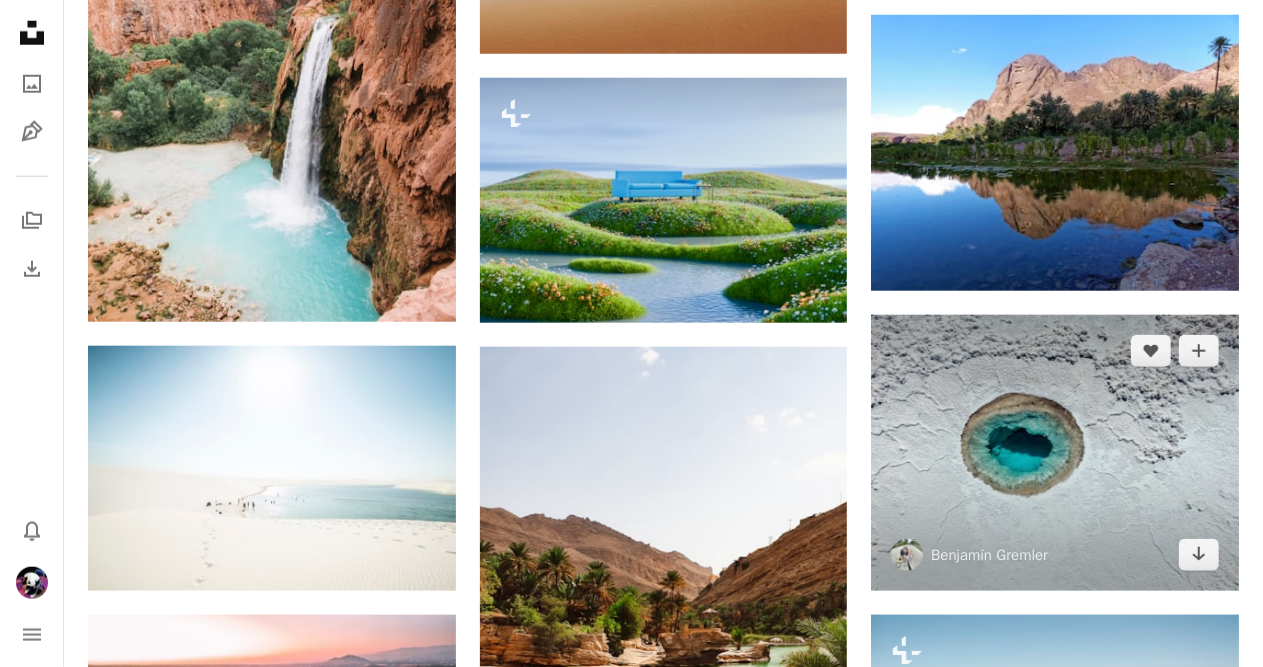 click at bounding box center [1055, 453] 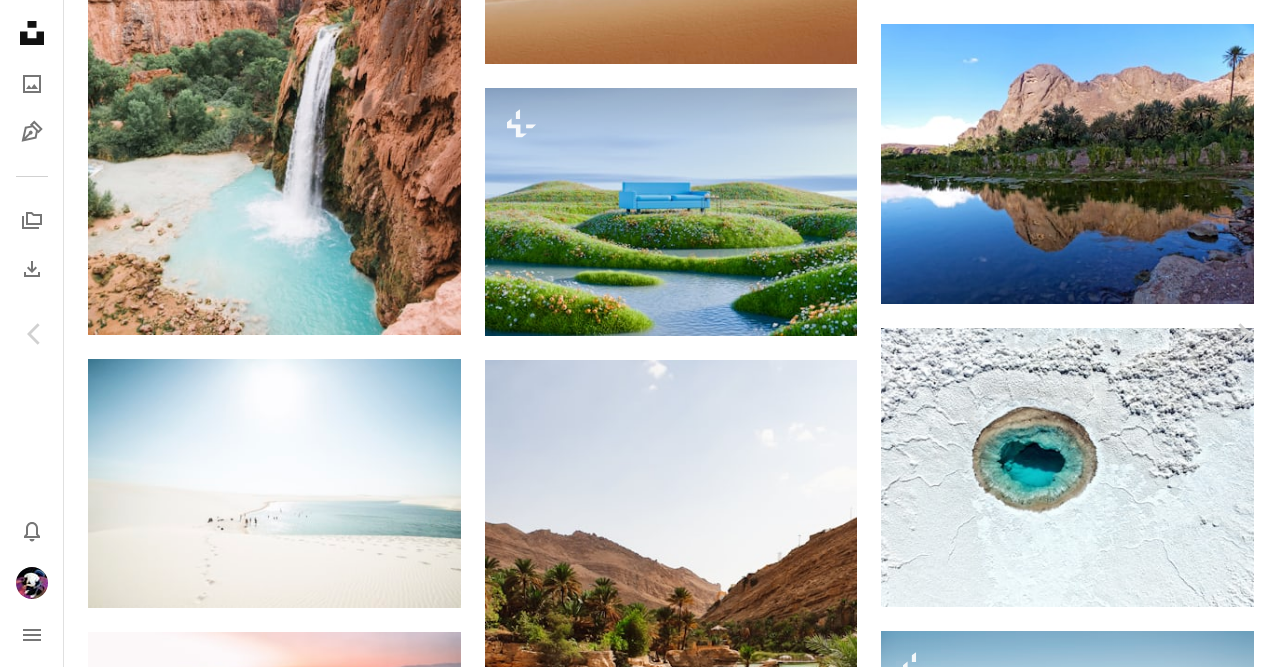 click on "An X shape Chevron left Chevron right [FIRST] [LAST] [USERNAME] A heart A plus sign Download Chevron down Zoom in Visualizzazioni 12.908.651 Download 41.082 In primo piano su Foto , Viaggiare A forward-right arrow Condividi Info icon Info More Actions A map marker [CITY], [COUNTRY] Calendar outlined Pubblicato il 4 giugno 2018 Camera DJI, FC300S Safety Può essere utilizzato gratuitamente ai sensi della Licenza Unsplash blu bianco occhio occhi drone brillante veduta aerea Cile oasi Vista drone dji Ayahuasca sale piatto ojo buco San Pedro de Atacama Sfoglia immagini premium correlate su iStock | Risparmia il 20% con il codice UNSPLASH20 Visualizza altro su iStock ↗ Immagini correlate A heart A plus sign [FIRST] [LAST] Disponibile per il servizio A checkmark inside of a circle Arrow pointing down A heart A plus sign [FIRST] [LAST] Arrow pointing down A heart A plus sign" at bounding box center [639, 2596] 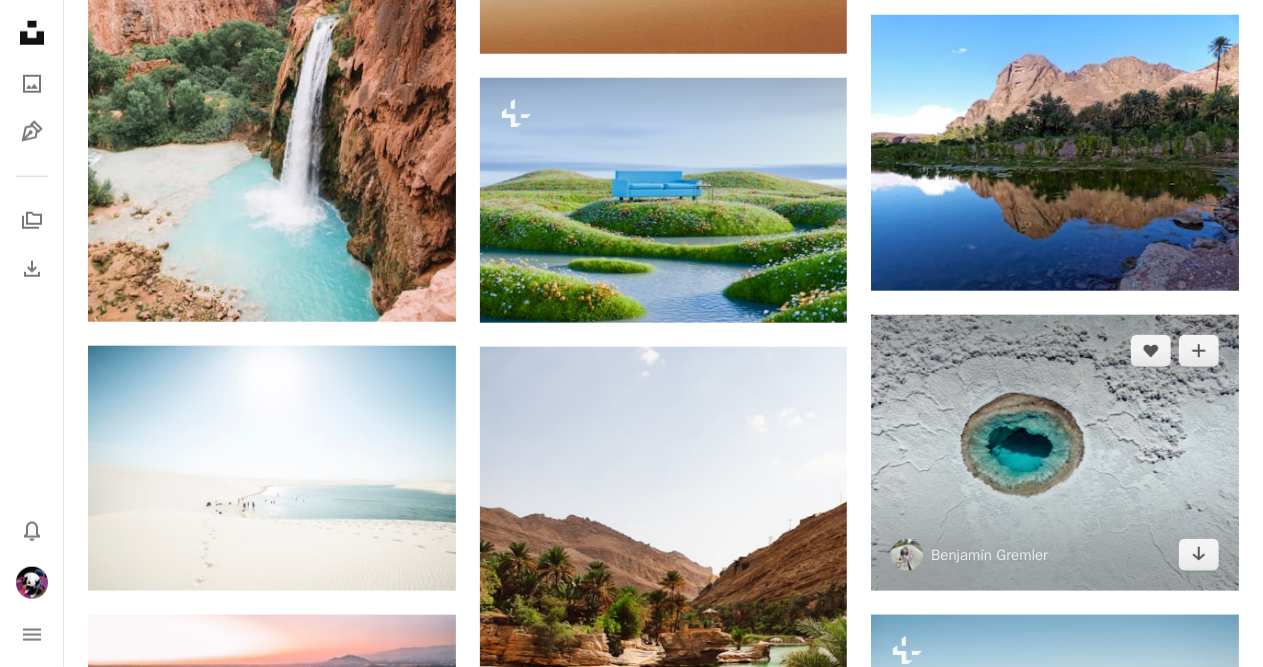 scroll, scrollTop: 1200, scrollLeft: 0, axis: vertical 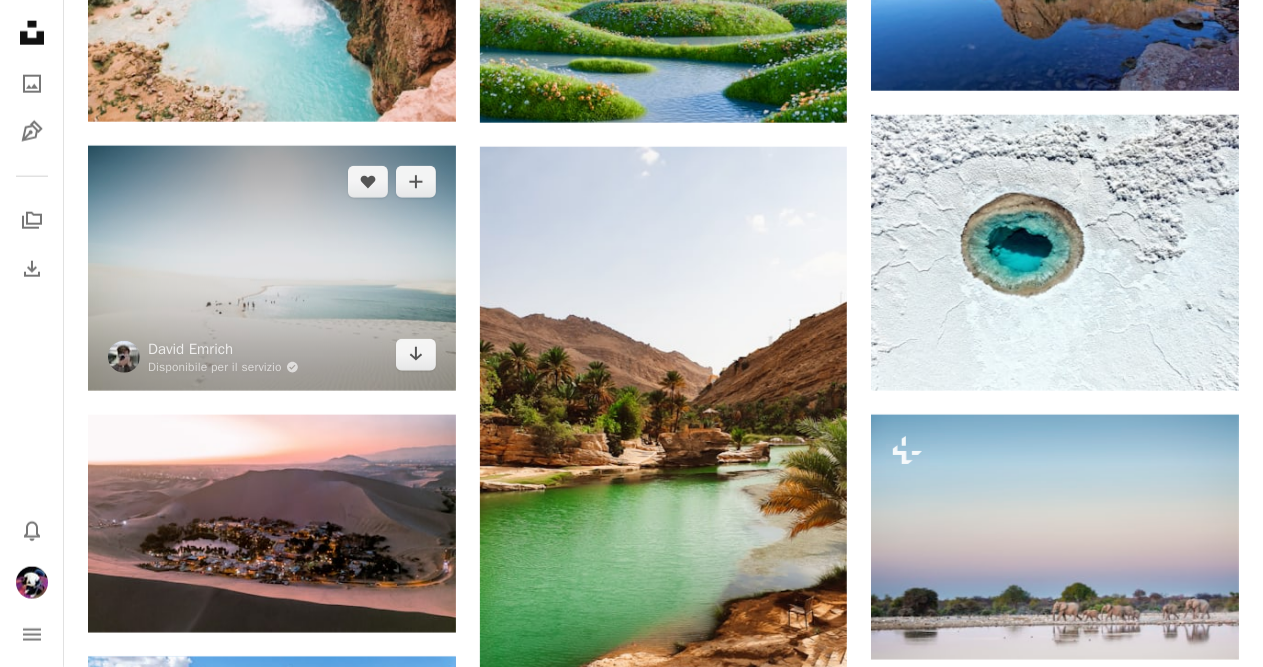 click at bounding box center [272, 268] 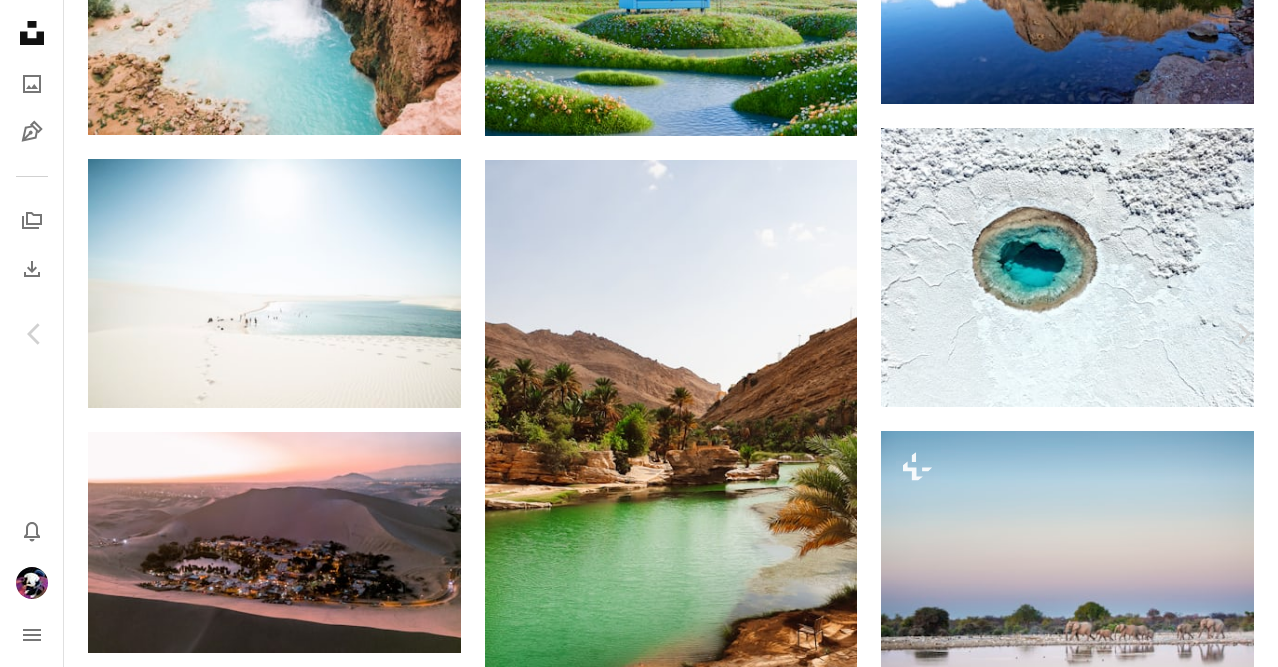 click on "An X shape Chevron left Chevron right [FIRST] [LAST] [USERNAME] A heart A plus sign Download Chevron down Zoom in Visualizzazioni 10.840.384 Download 21.130 In primo piano su Foto , Natura A forward-right arrow Condividi Info icon Info More Actions A map marker [CITY], [COUNTRY] Calendar outlined Pubblicato il 28 agosto 2018 Camera SONY, ILCE-7S Safety Può essere utilizzato gratuitamente ai sensi della Licenza Unsplash mare gente bianco lago sabbia dessert vacanza nuoto Brasile vacanze Sfondi HD oasi dune laguna Laguna spiaggia fuori suolo costa Sfoglia immagini premium correlate su iStock | Risparmia il 20% con il codice UNSPLASH20 Visualizza altro su iStock ↗ Immagini correlate A heart A plus sign [FIRST] [LAST] Disponibile per il servizio A checkmark inside of a circle Arrow pointing down A heart A plus sign [FIRST] [LAST] Arrow pointing down Plus sign for Unsplash+ A heart A plus sign Getty Images Per Unsplash+ A lock Download A heart A heart" at bounding box center [639, 2396] 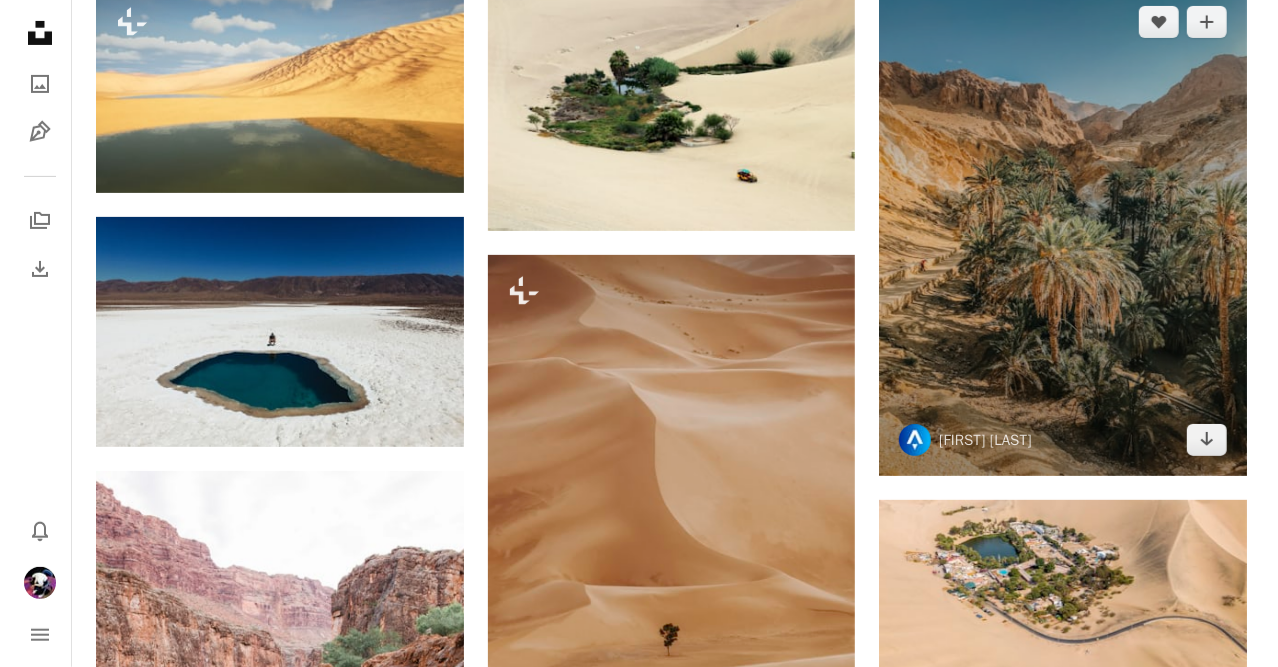 scroll, scrollTop: 0, scrollLeft: 0, axis: both 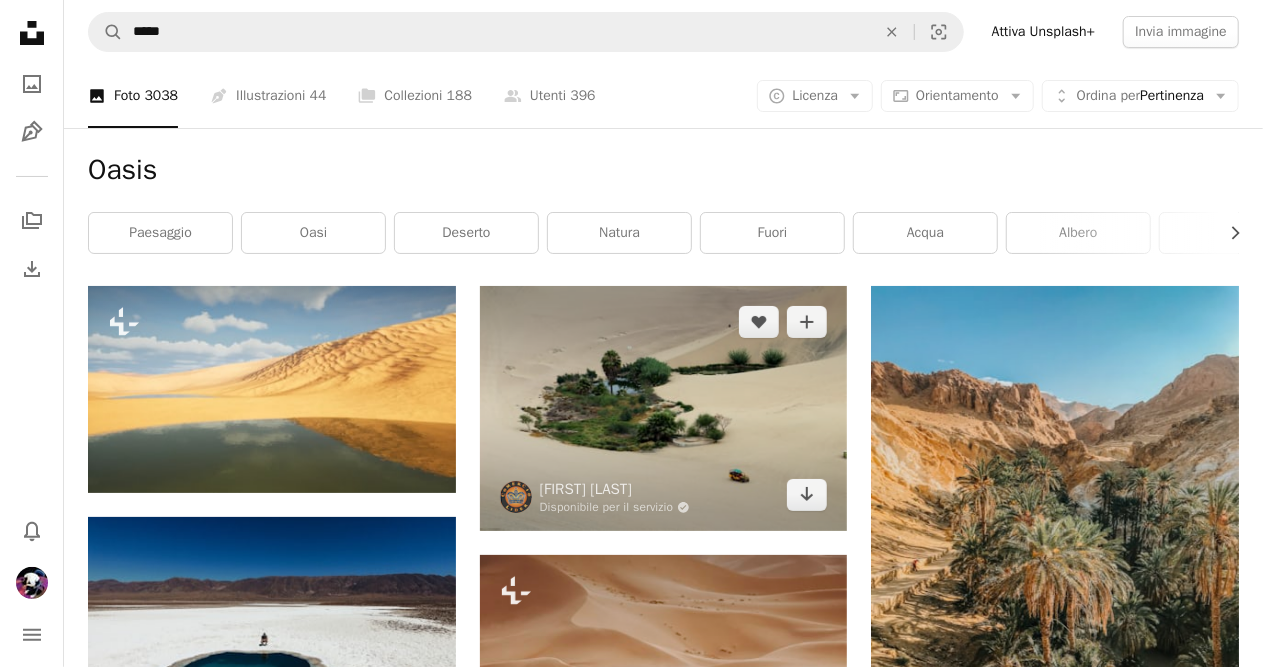 click at bounding box center [664, 408] 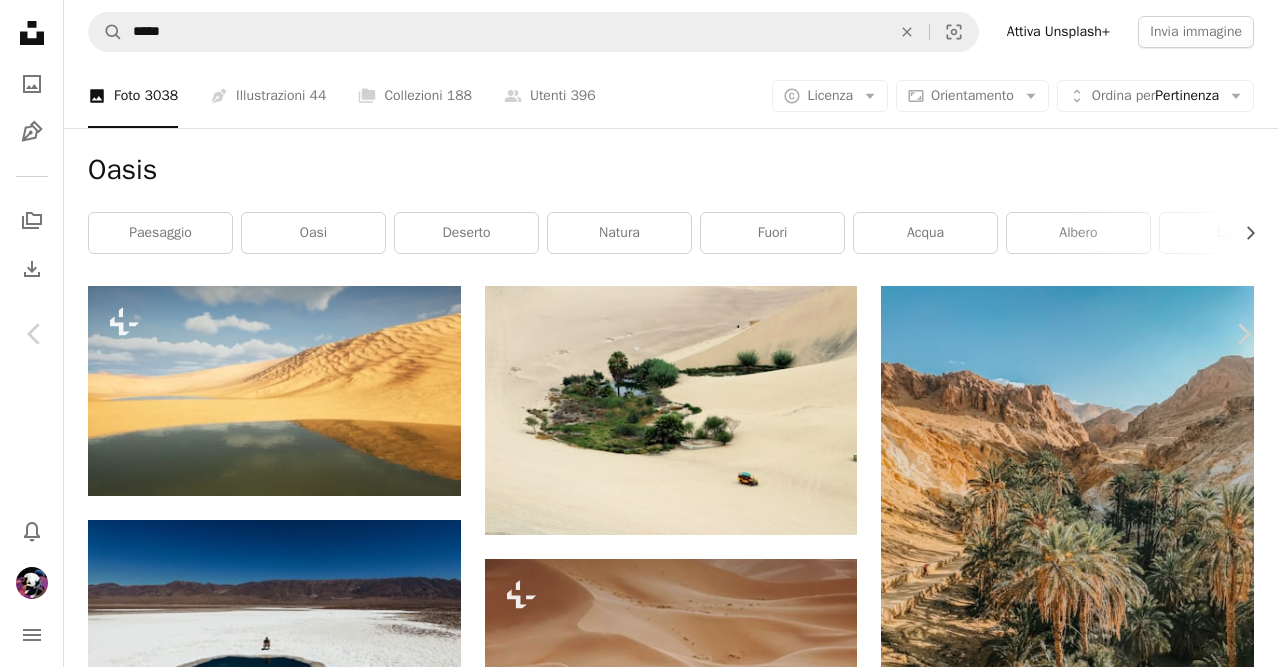 scroll, scrollTop: 0, scrollLeft: 0, axis: both 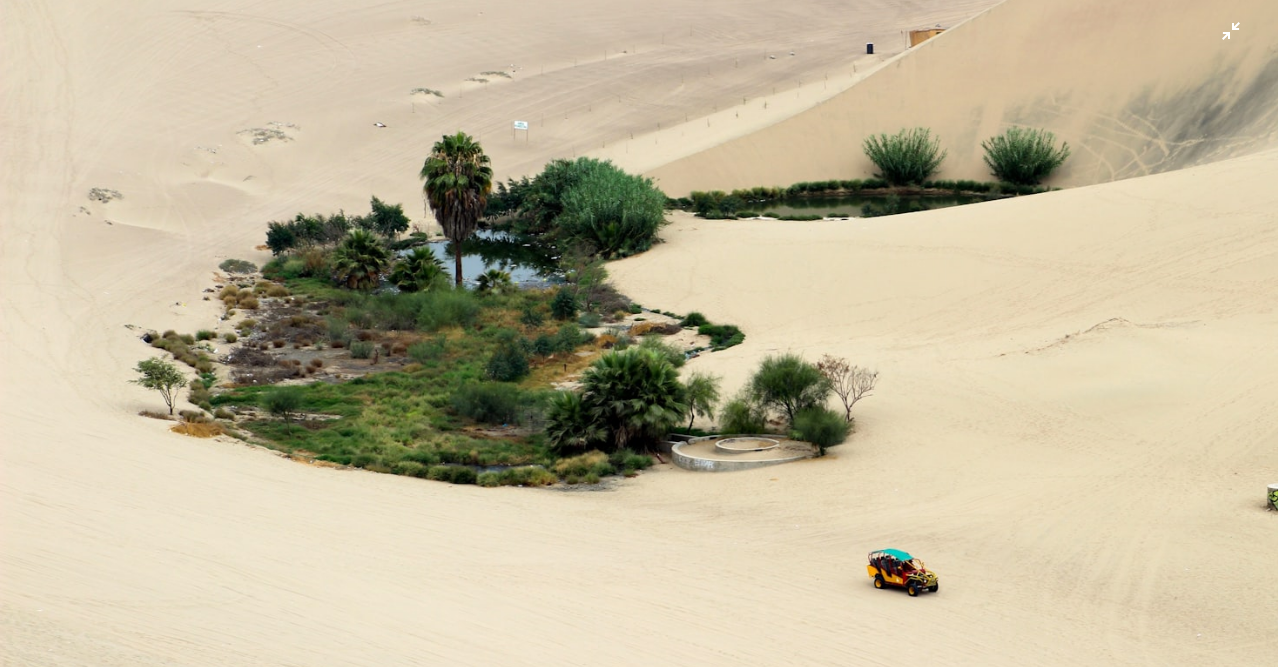 click at bounding box center [639, 337] 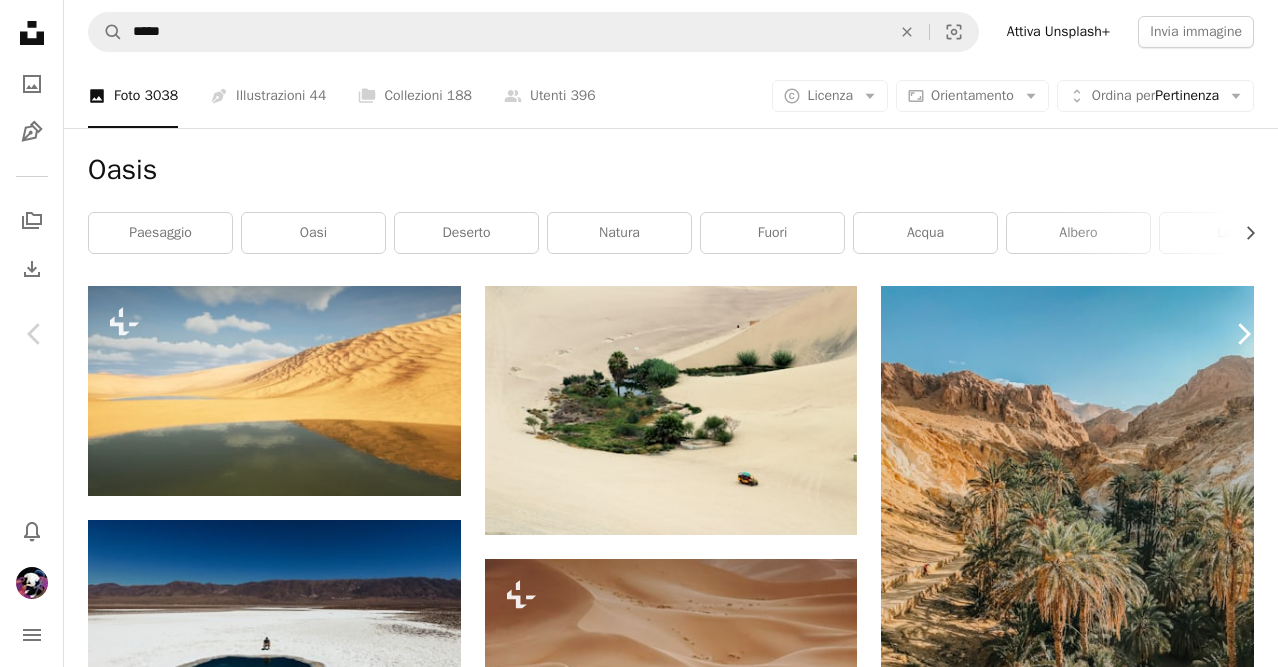 click on "Chevron right" 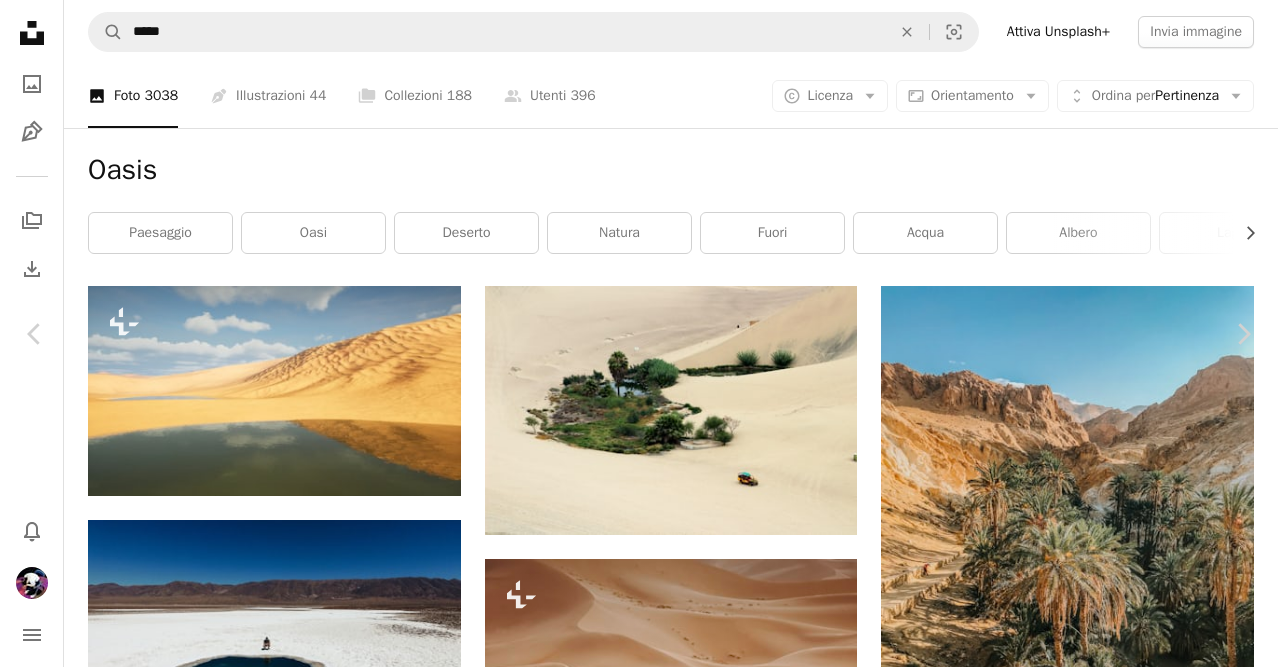 click on "Chevron down" 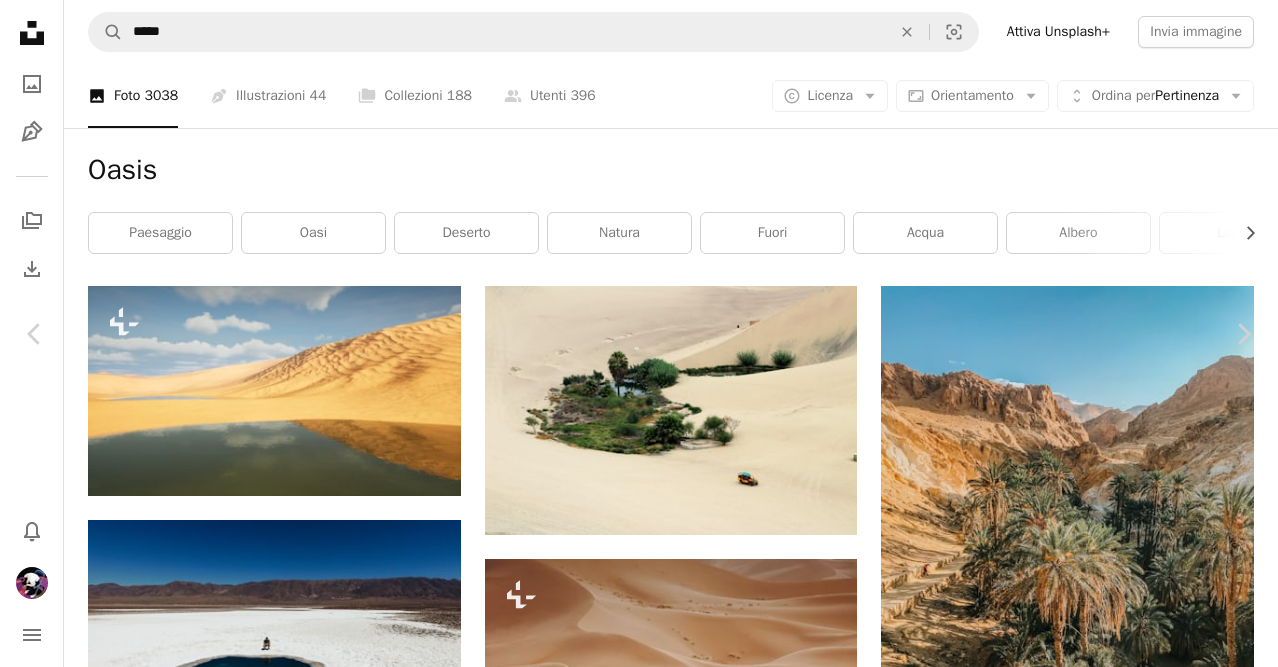 click on "( [NUMBER] x [NUMBER] )" at bounding box center (1136, 3484) 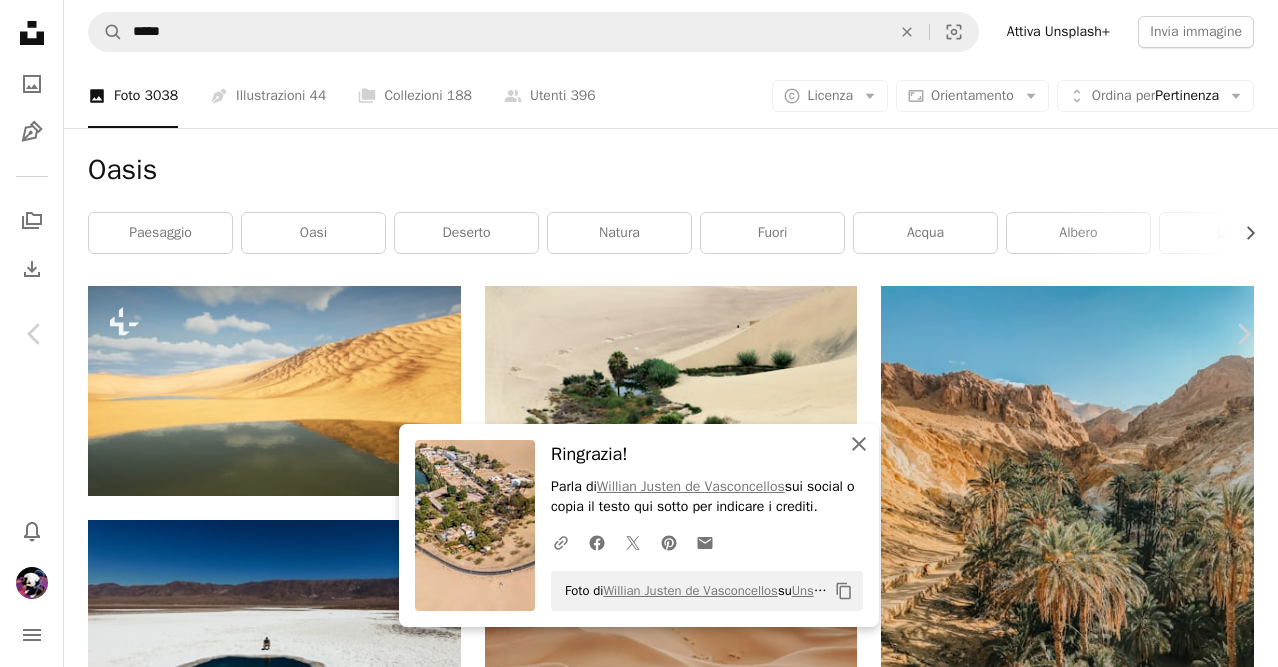 click on "An X shape" 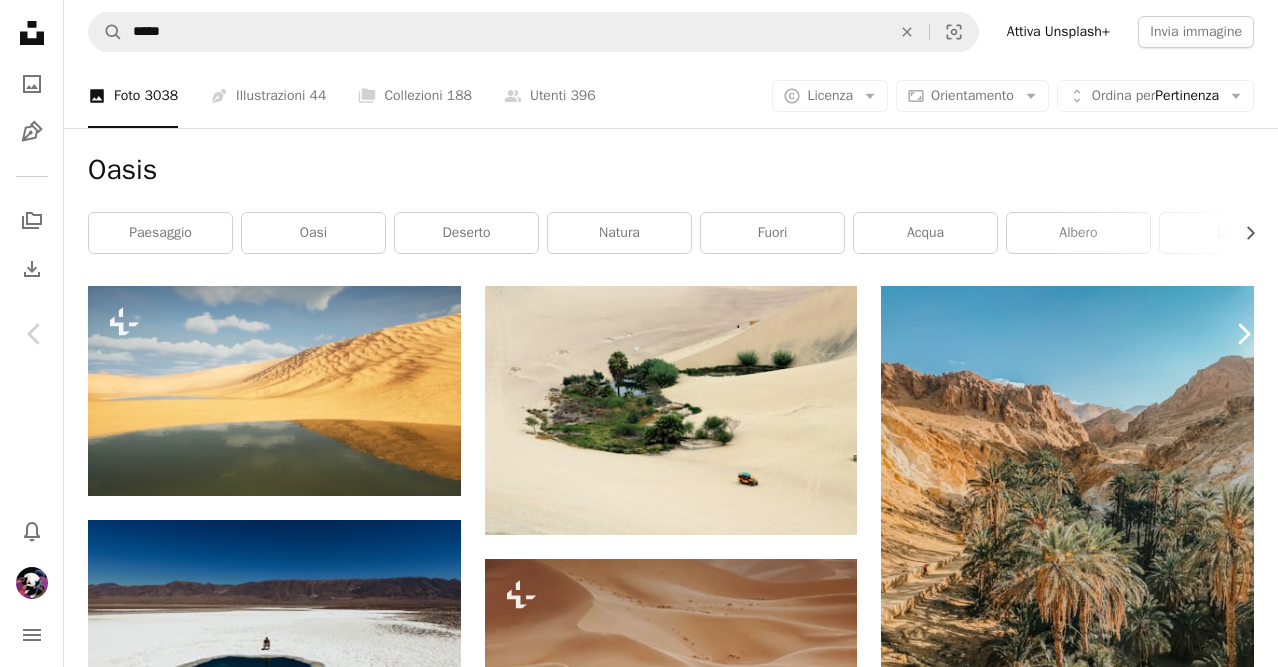click on "Chevron right" 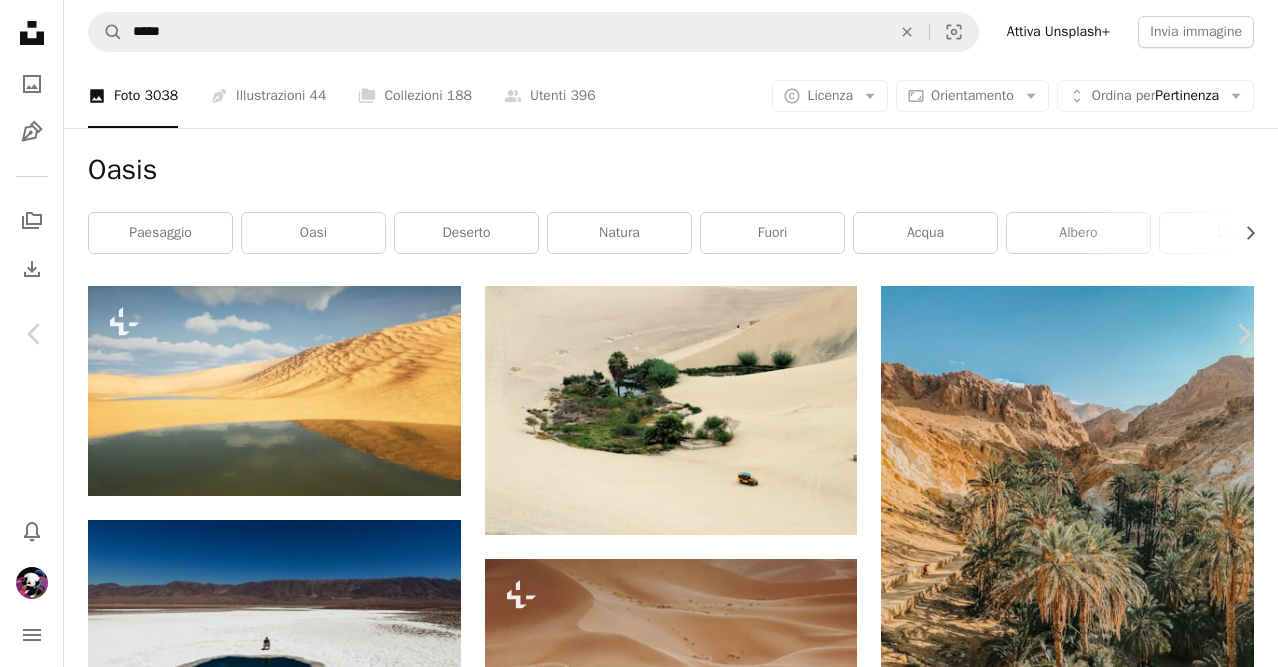 click on "Chevron down" 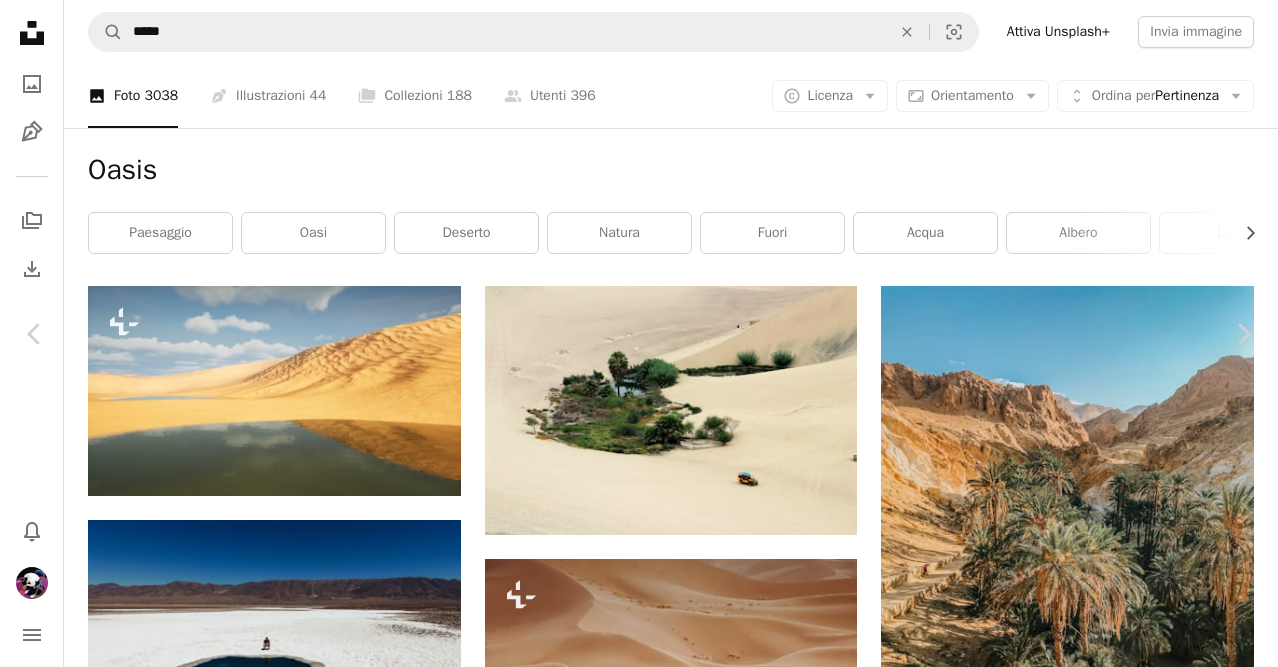 click on "( 4000 x 3000 )" at bounding box center (1107, 3484) 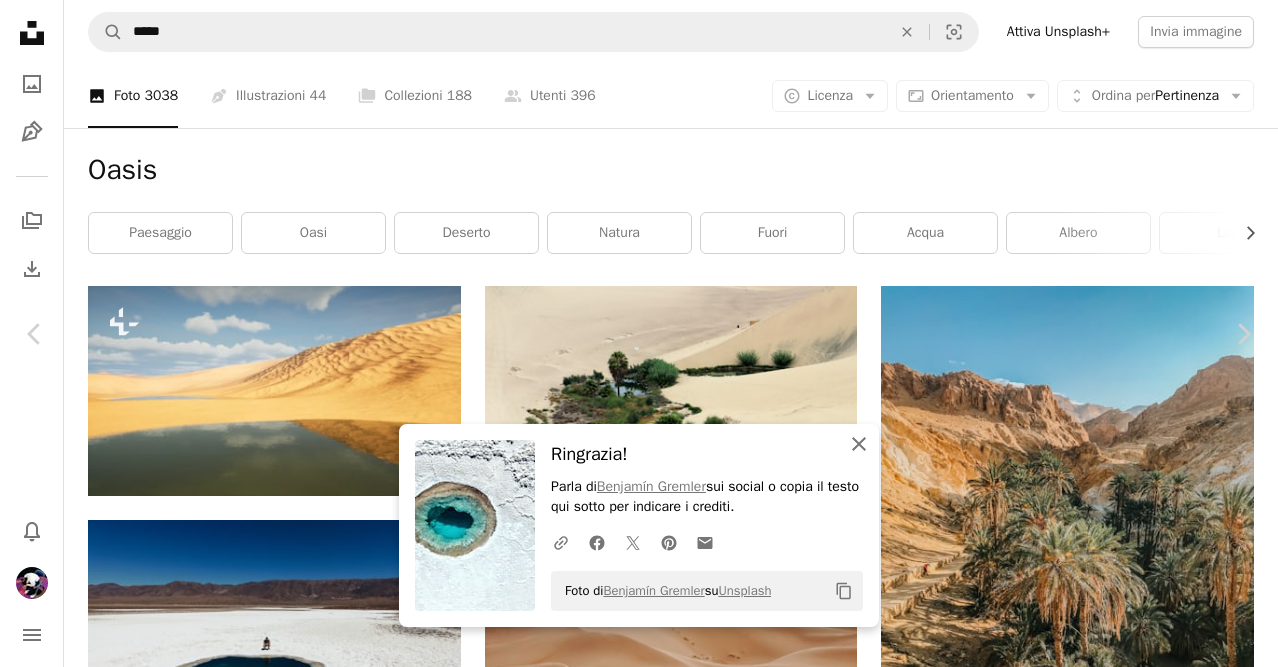 click on "An X shape" 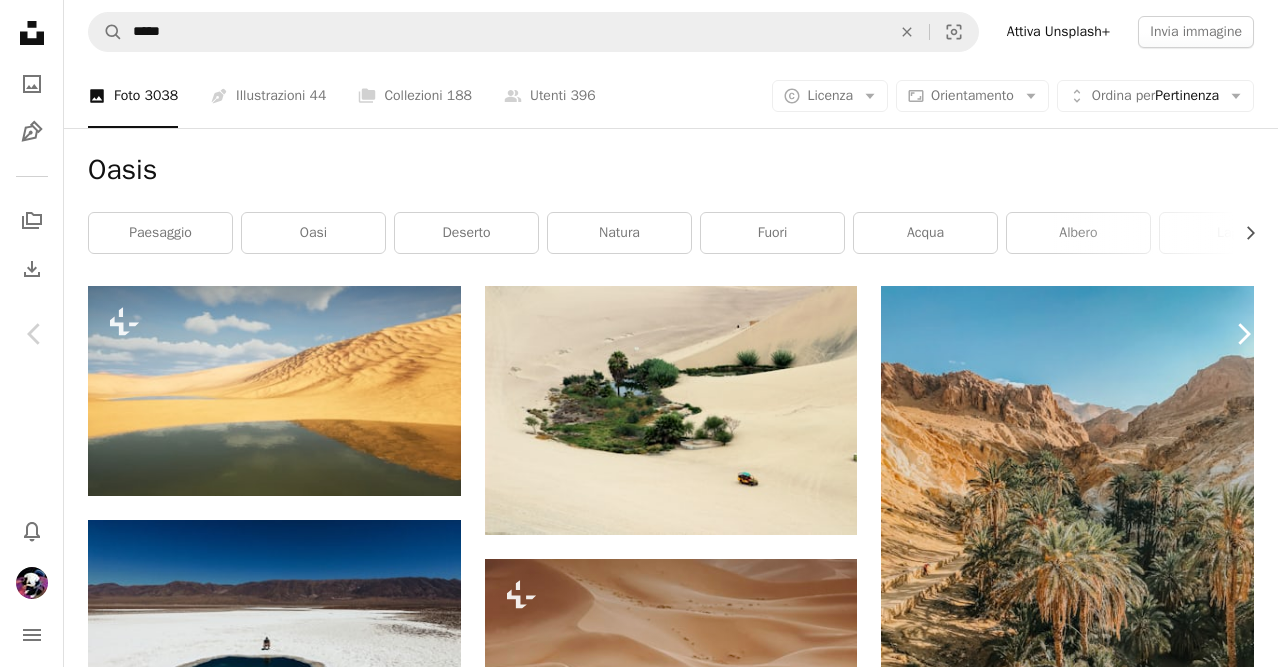 click on "Chevron right" 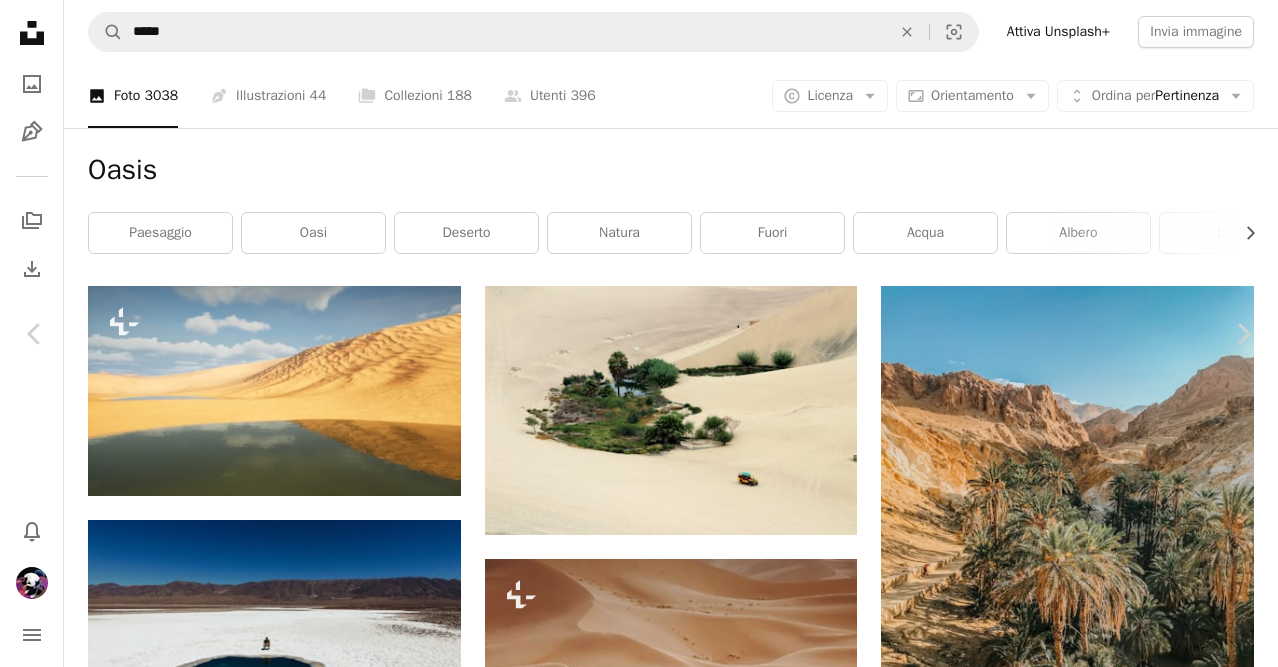 click on "Chevron down" 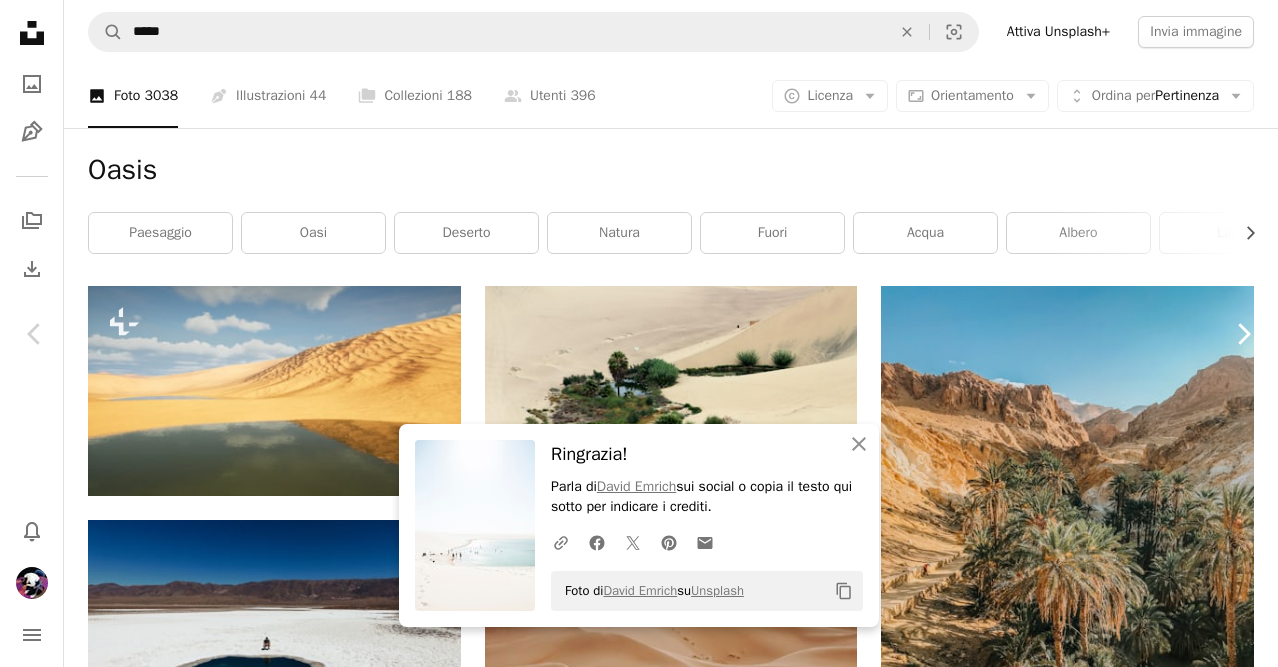 click on "Chevron right" 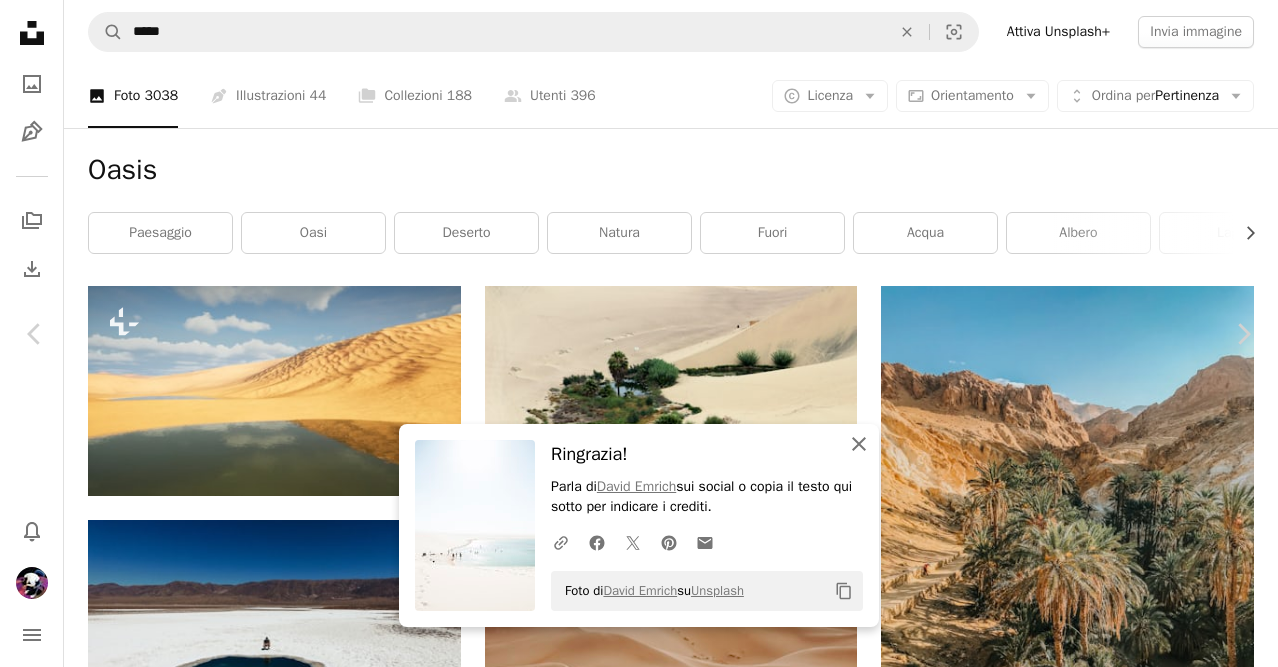 click on "An X shape" 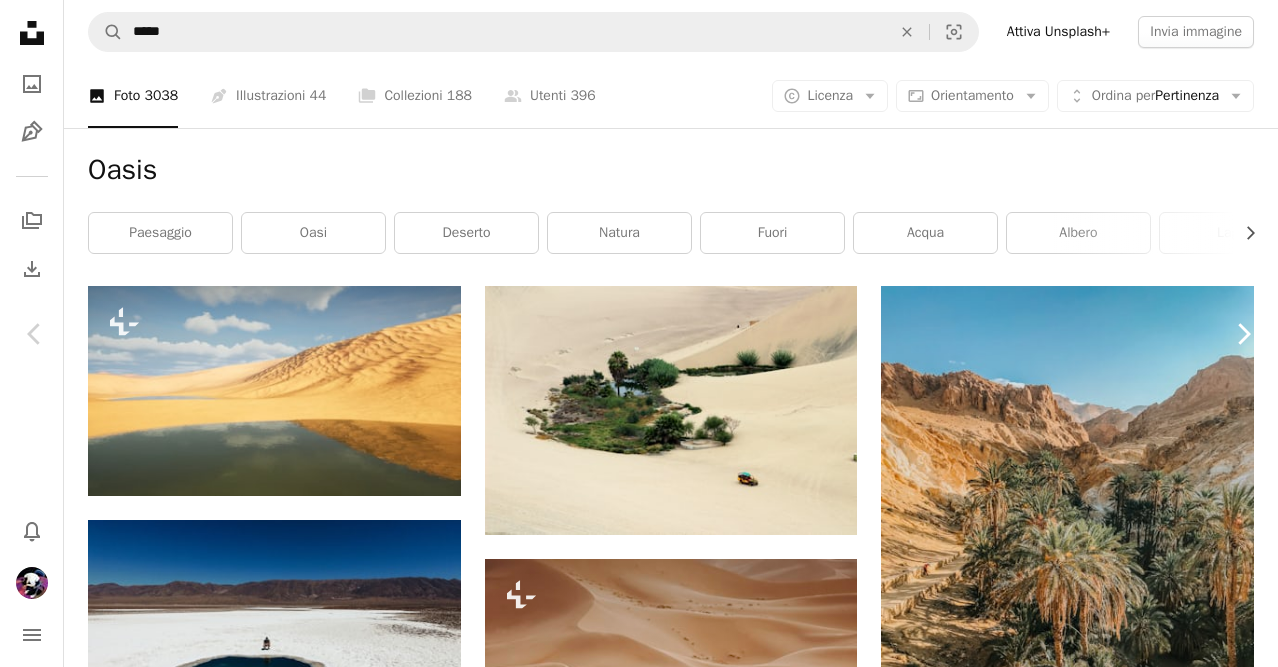 click 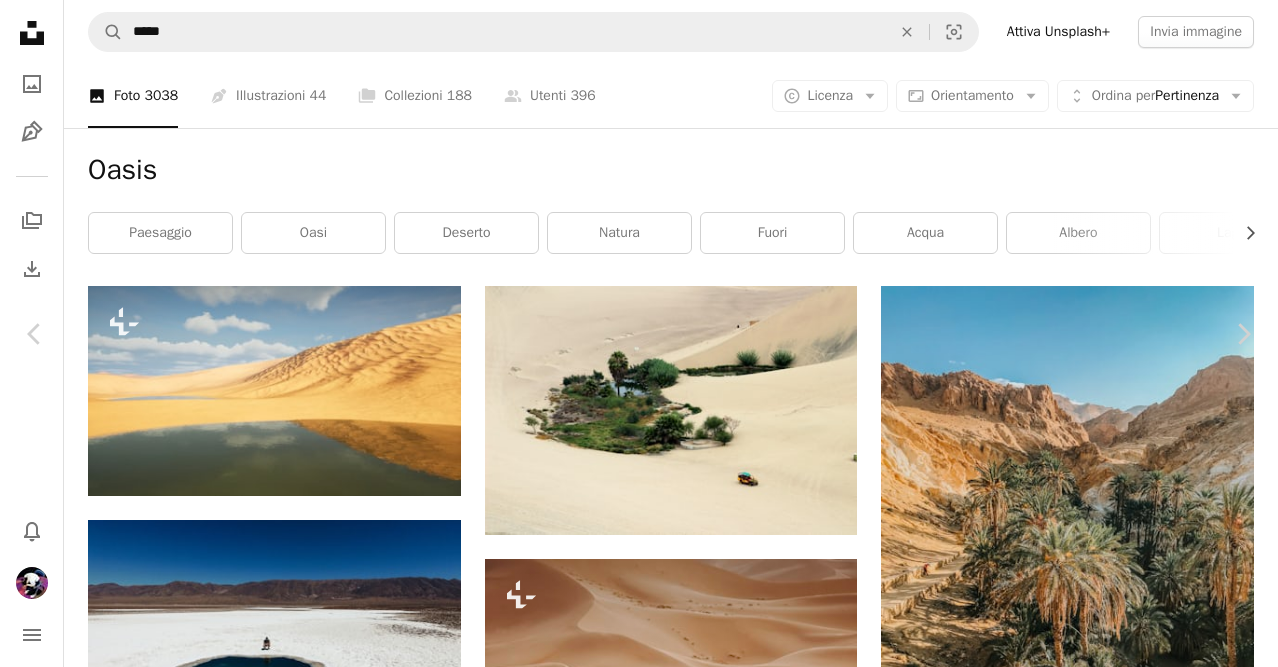 click on "Chevron down" 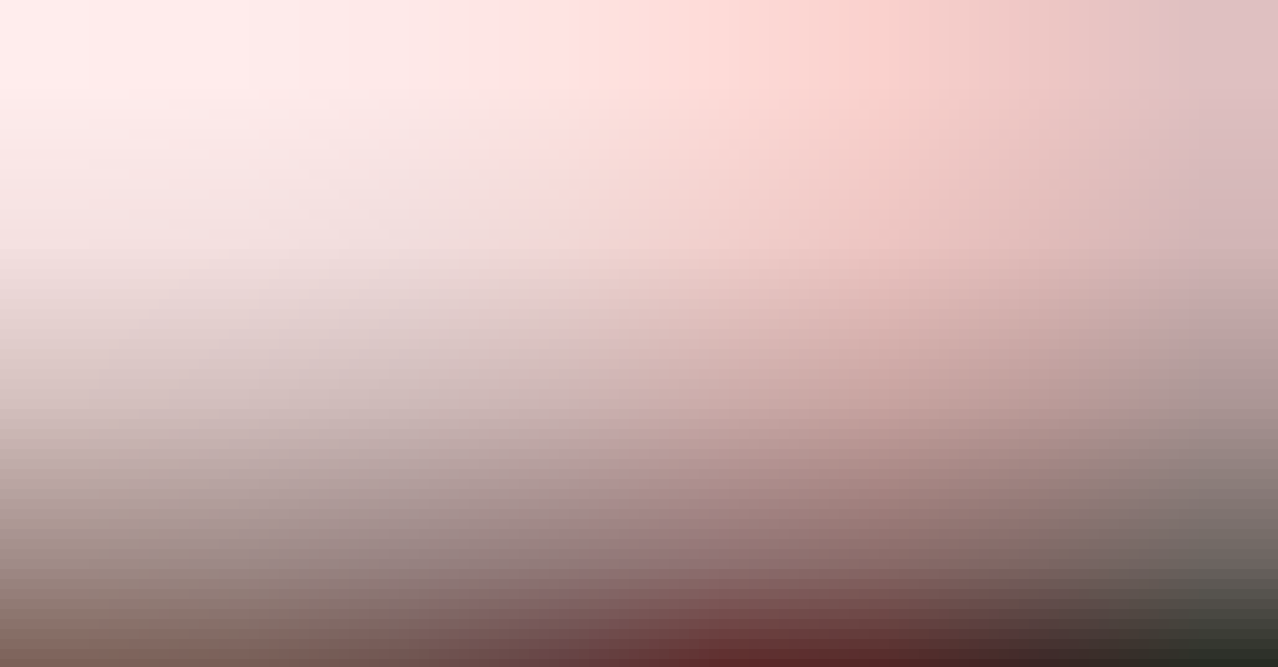 scroll, scrollTop: 41, scrollLeft: 0, axis: vertical 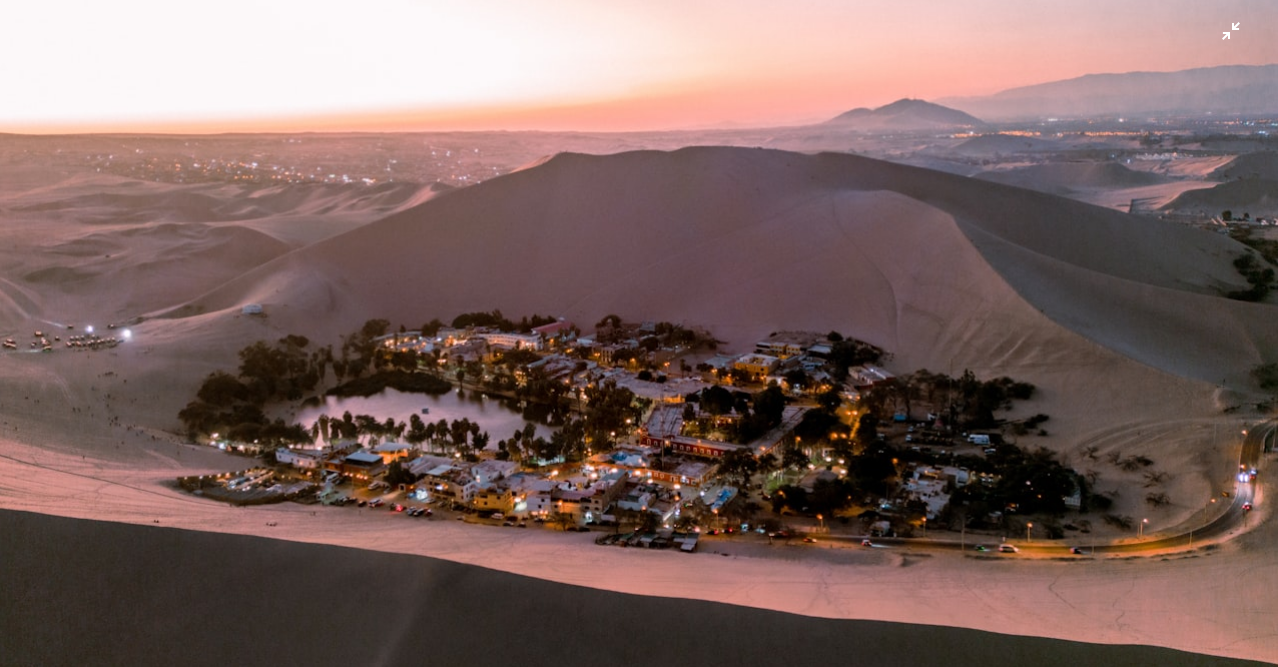 click at bounding box center [639, 337] 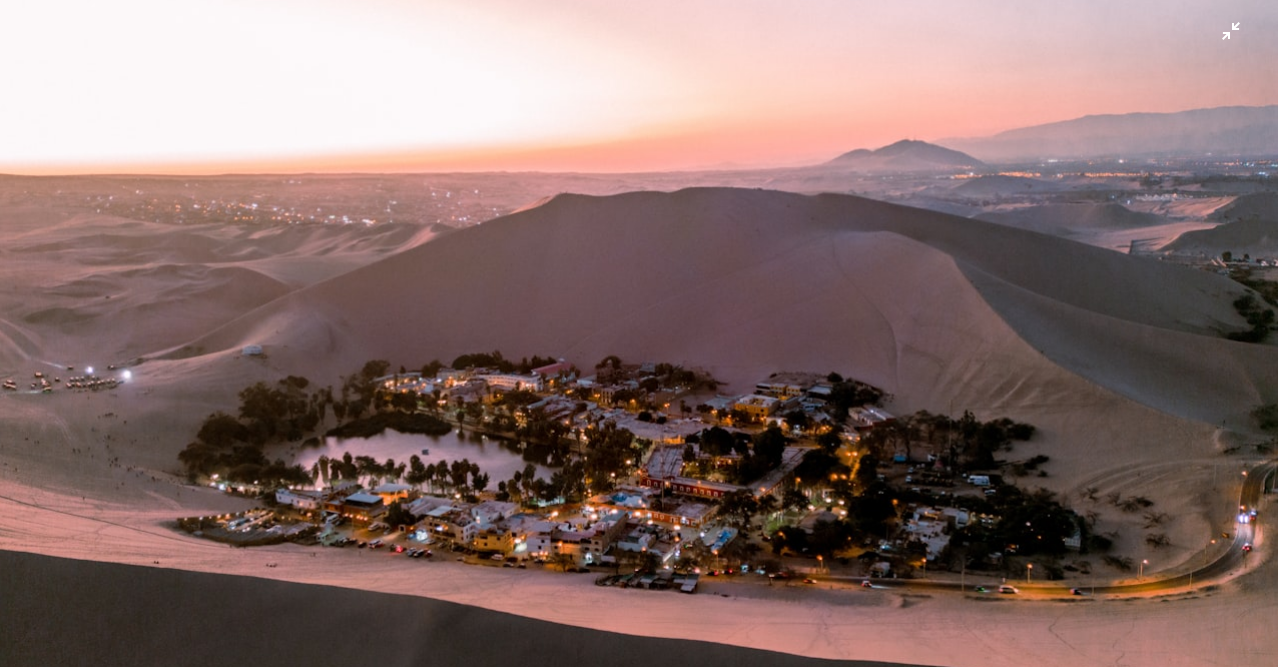 scroll, scrollTop: 80, scrollLeft: 0, axis: vertical 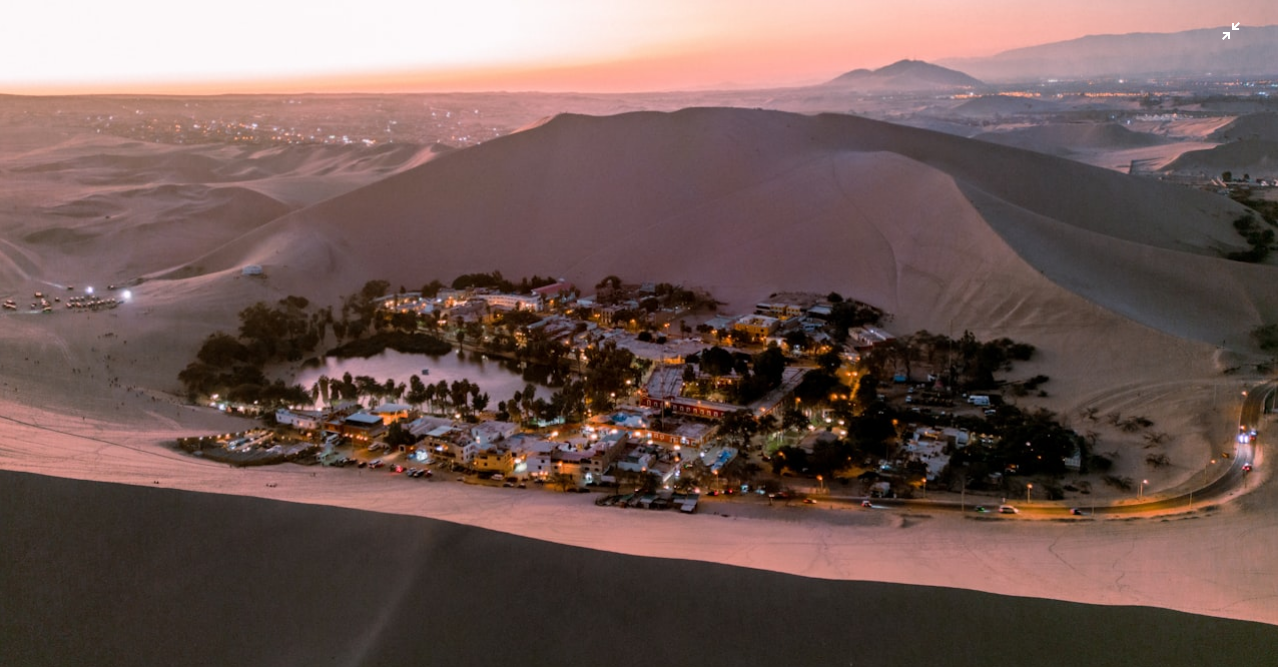 click at bounding box center [639, 298] 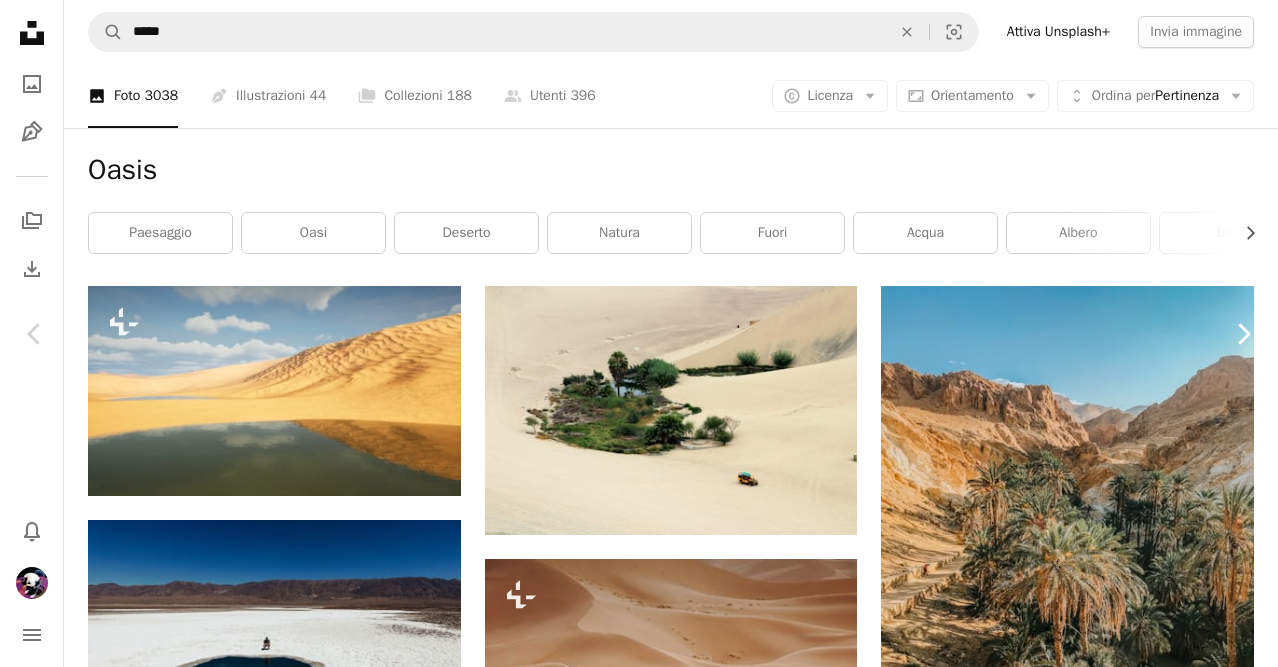 click on "Chevron right" at bounding box center (1243, 334) 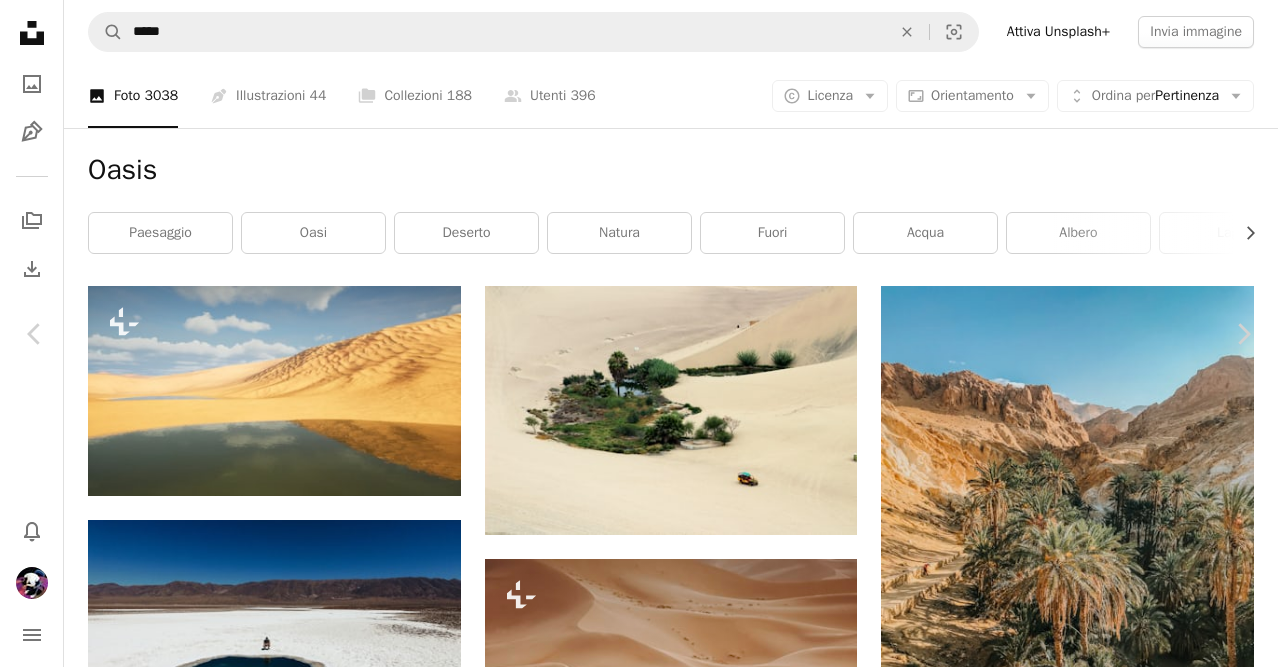 scroll, scrollTop: 0, scrollLeft: 0, axis: both 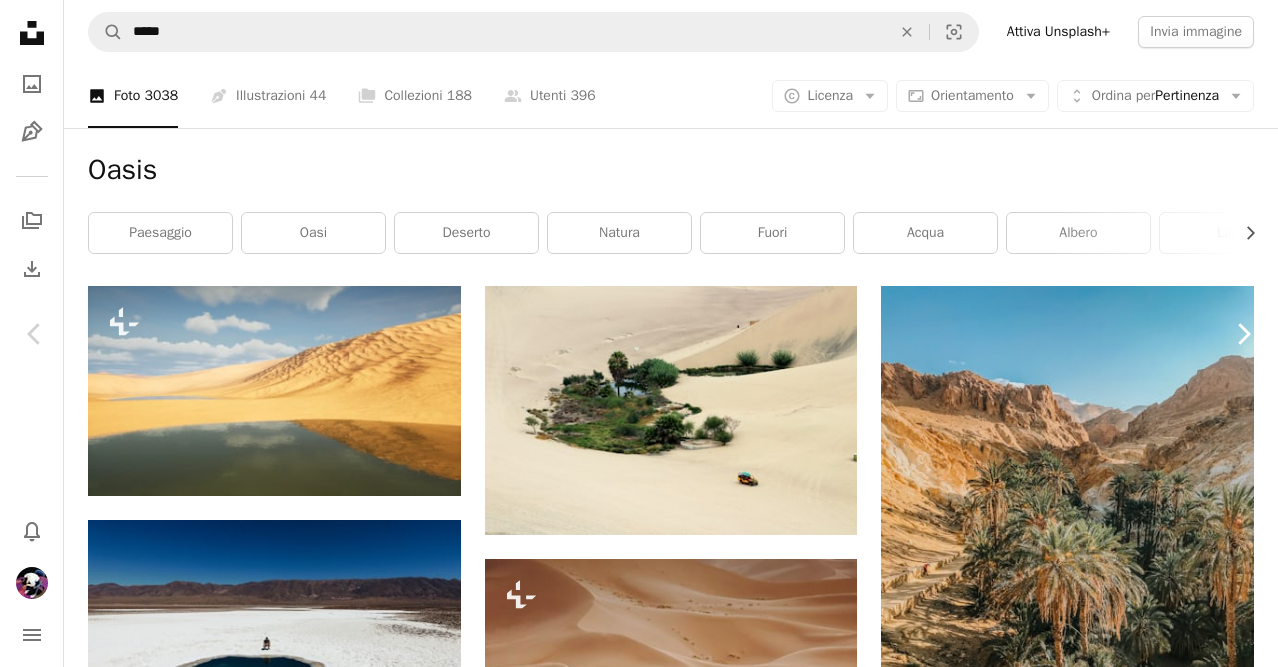 click on "Chevron right" 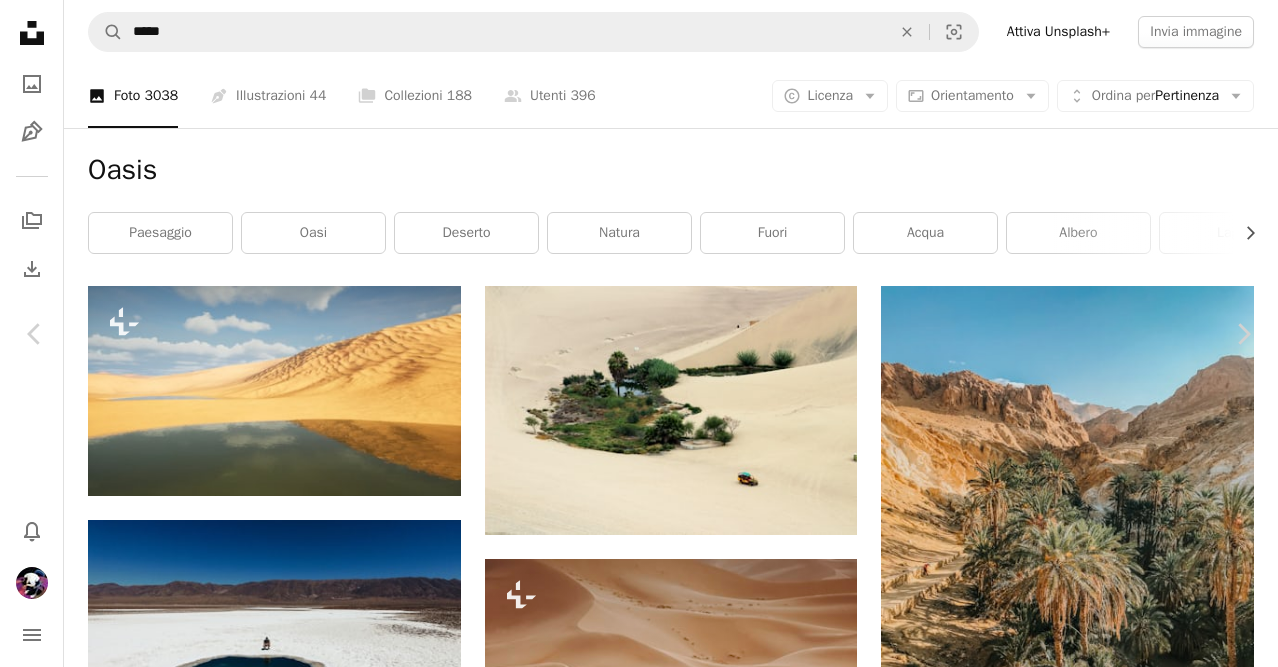 click at bounding box center [631, 6450] 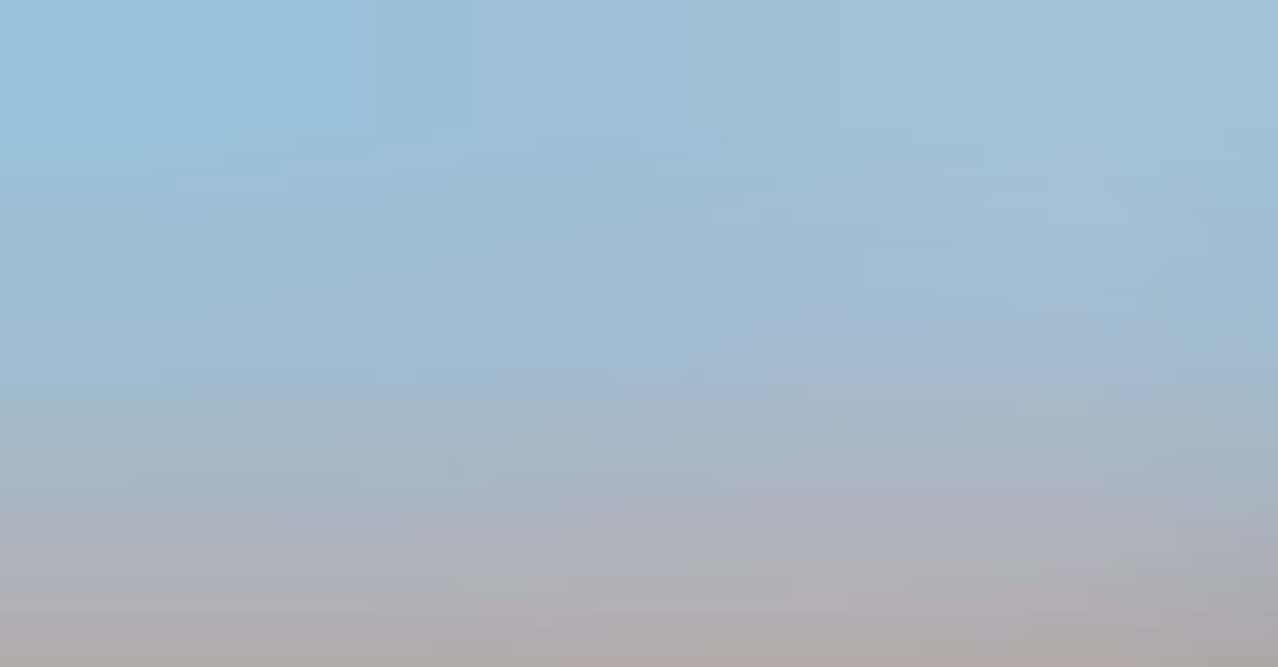 scroll, scrollTop: 611, scrollLeft: 0, axis: vertical 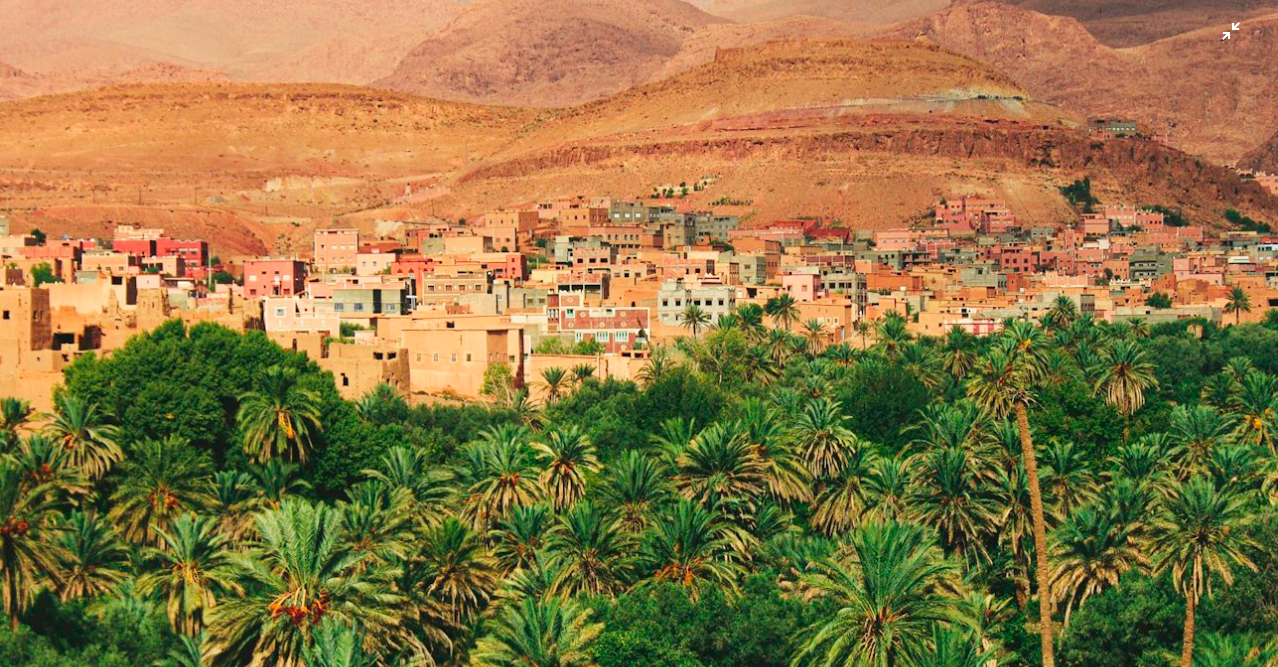 click at bounding box center (639, 344) 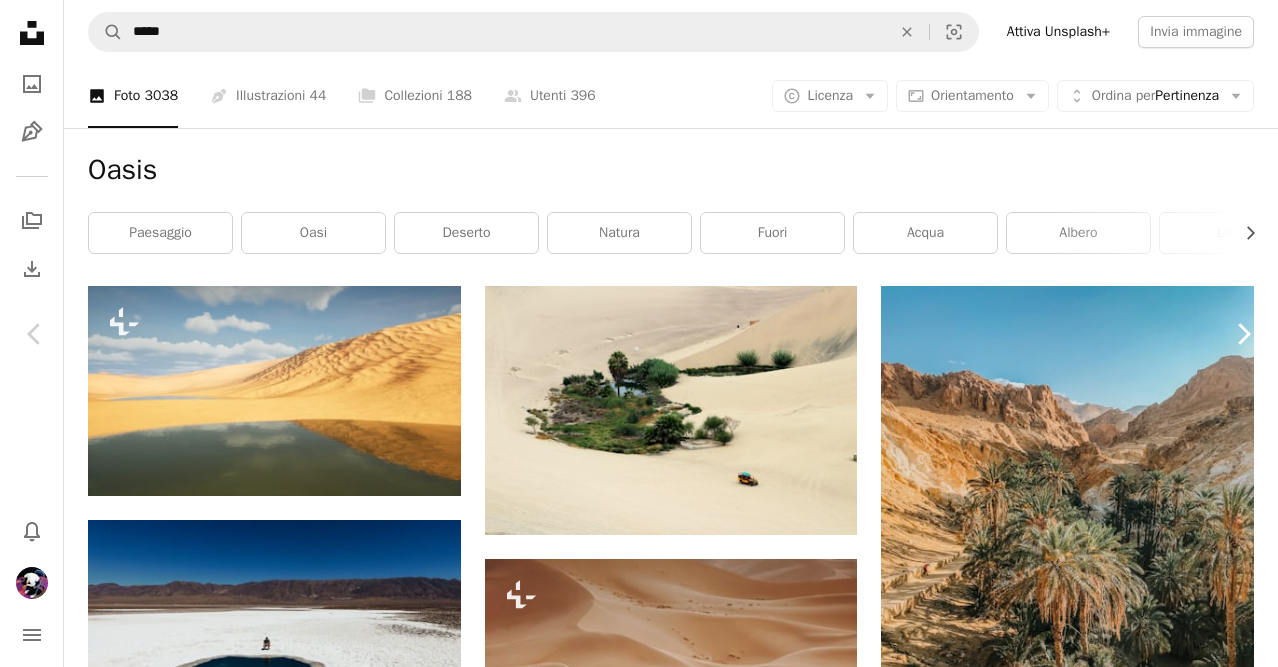 click on "Chevron right" 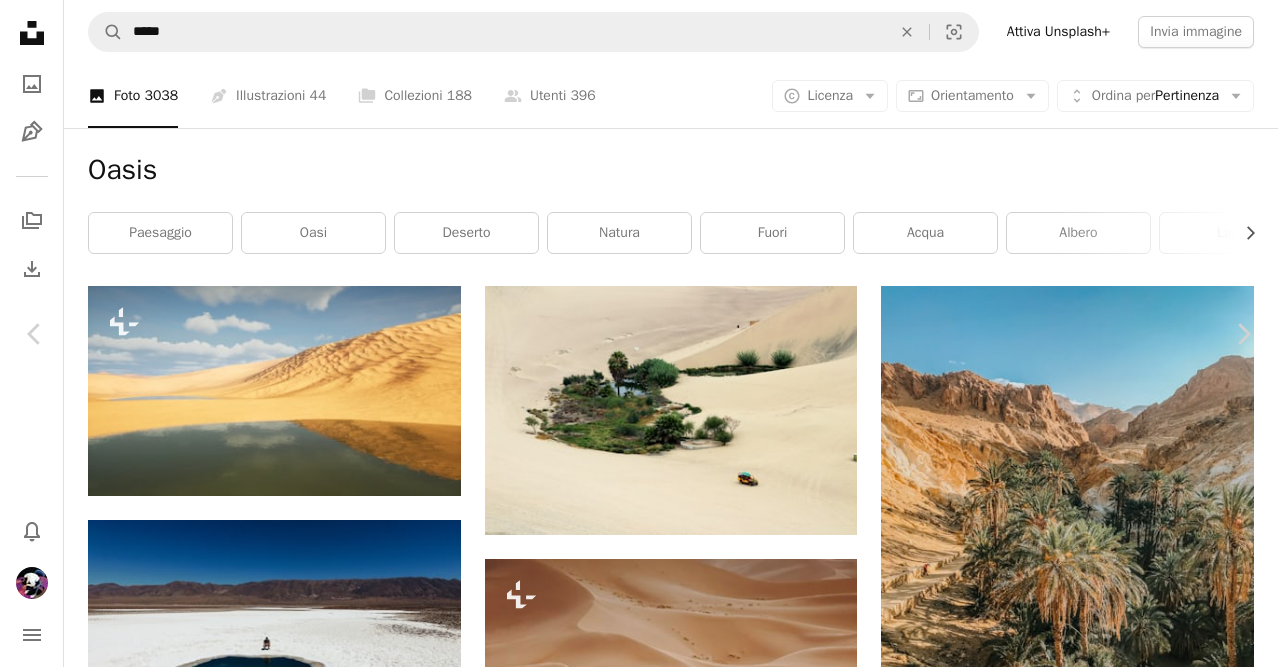 click at bounding box center (631, 6450) 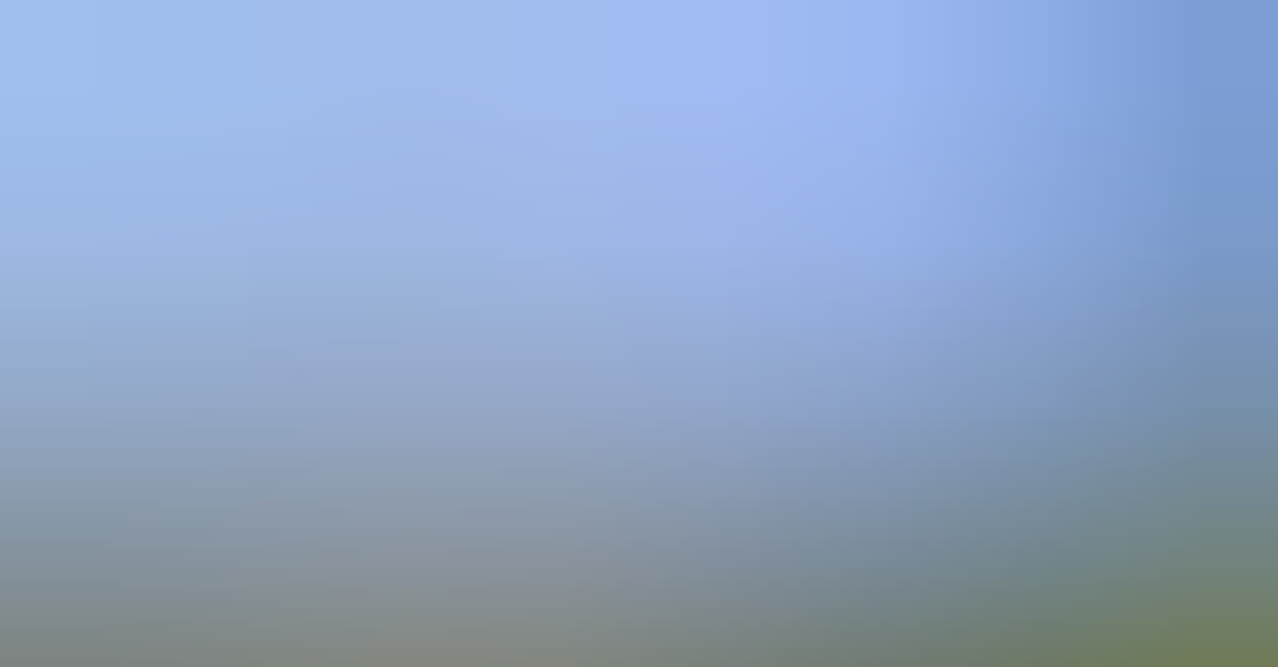 scroll, scrollTop: 65, scrollLeft: 0, axis: vertical 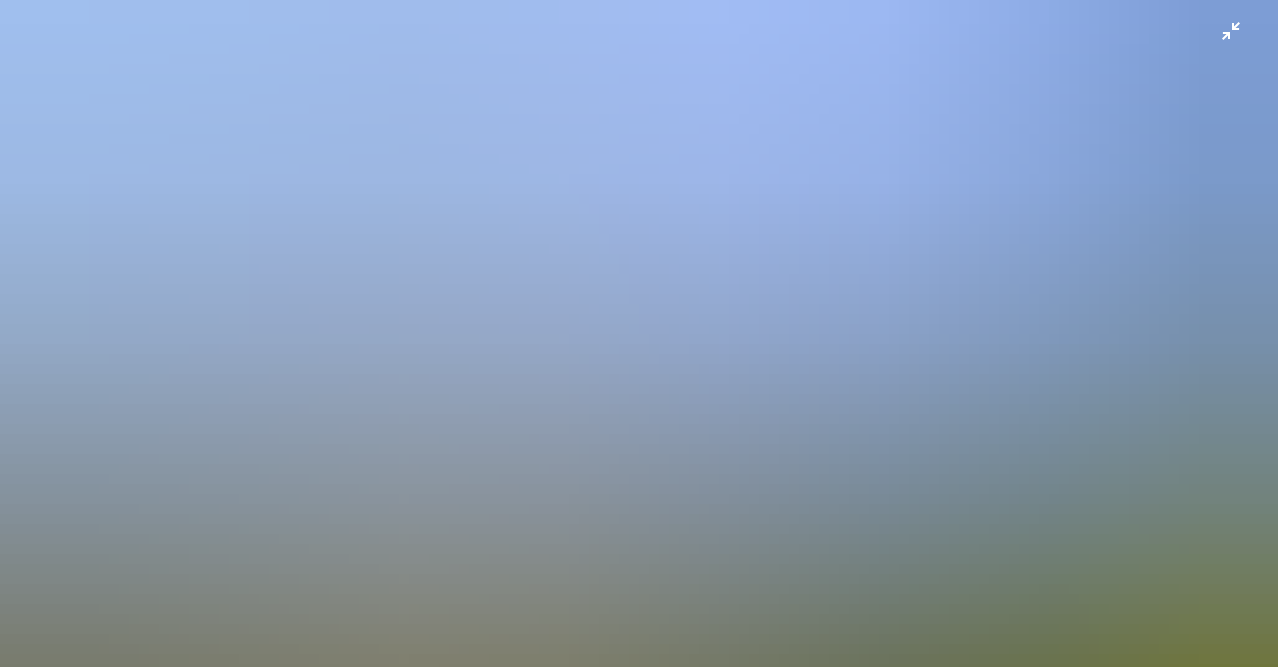 click at bounding box center [639, 338] 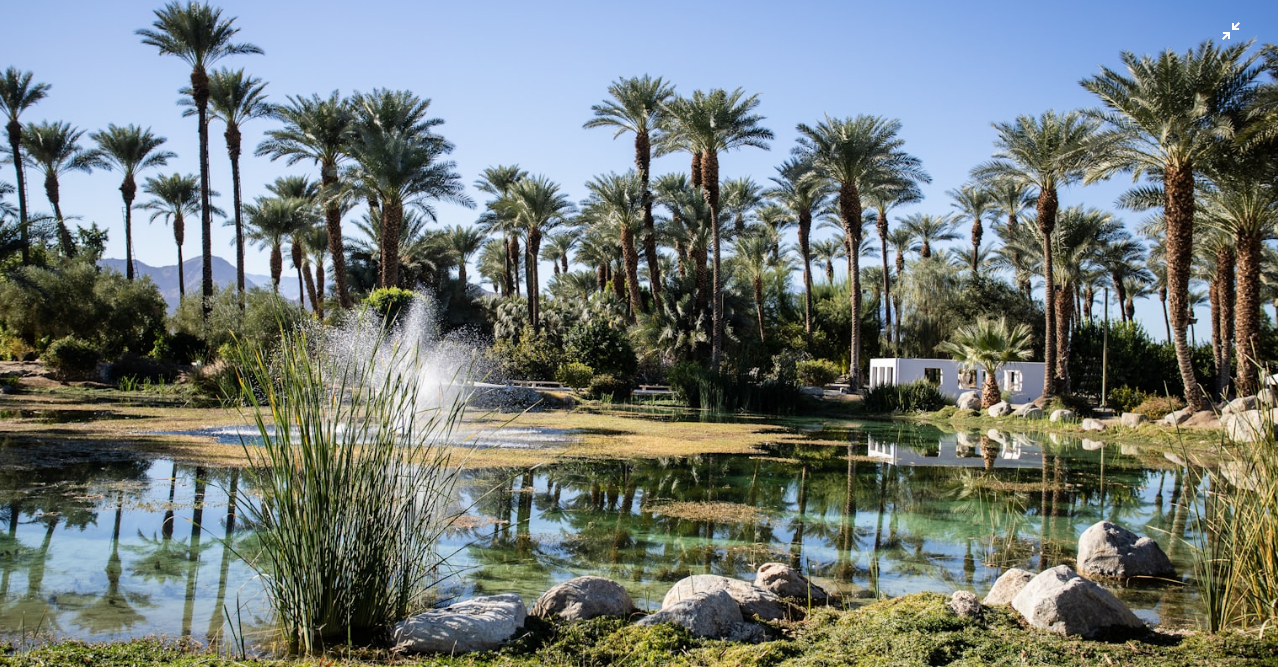 scroll, scrollTop: 0, scrollLeft: 0, axis: both 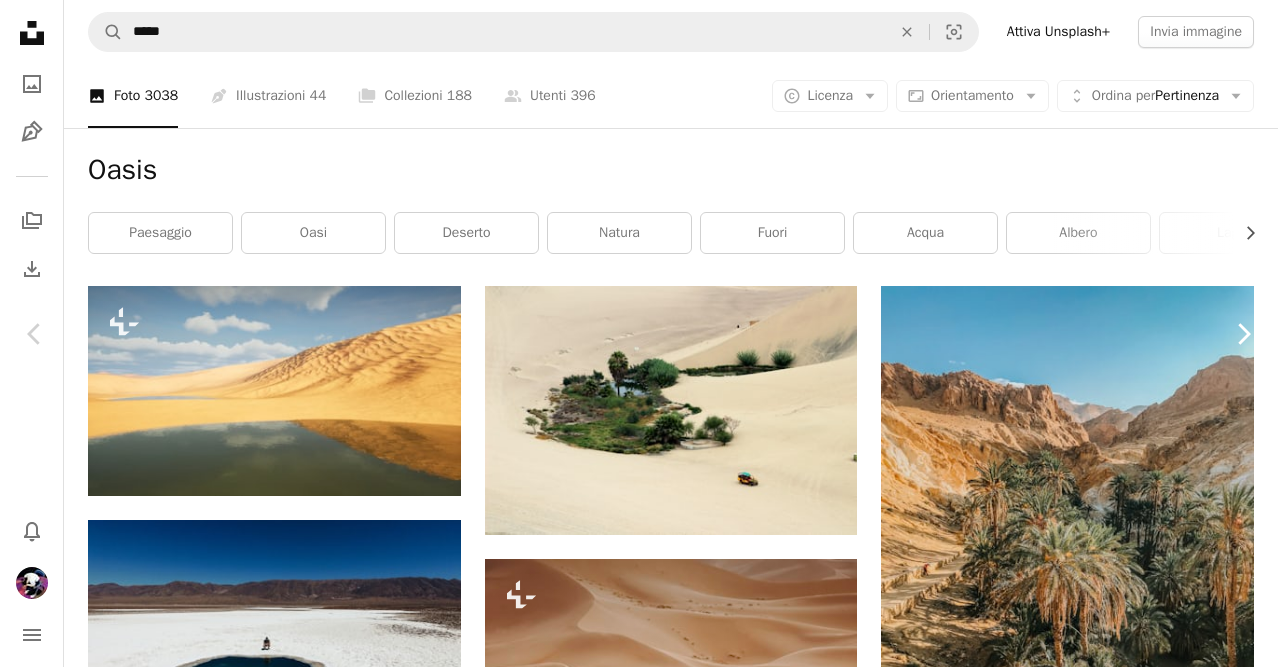 click on "Chevron right" 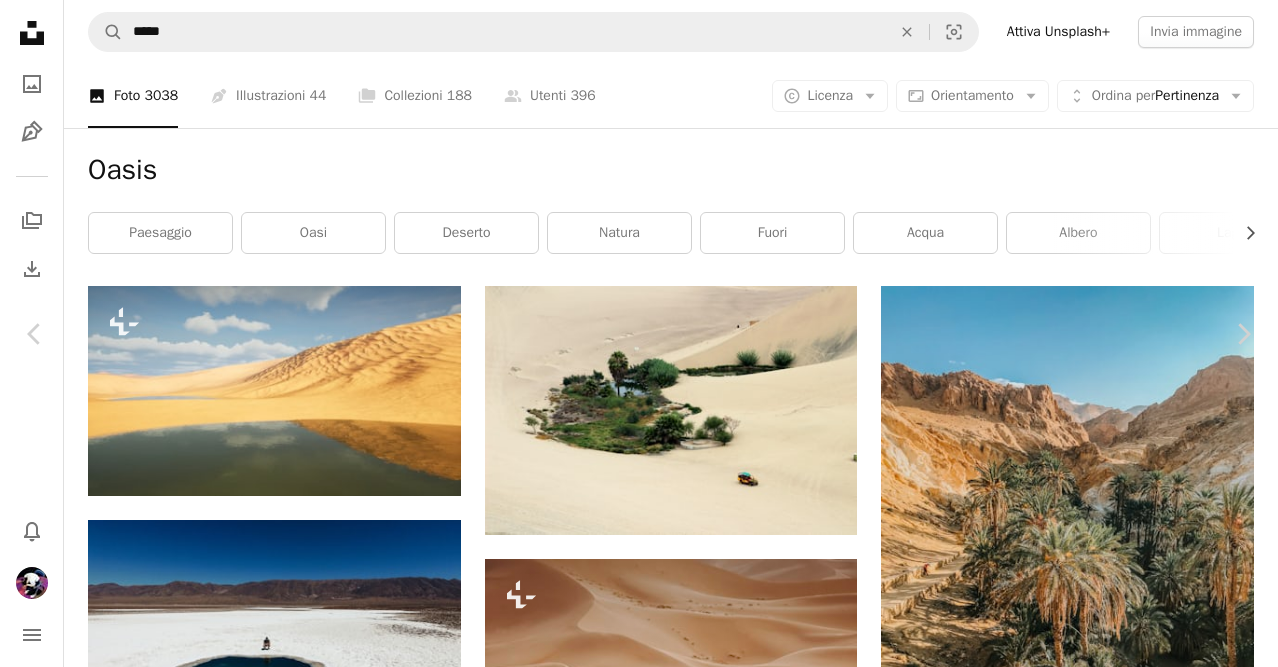 click at bounding box center [632, 6450] 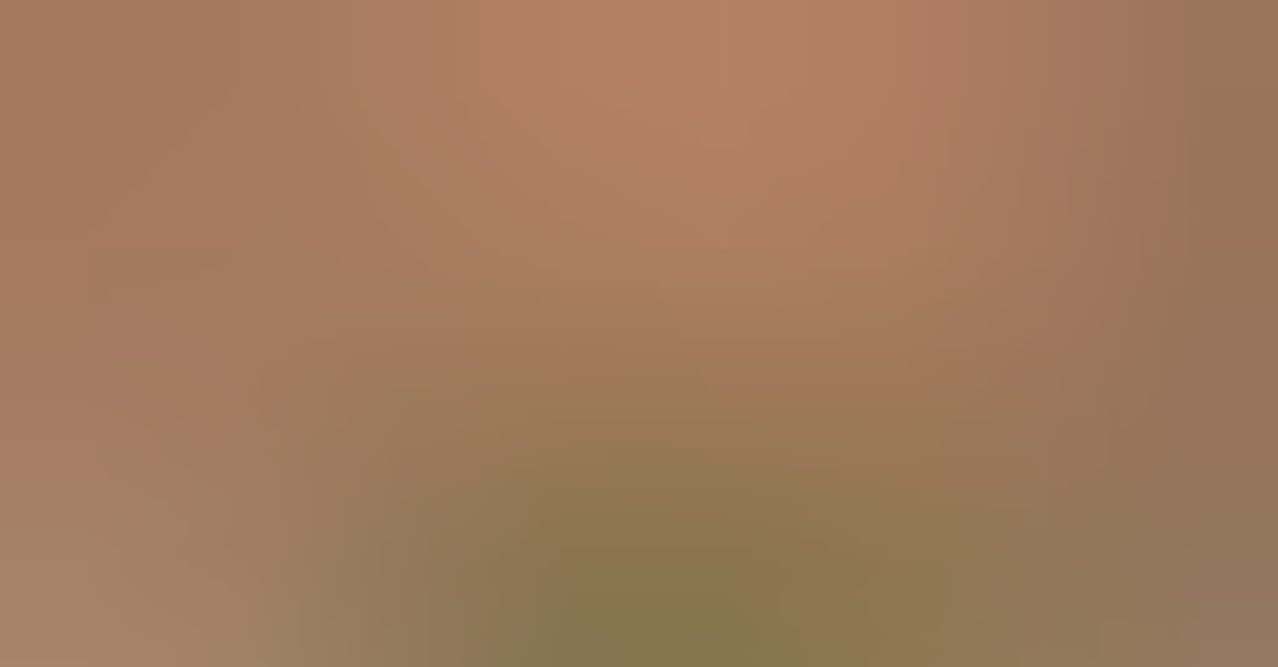 scroll, scrollTop: 141, scrollLeft: 0, axis: vertical 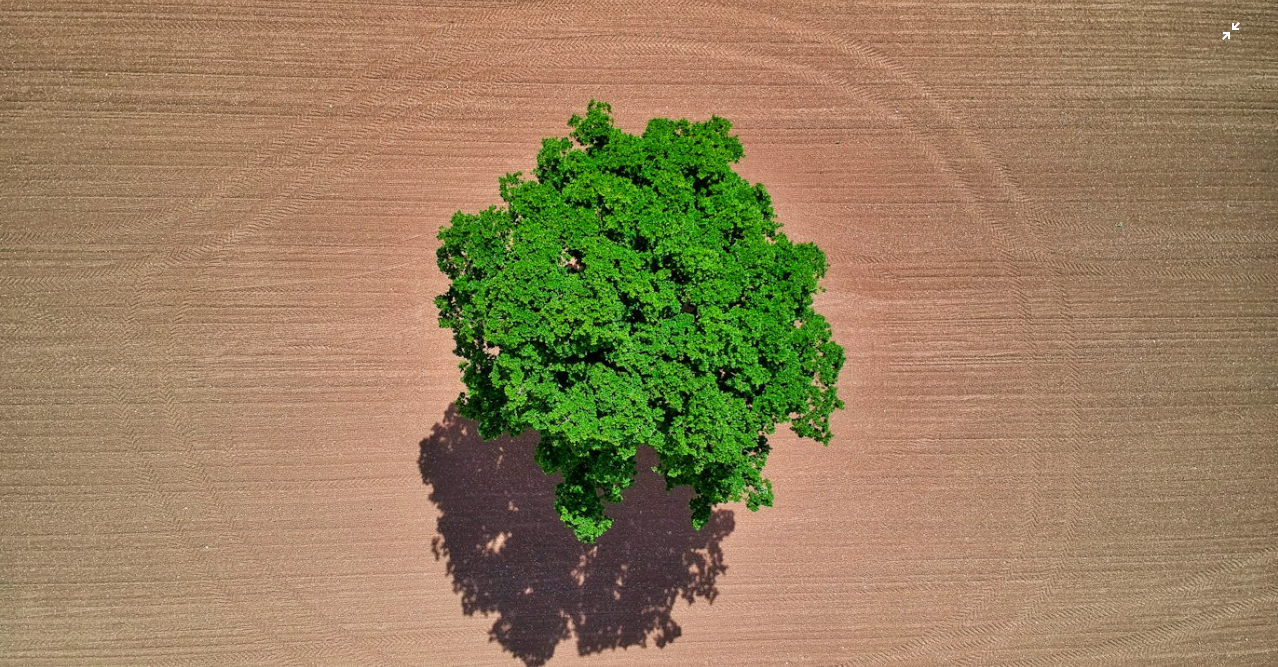 click at bounding box center (639, 338) 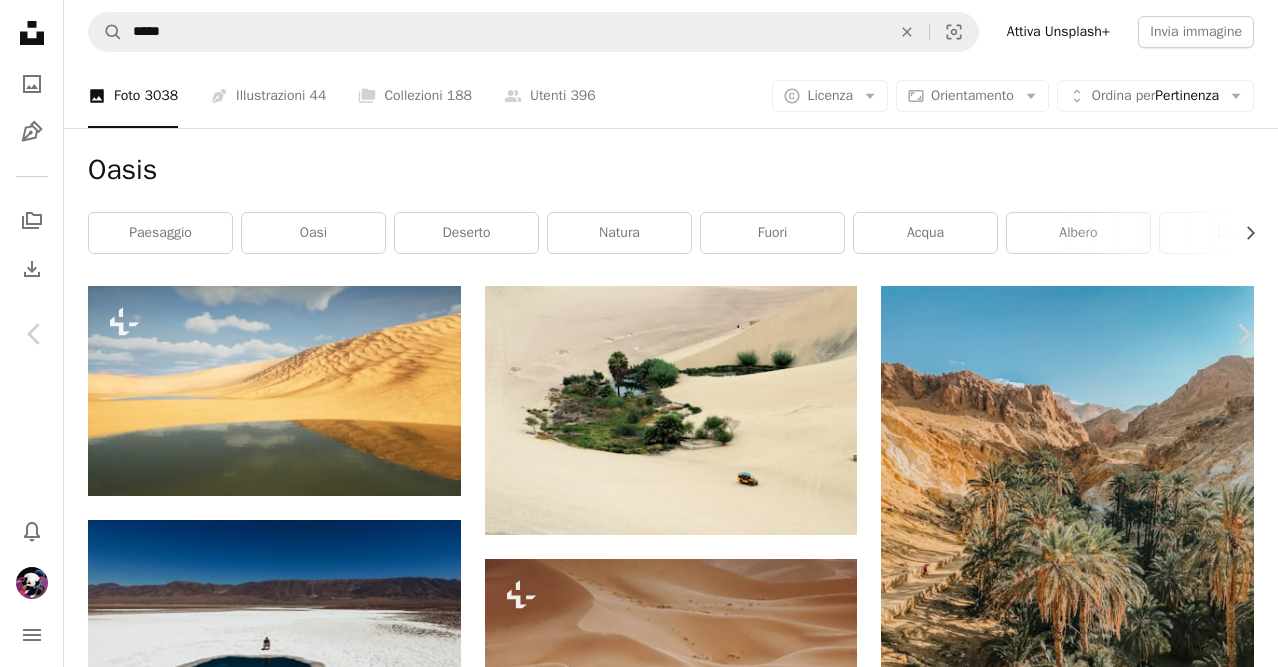click on "Chevron down" 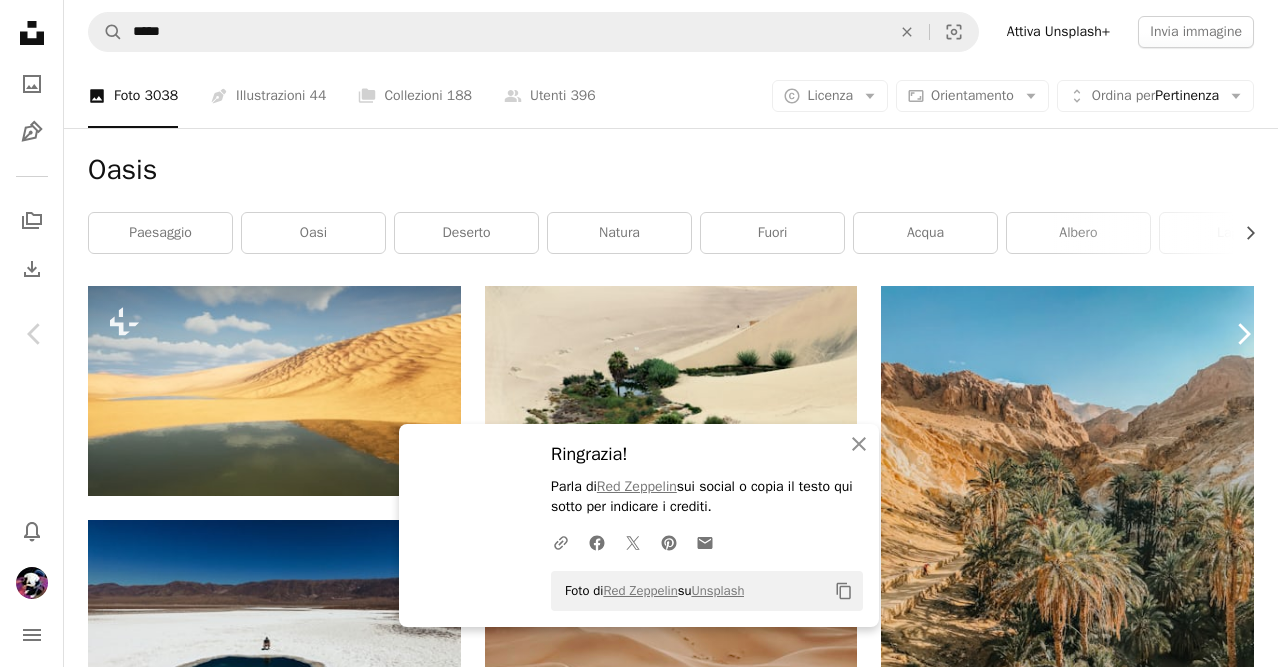 click 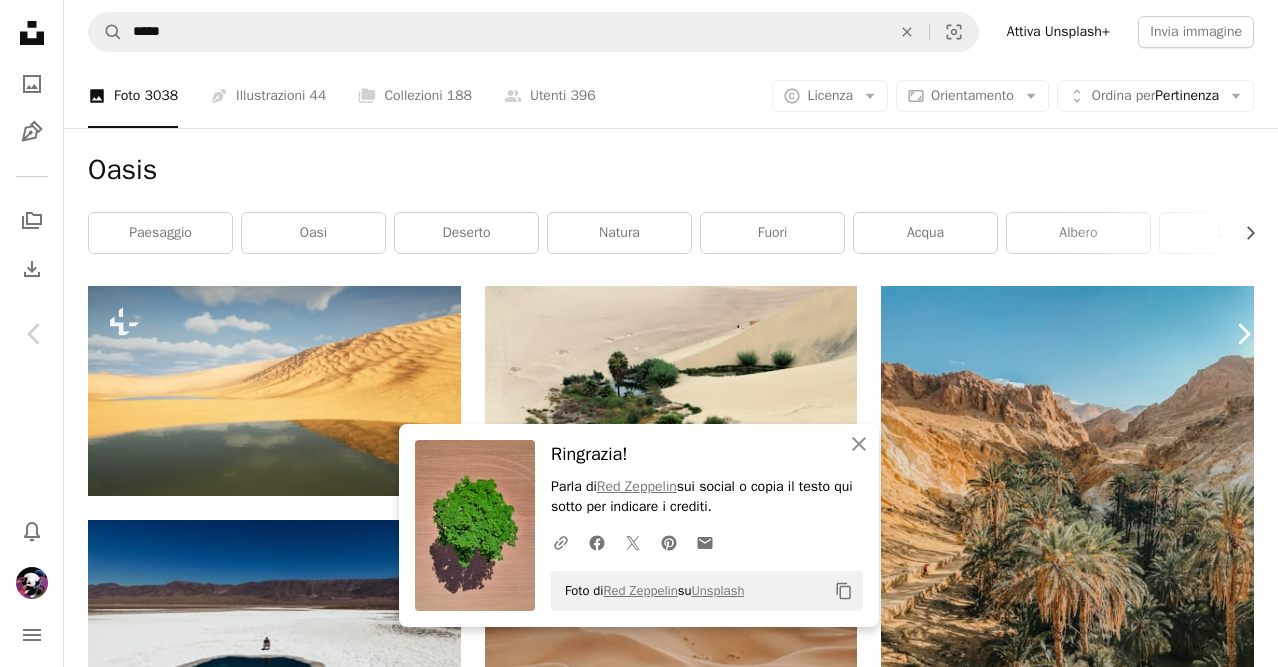 scroll, scrollTop: 0, scrollLeft: 0, axis: both 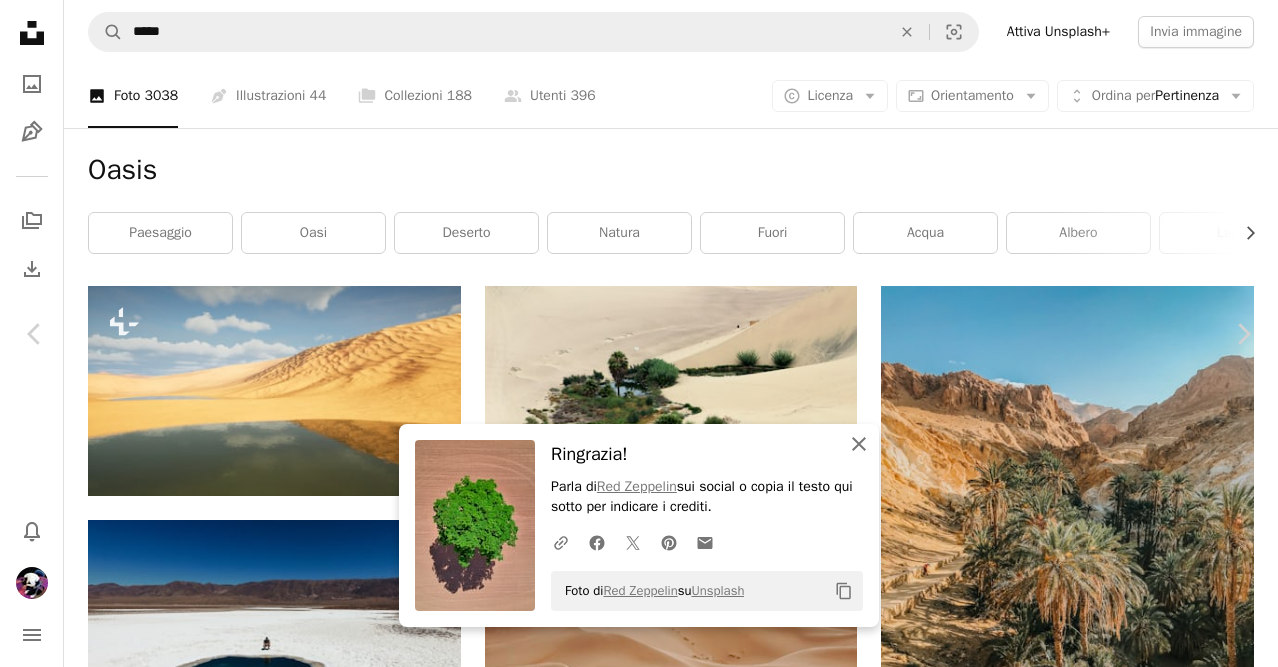 click on "An X shape" 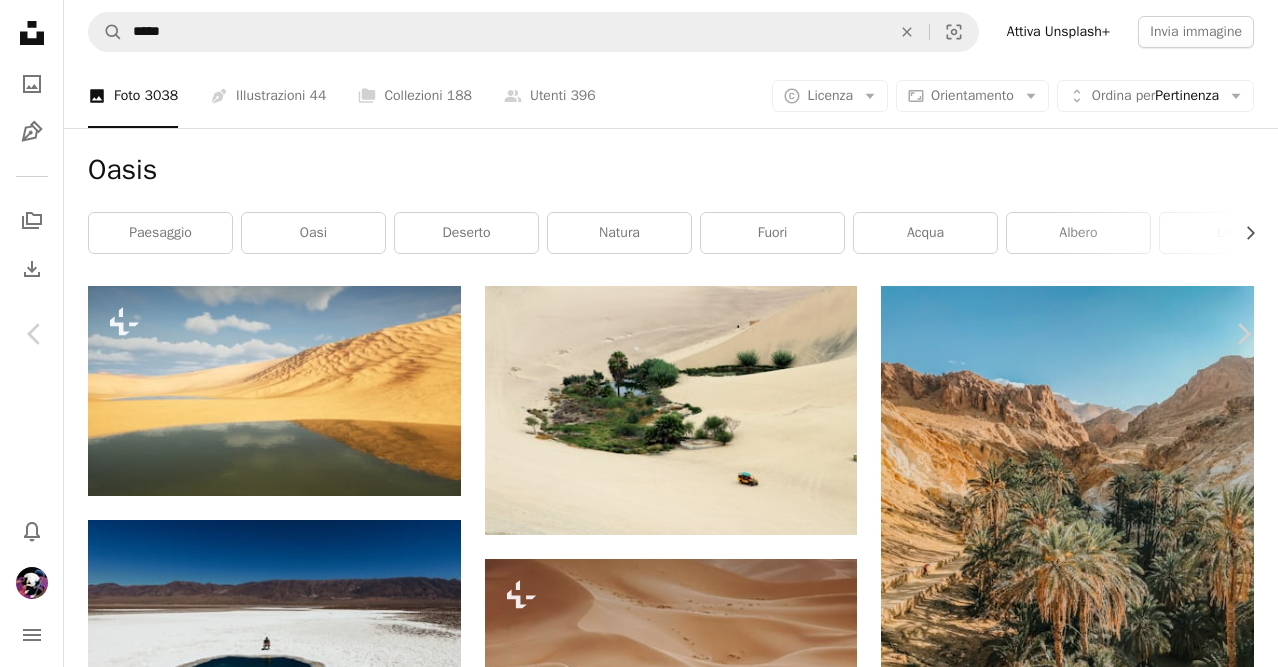 click at bounding box center (632, 6450) 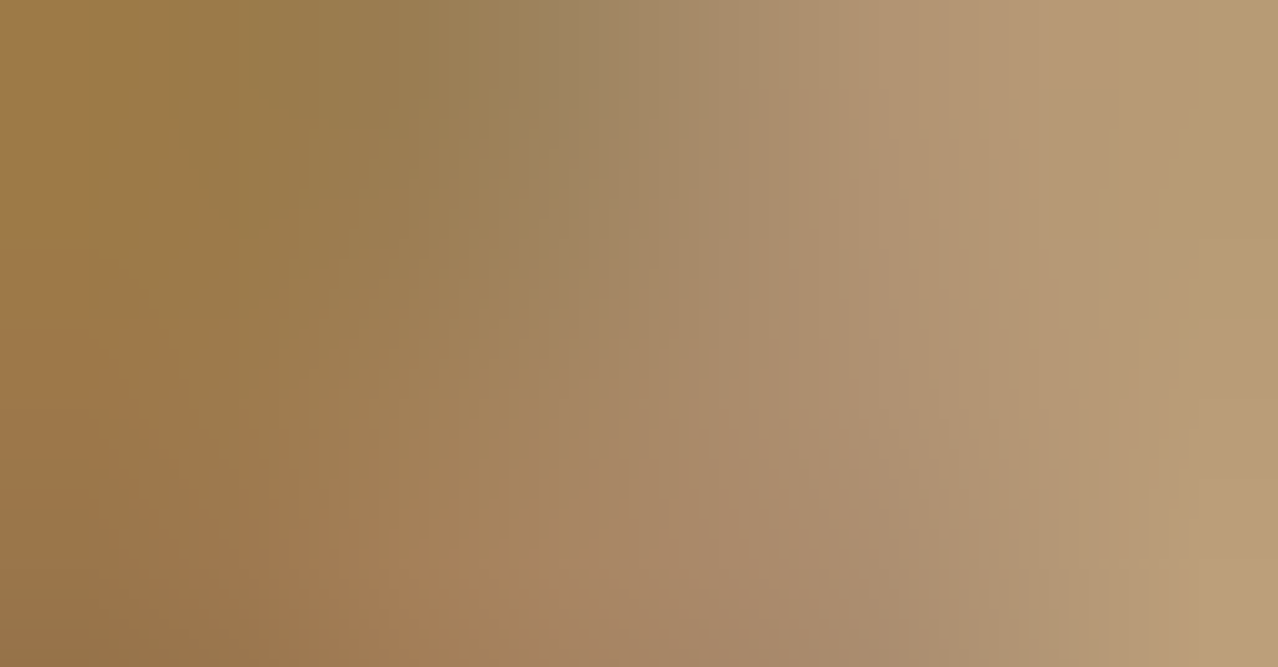 scroll, scrollTop: 141, scrollLeft: 0, axis: vertical 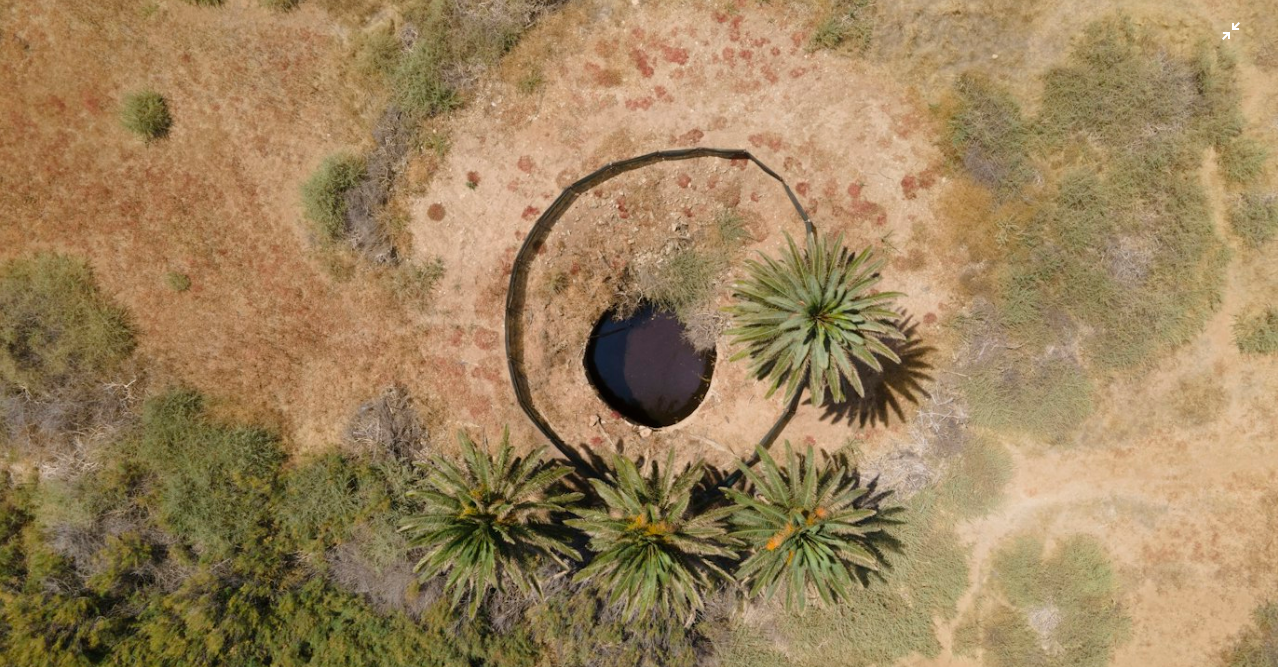 click at bounding box center (639, 338) 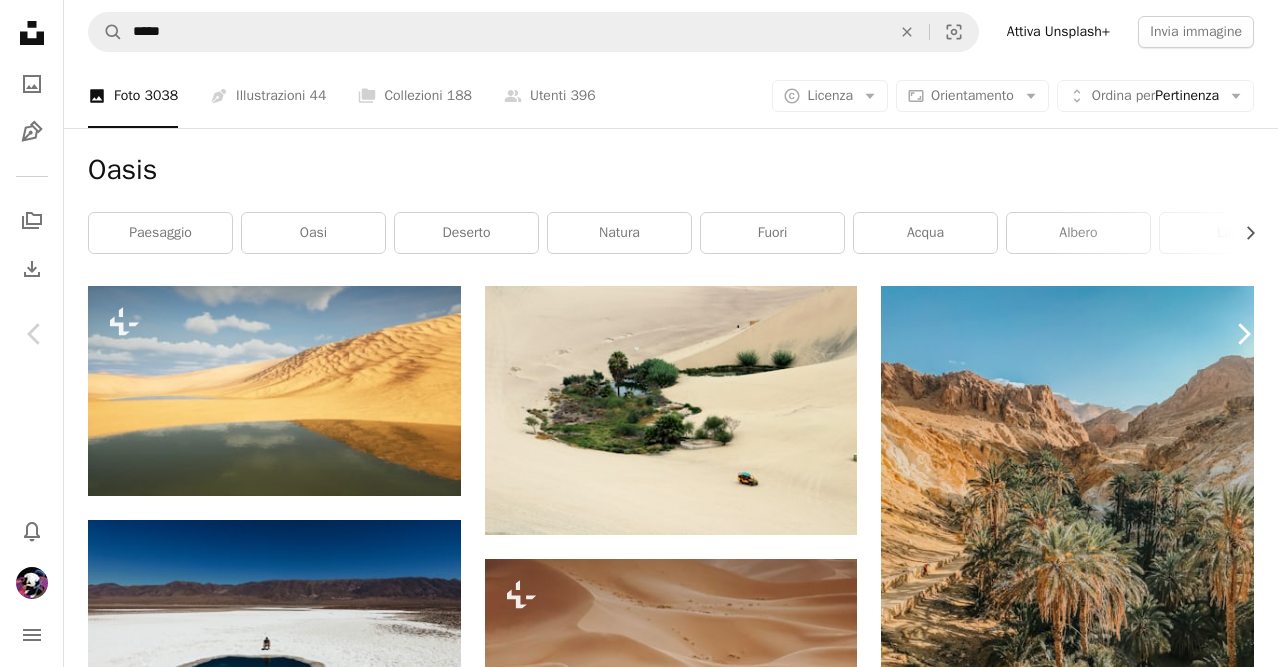 click on "Chevron right" 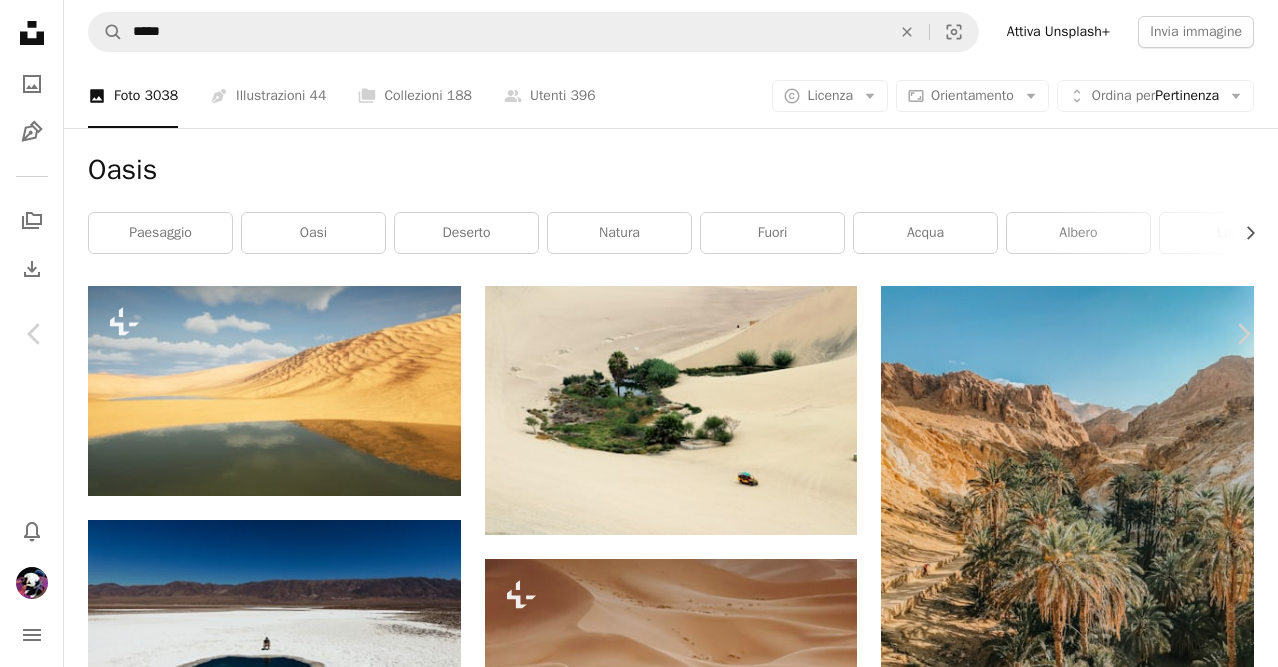 click at bounding box center (632, 6450) 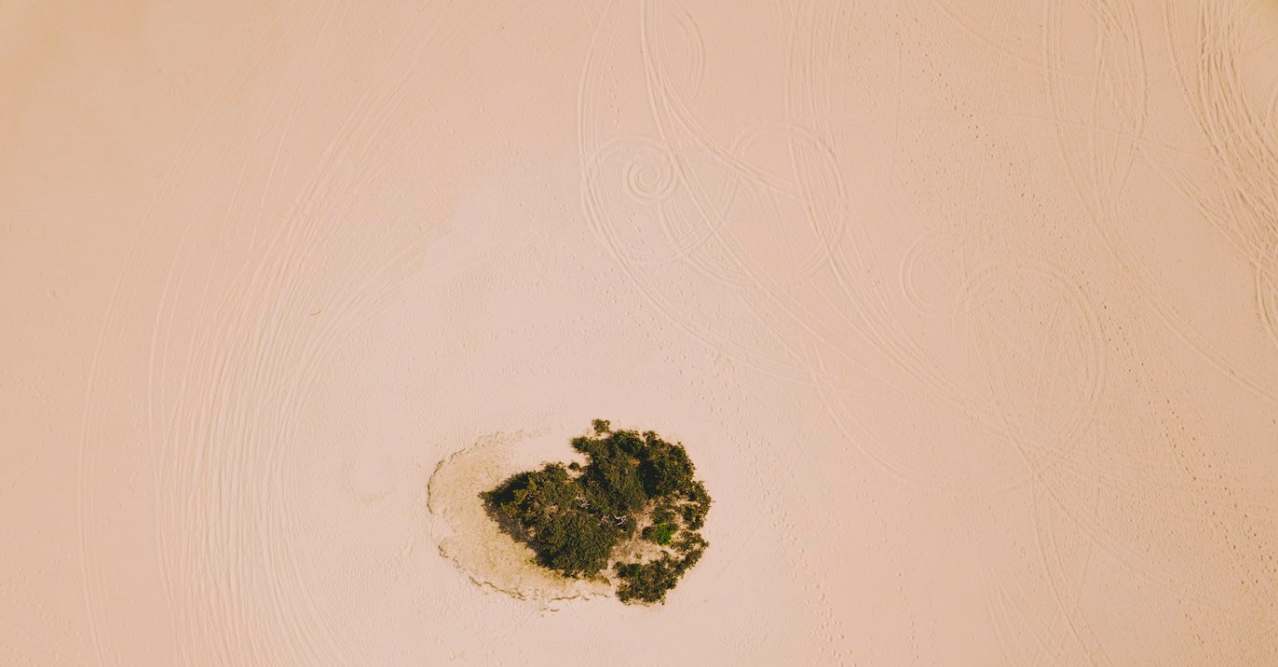 scroll, scrollTop: 140, scrollLeft: 0, axis: vertical 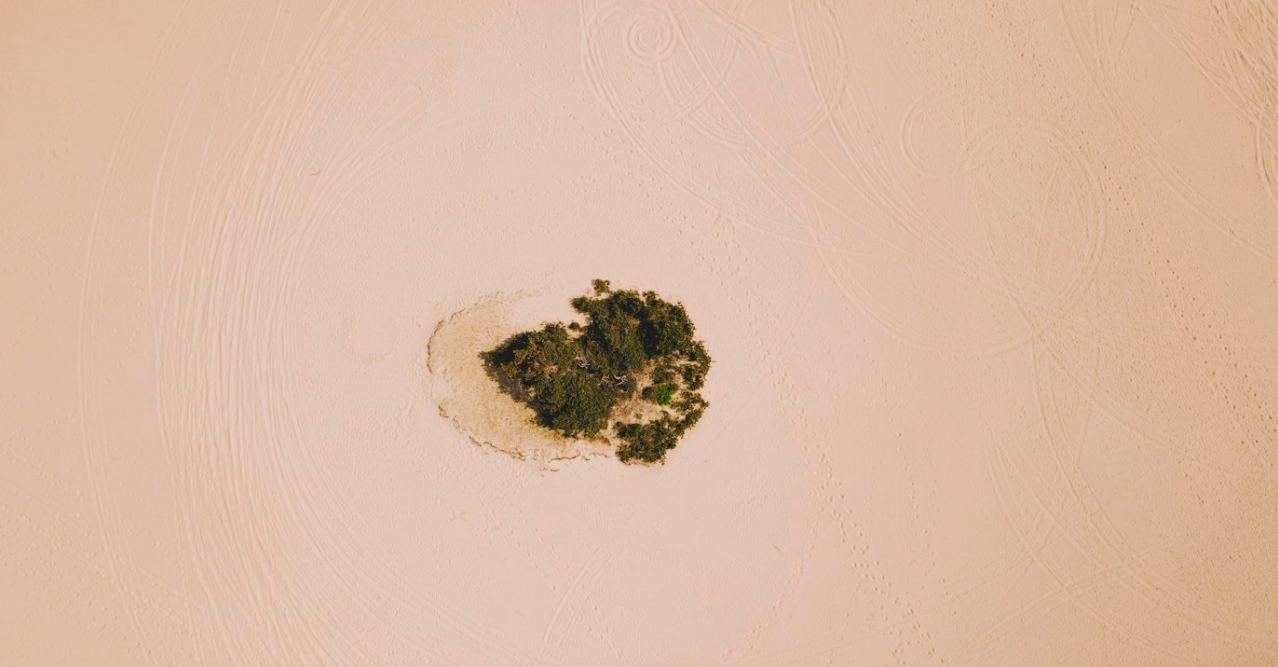 drag, startPoint x: 864, startPoint y: 248, endPoint x: 885, endPoint y: 233, distance: 25.806976 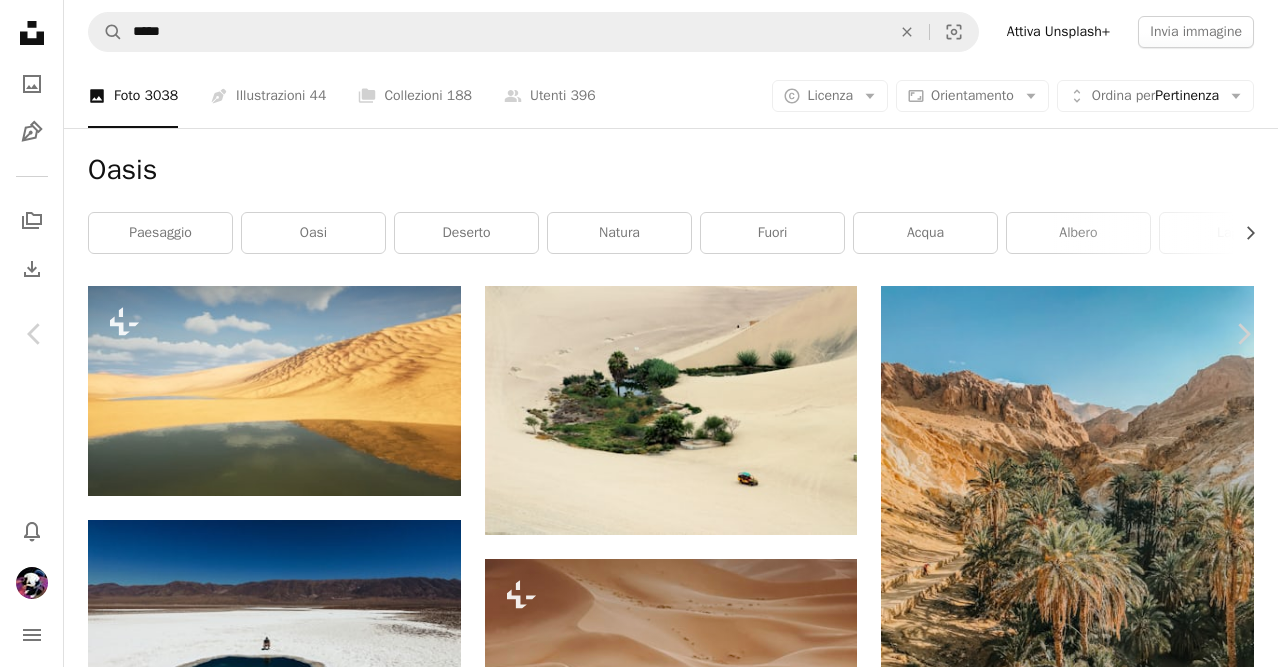 scroll, scrollTop: 0, scrollLeft: 0, axis: both 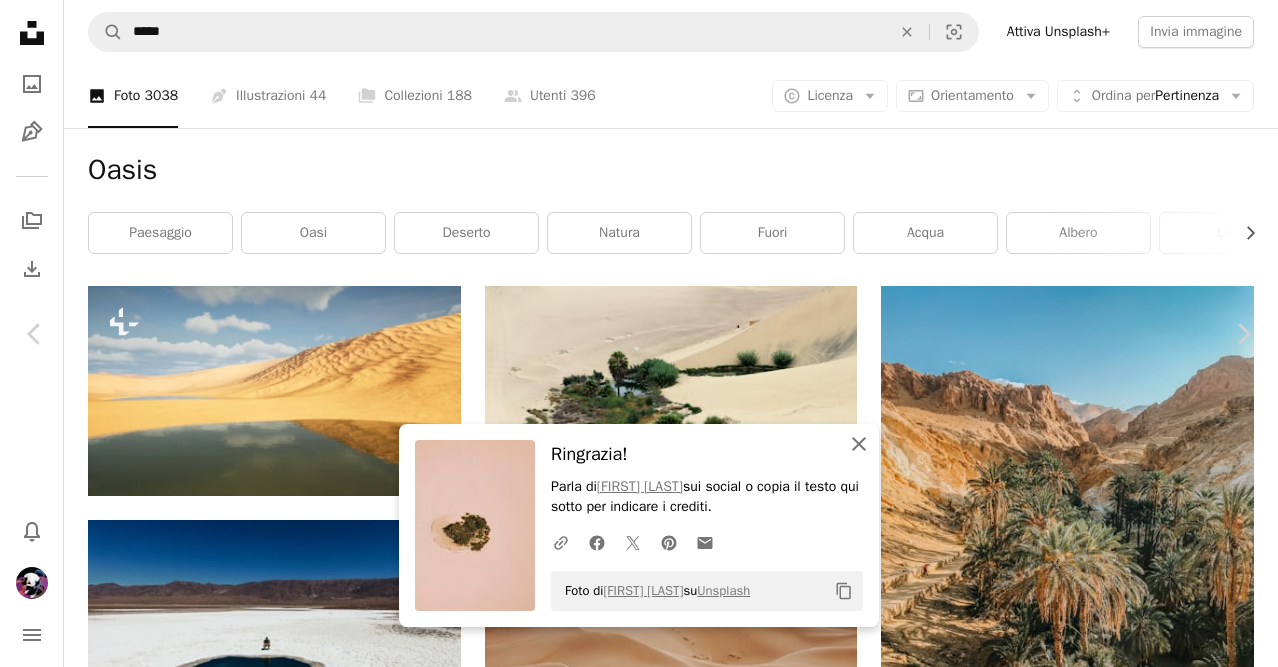 drag, startPoint x: 859, startPoint y: 442, endPoint x: 890, endPoint y: 400, distance: 52.201534 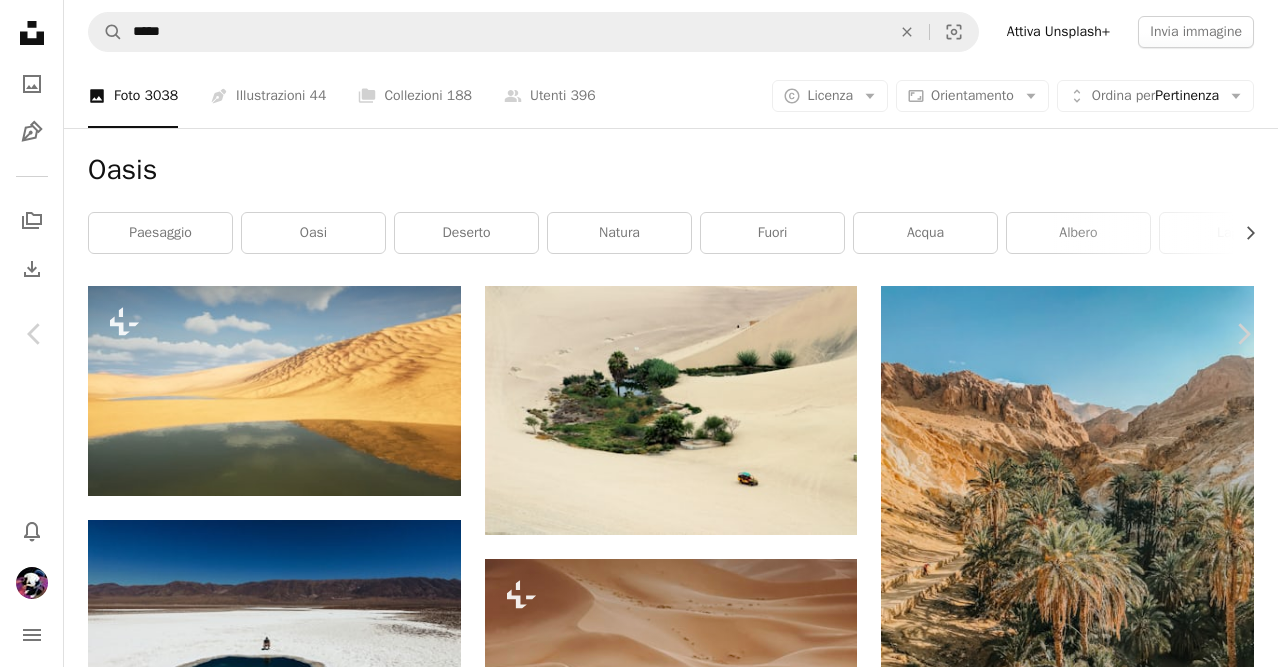 click on "Unnamed Road, [NUMBER] [LOCATION], [LOCATION], [COUNTRY] Pubblicato il [NUMBER] [MONTH] [YEAR] Camera DJI, FC220 Safety Può essere utilizzato gratuitamente ai sensi della Licenza Unsplash verde caldo sabbia camminare solo drone antenna selvaggio escursione oasi Olandese dall'alto vagabondare cingoli un po' nella natura selvaggia oasi pianta fuori Sfoglia immagini premium correlate su iStock | Risparmia il [NUMBER]% con il codice UNSPLASH[NUMBER] Visualizza altro su iStock ↗ Immagini correlate A heart A plus sign [FIRST] [LAST] Disponibile per il servizio A checkmark inside of a circle Arrow pointing down Plus sign for Unsplash+ A heart A plus sign [FIRST] [LAST] Per Unsplash+ A lock Download A heart A plus sign" at bounding box center (639, 6405) 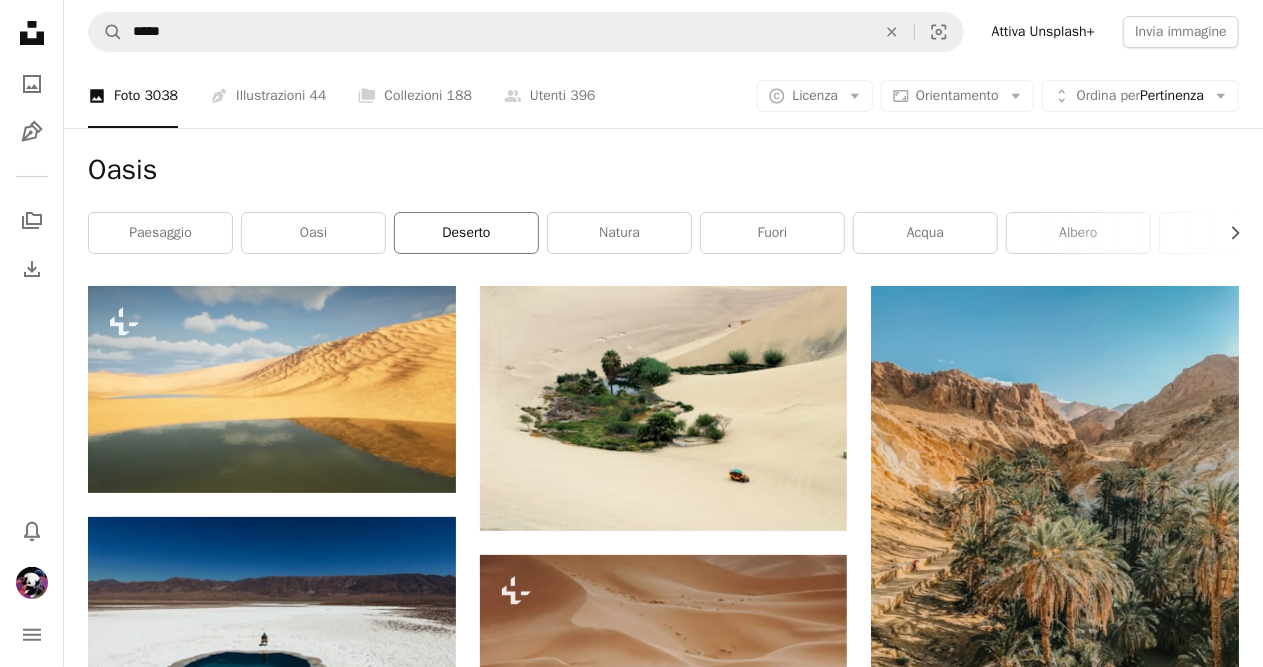 click on "deserto" at bounding box center [466, 233] 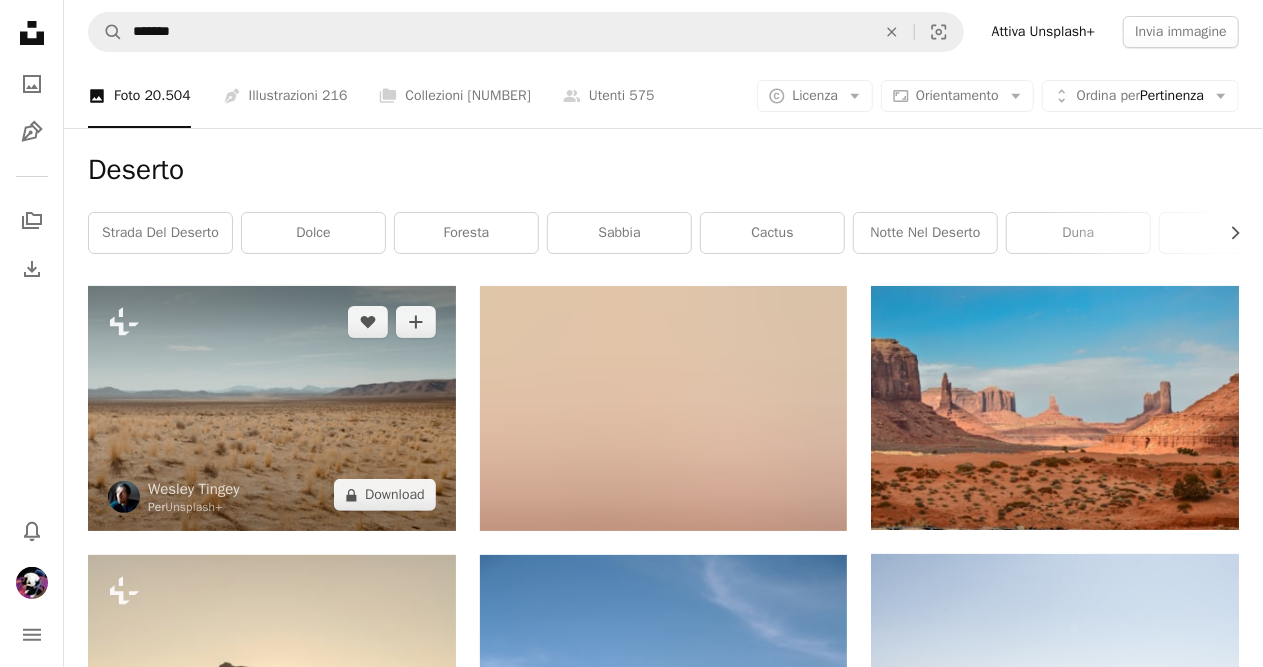 click at bounding box center (272, 408) 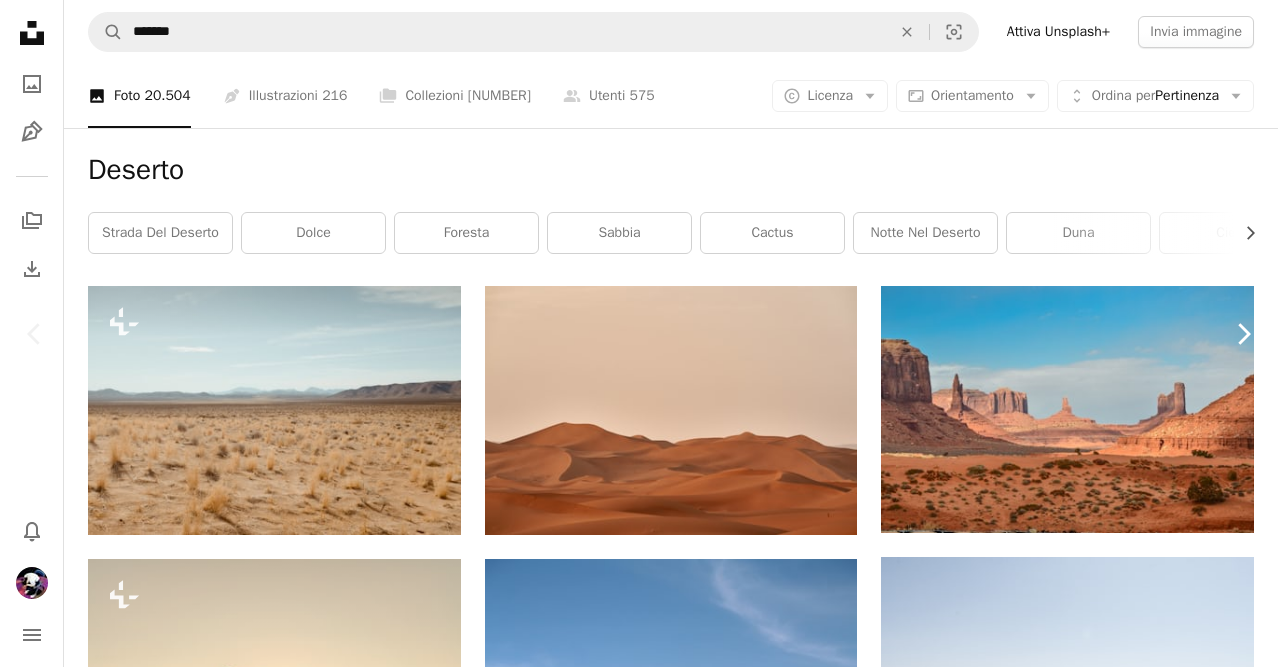 click on "Chevron right" 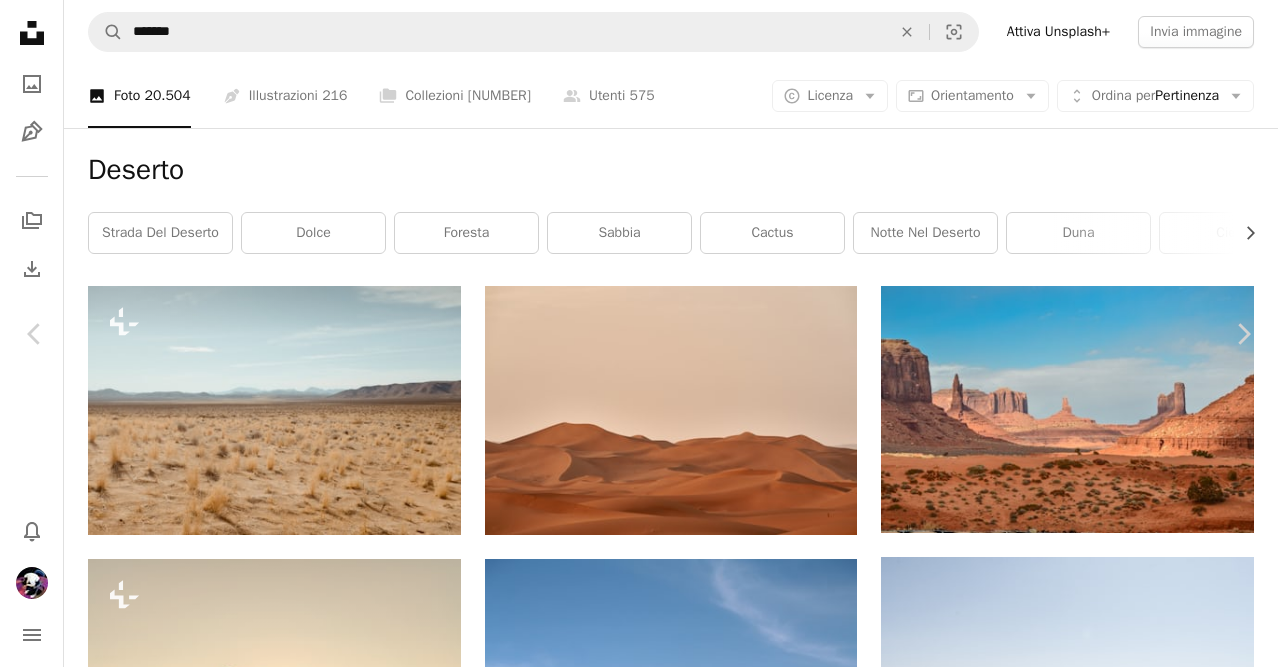scroll, scrollTop: 200, scrollLeft: 0, axis: vertical 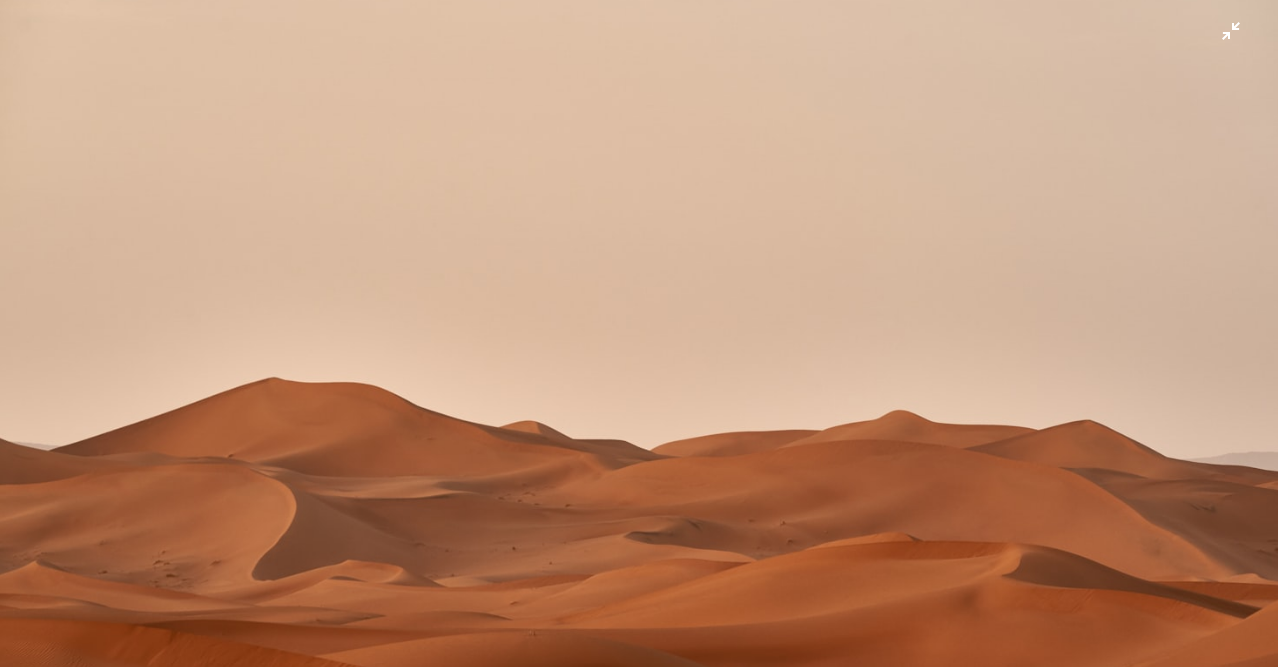 click at bounding box center [639, 337] 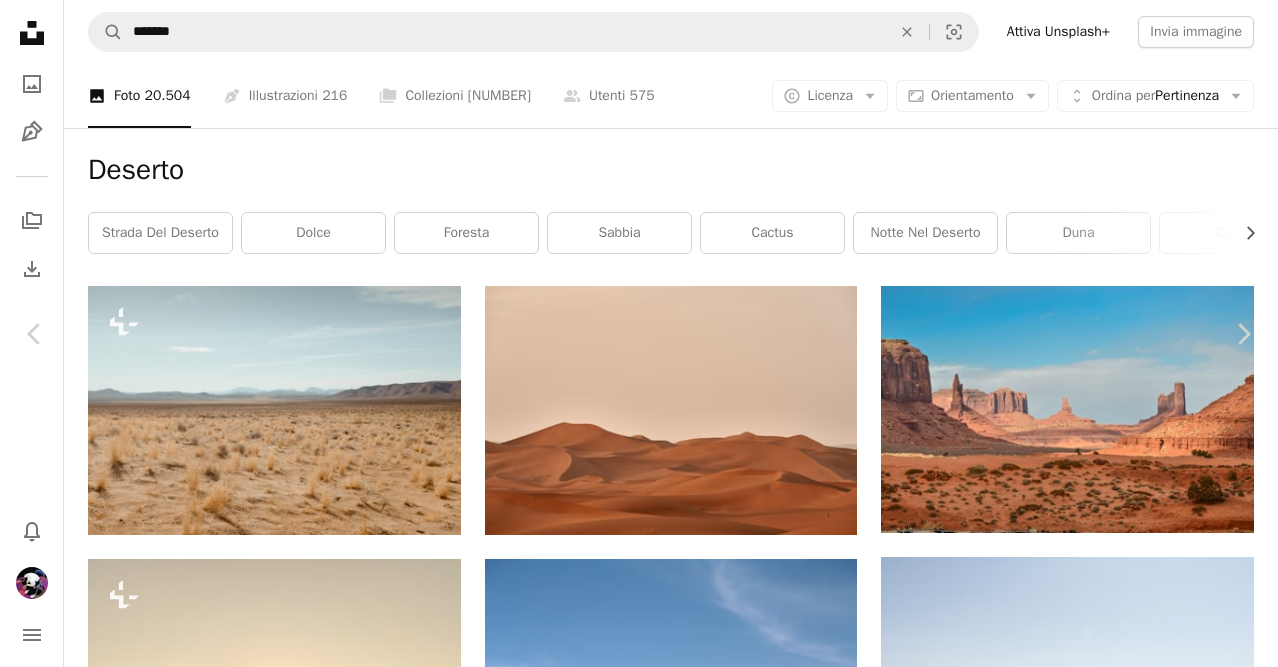 click on "Chevron down" 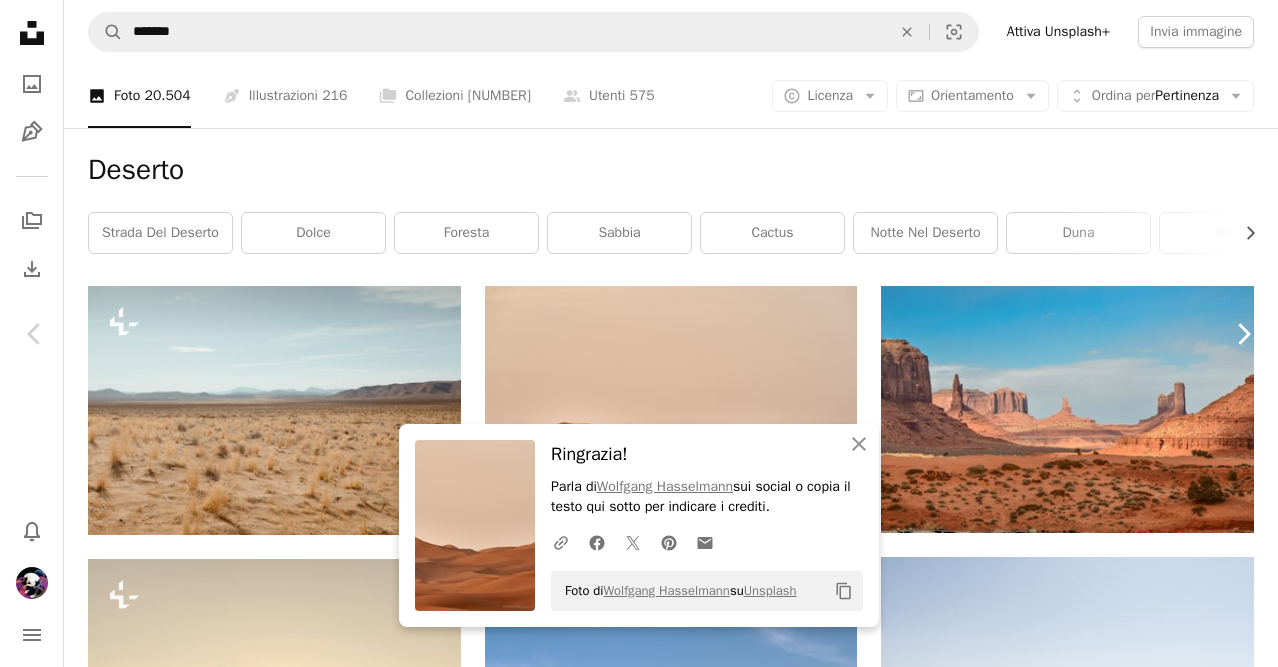 click 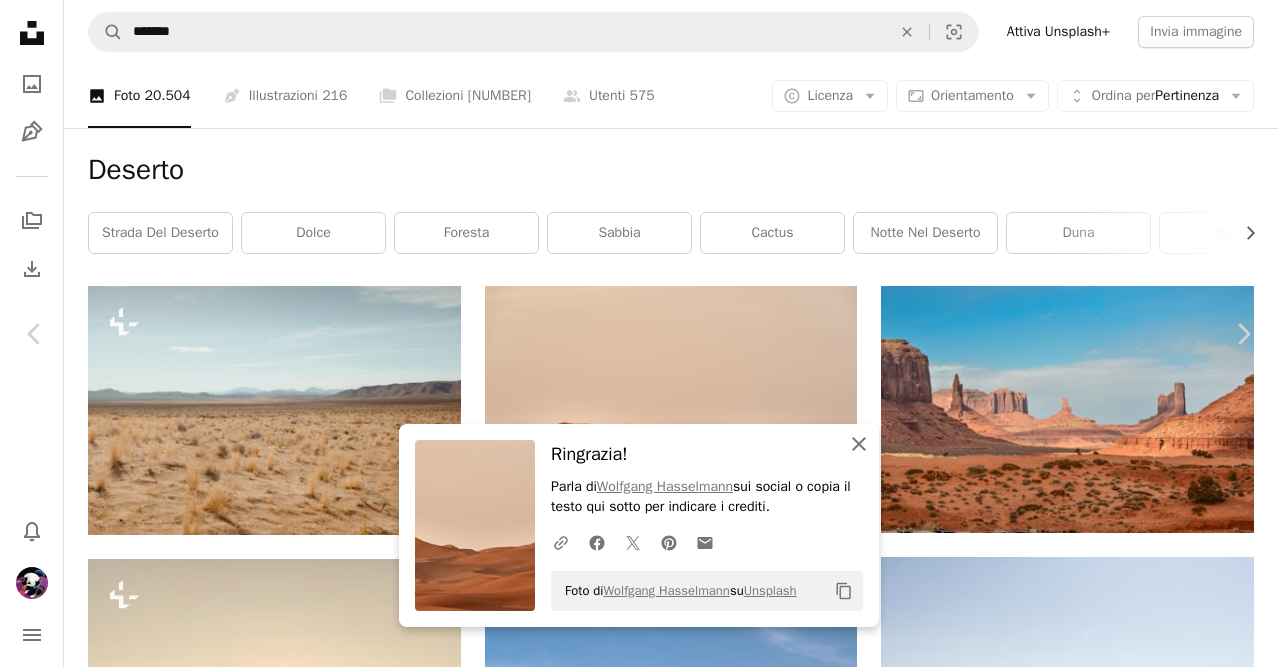 click on "An X shape" 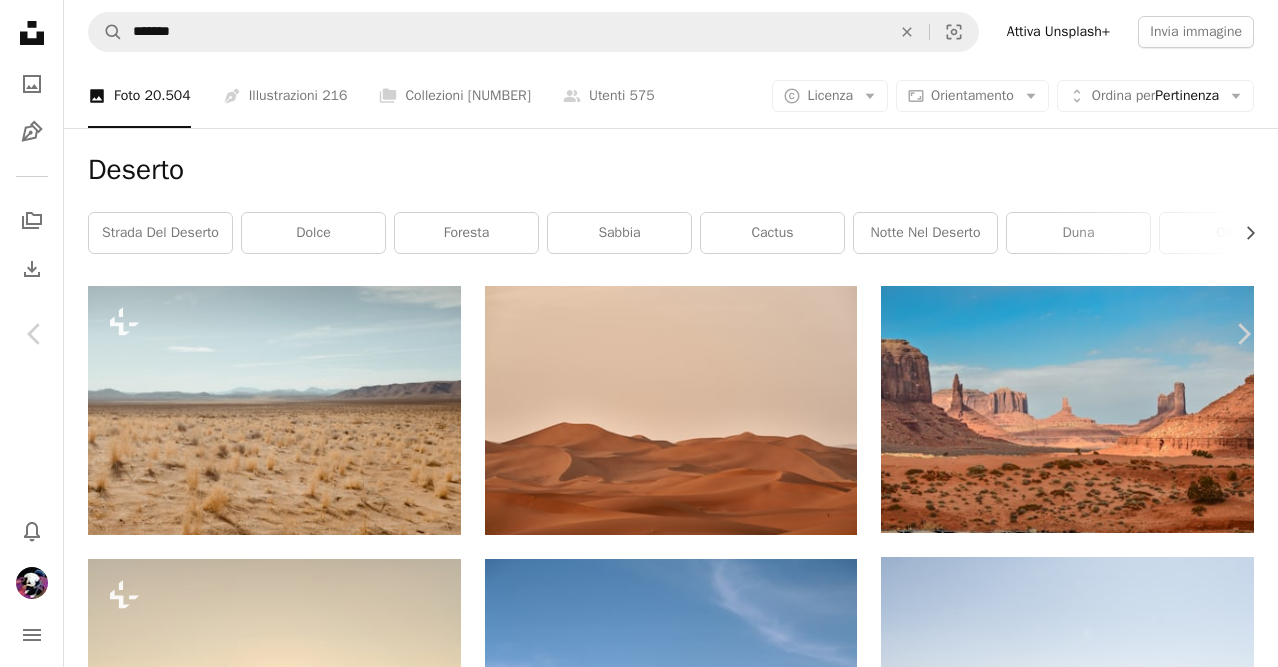 click at bounding box center (632, 3644) 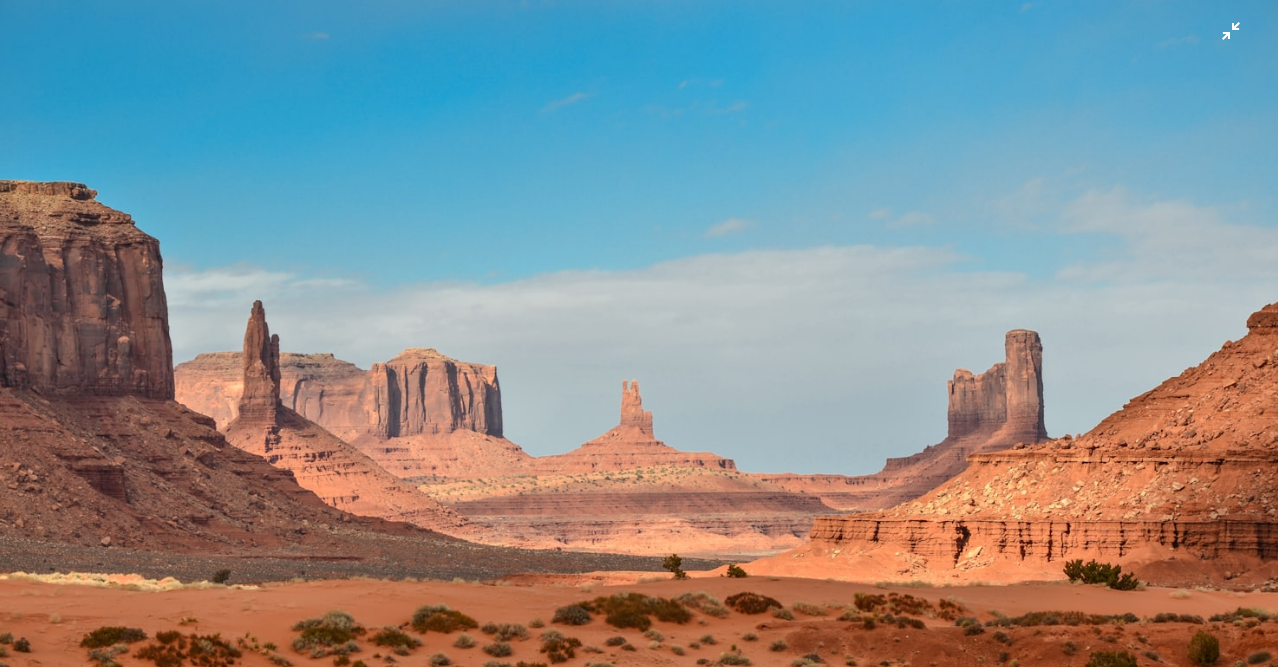 scroll, scrollTop: 85, scrollLeft: 0, axis: vertical 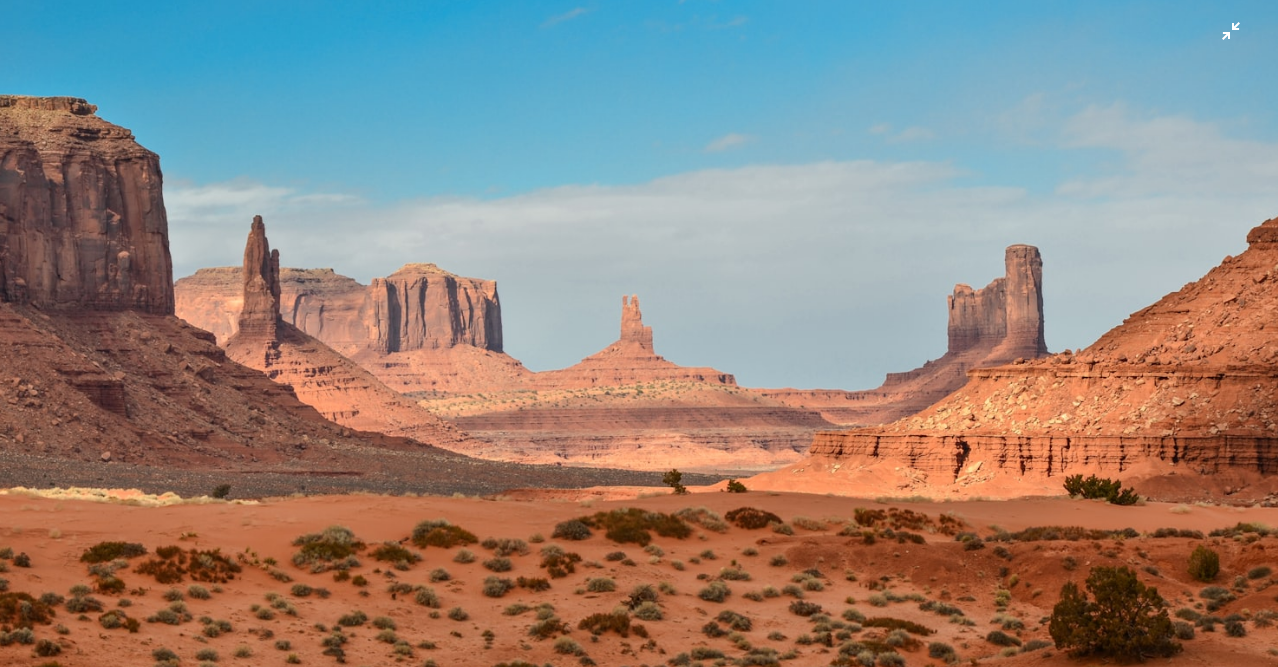 click at bounding box center (639, 338) 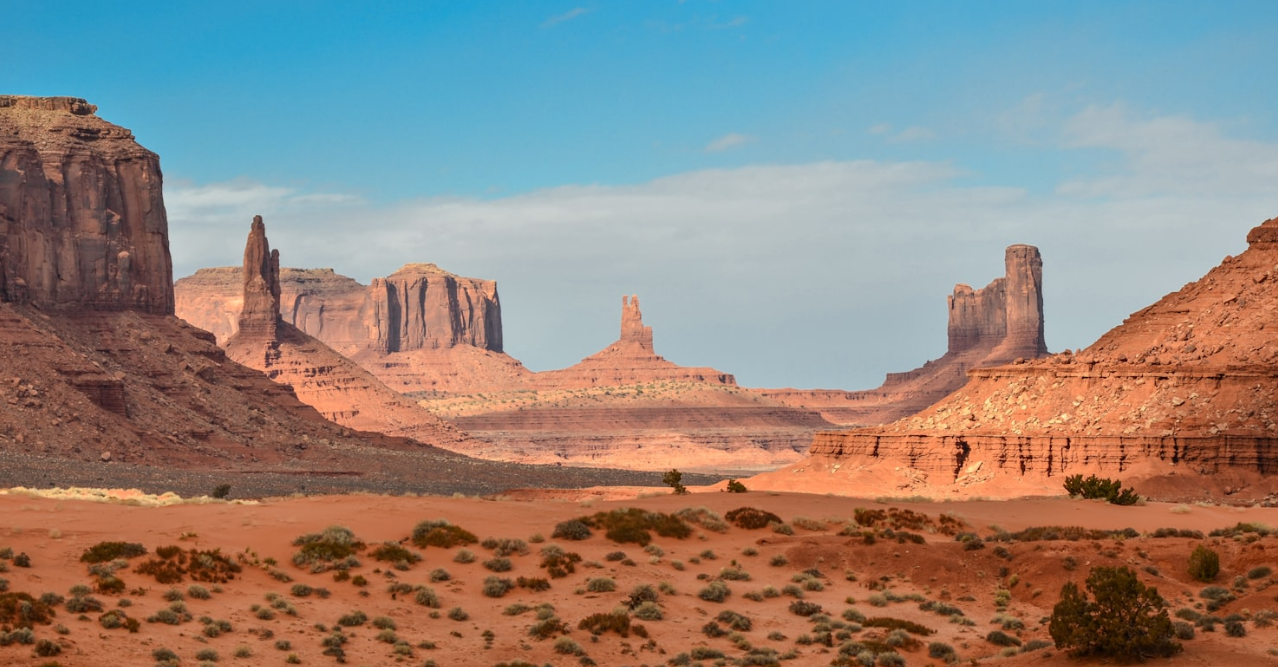 scroll, scrollTop: 0, scrollLeft: 0, axis: both 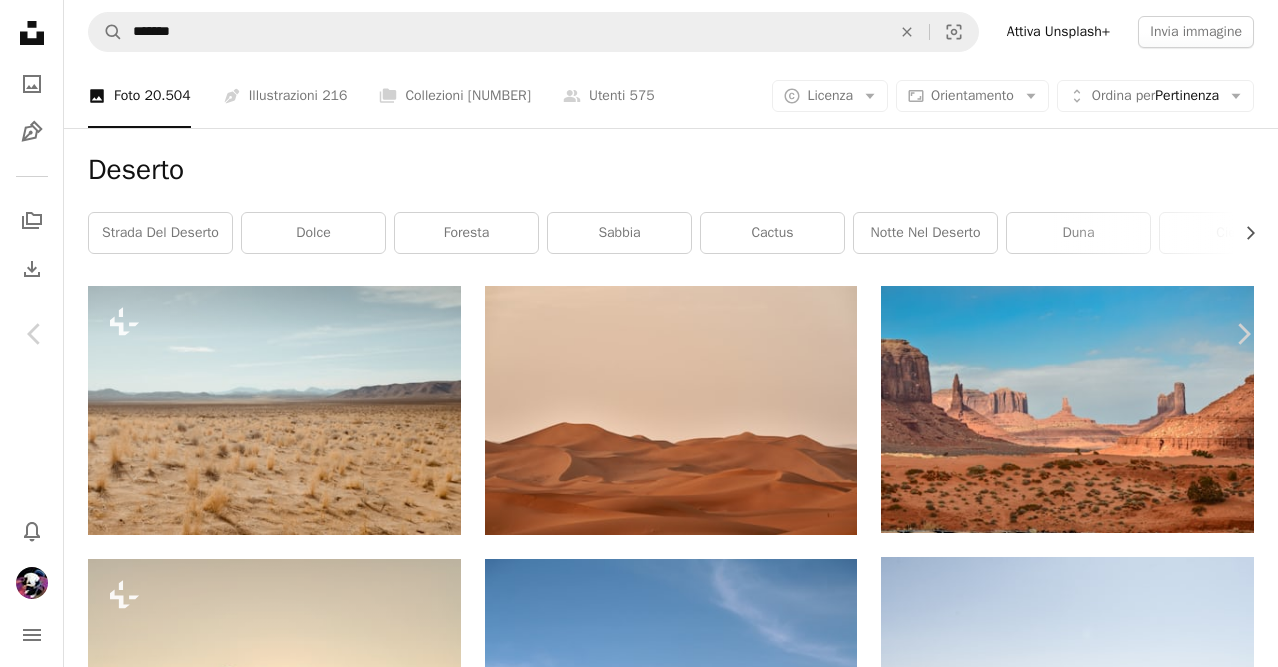 click on "Chevron down" 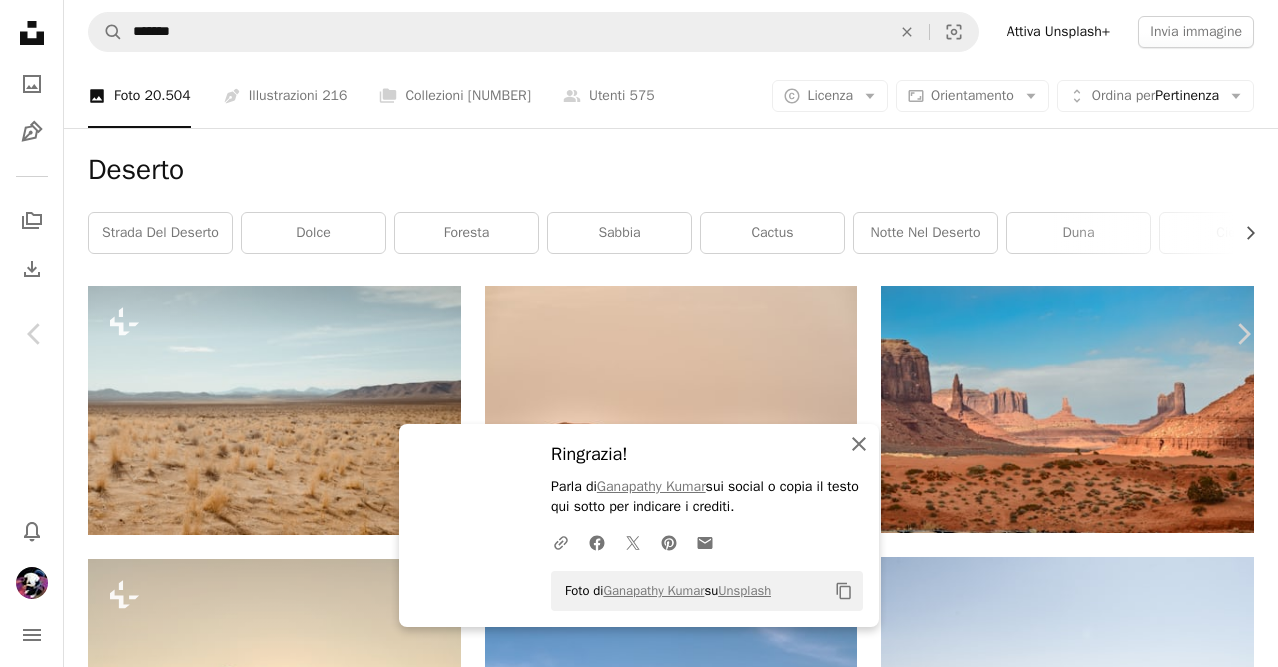 drag, startPoint x: 869, startPoint y: 448, endPoint x: 1014, endPoint y: 378, distance: 161.01242 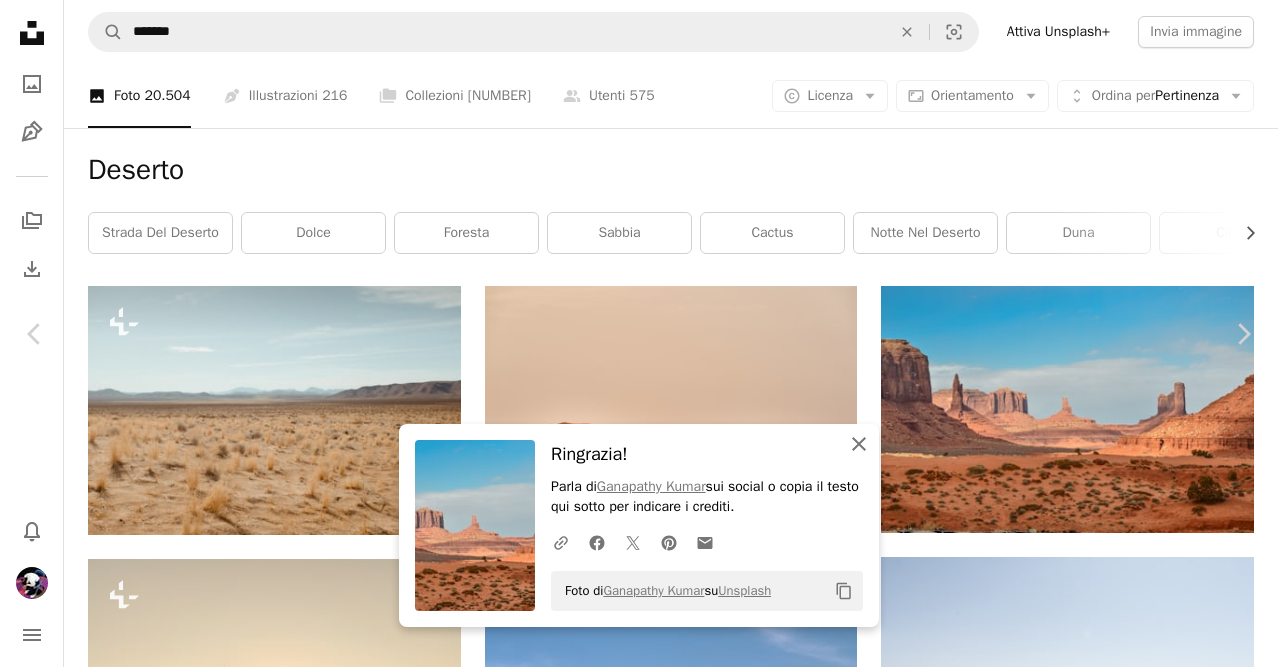 click on "An X shape" 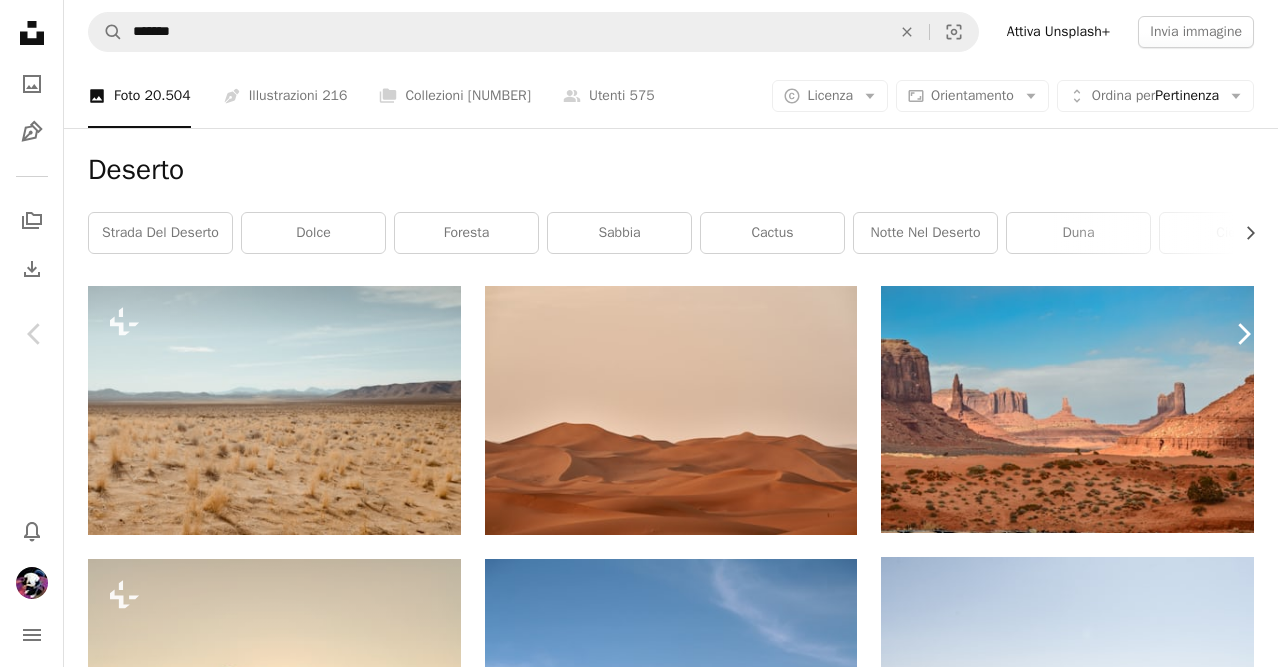 click on "Chevron right" 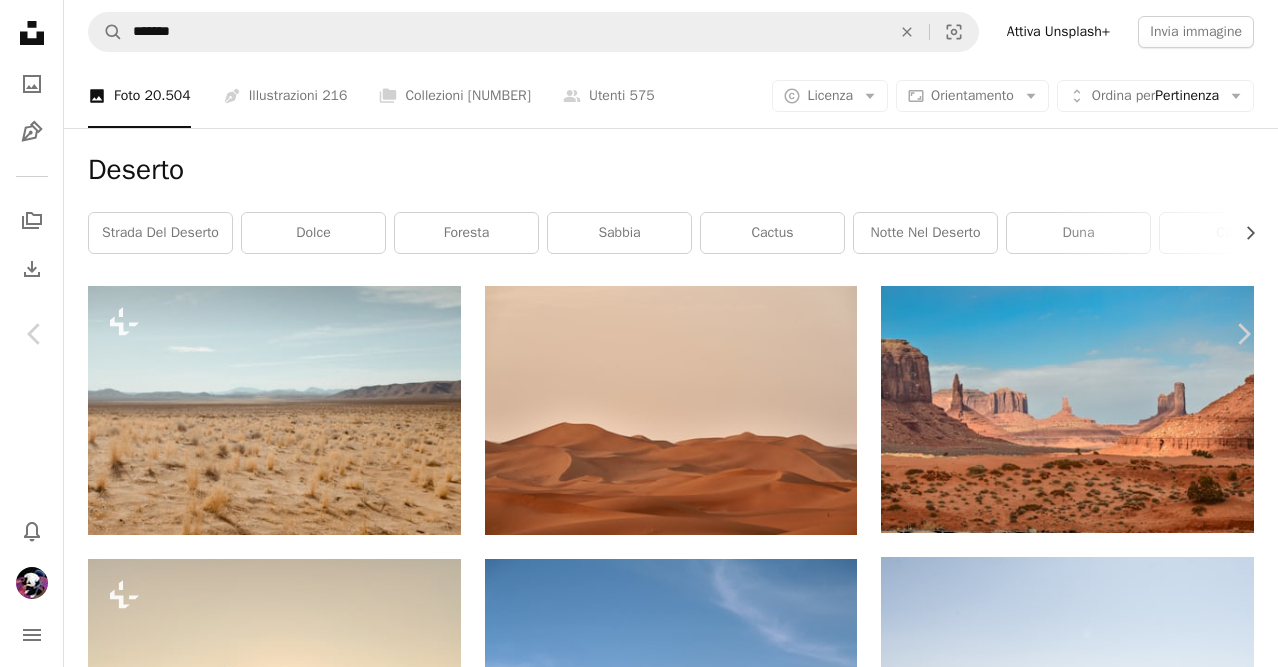 scroll, scrollTop: 0, scrollLeft: 0, axis: both 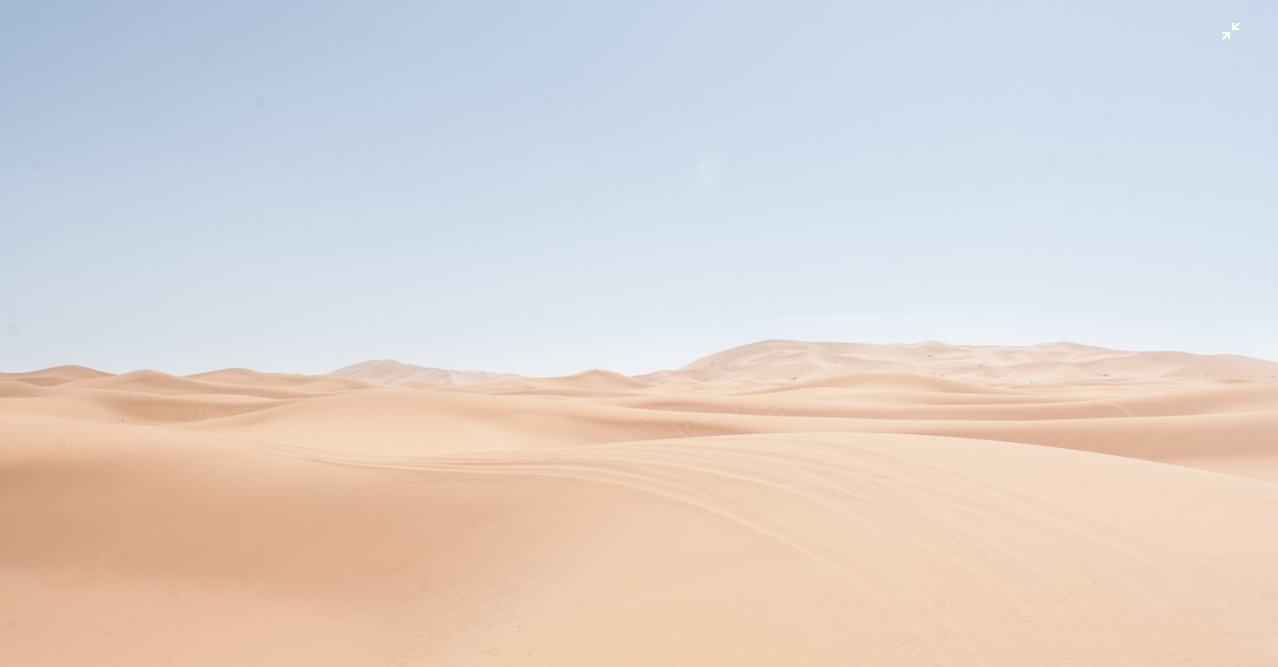 click at bounding box center (639, 337) 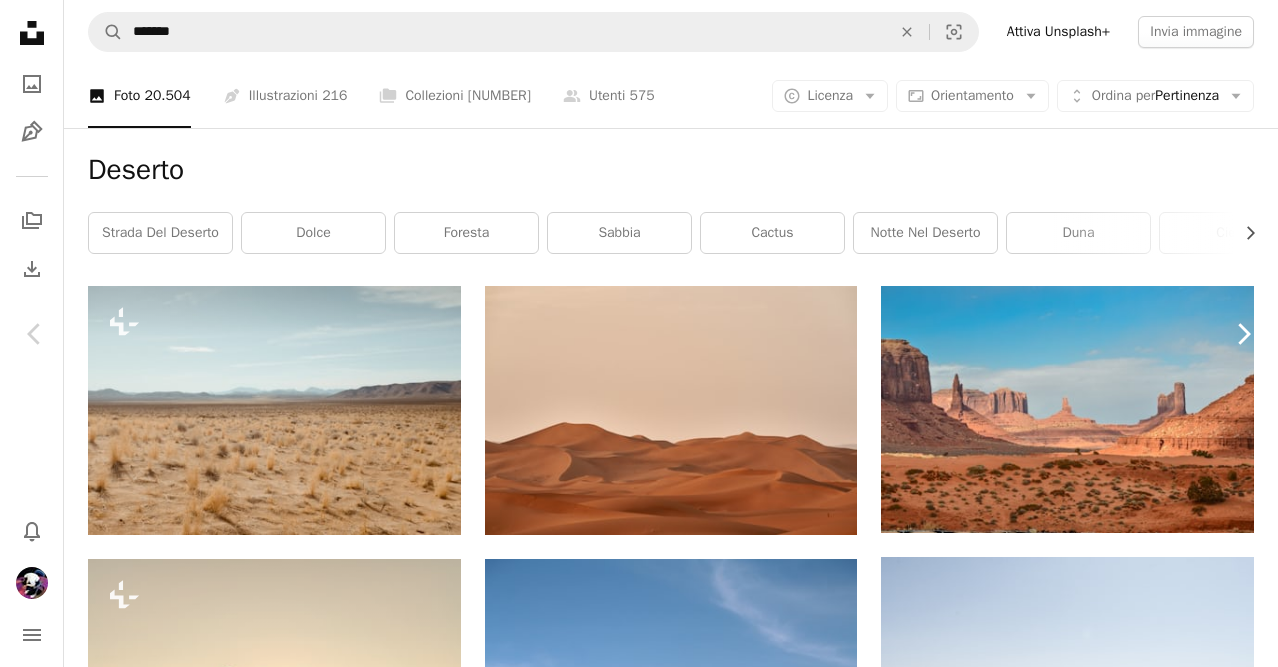 click on "Chevron right" 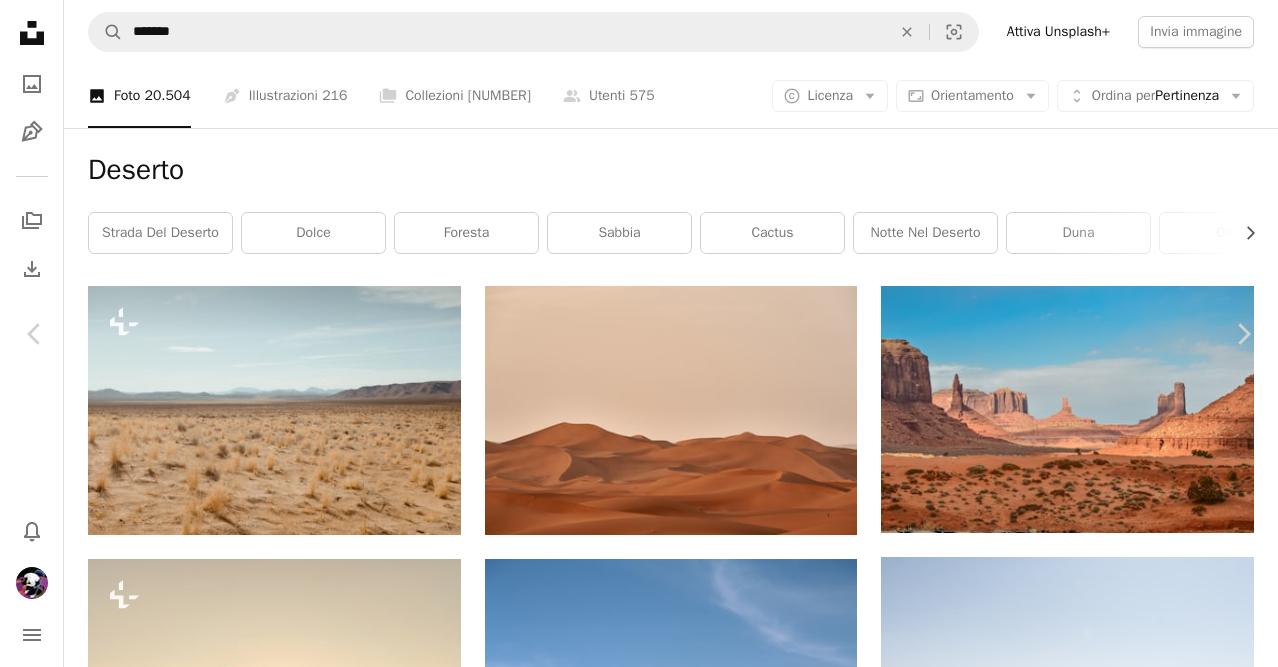 click at bounding box center (632, 3644) 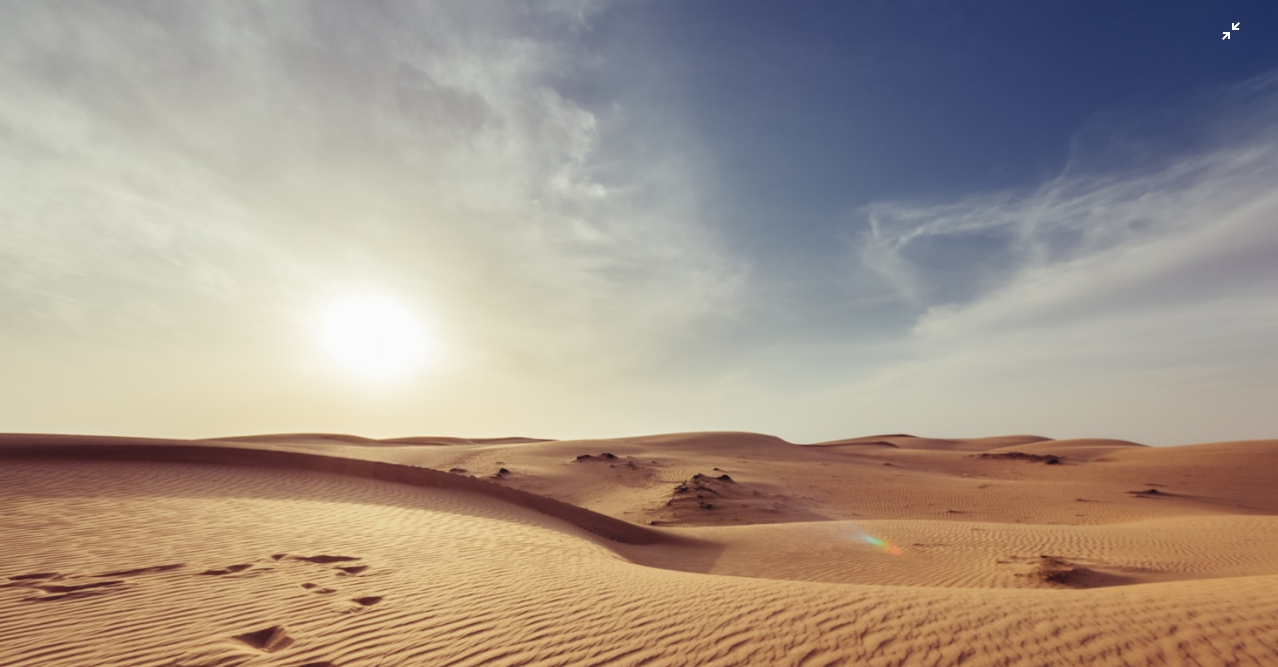 scroll, scrollTop: 88, scrollLeft: 0, axis: vertical 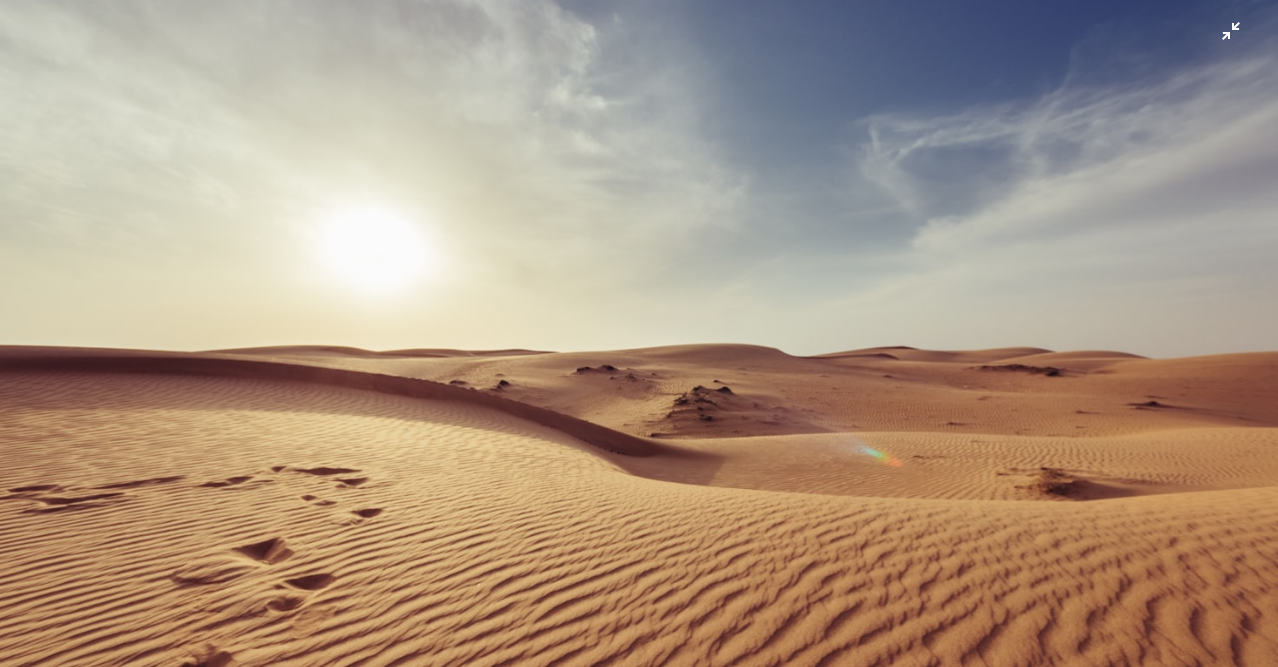 click at bounding box center (639, 337) 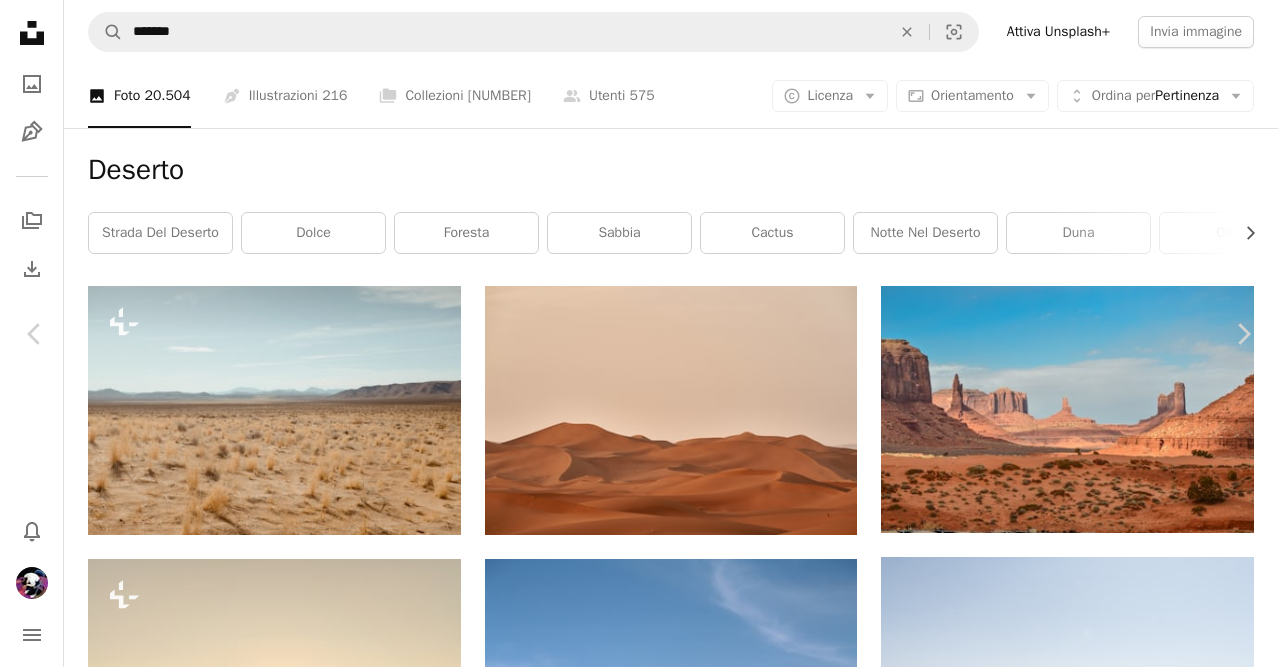 scroll, scrollTop: 0, scrollLeft: 0, axis: both 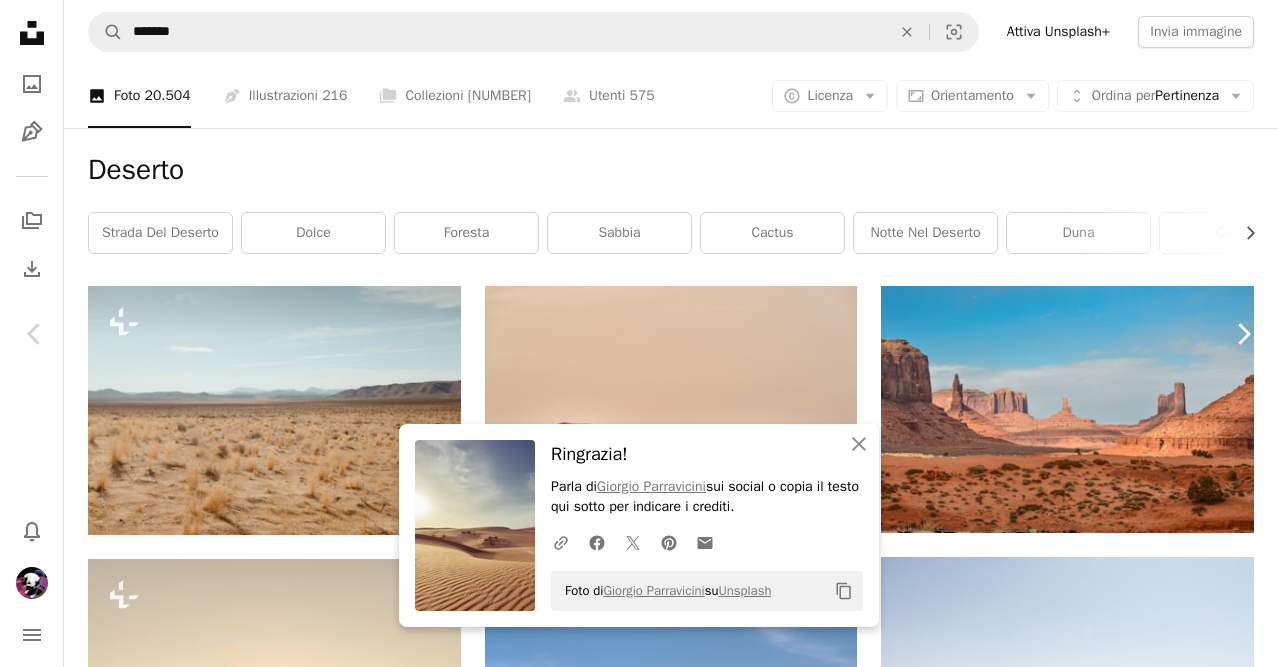 click on "Chevron right" 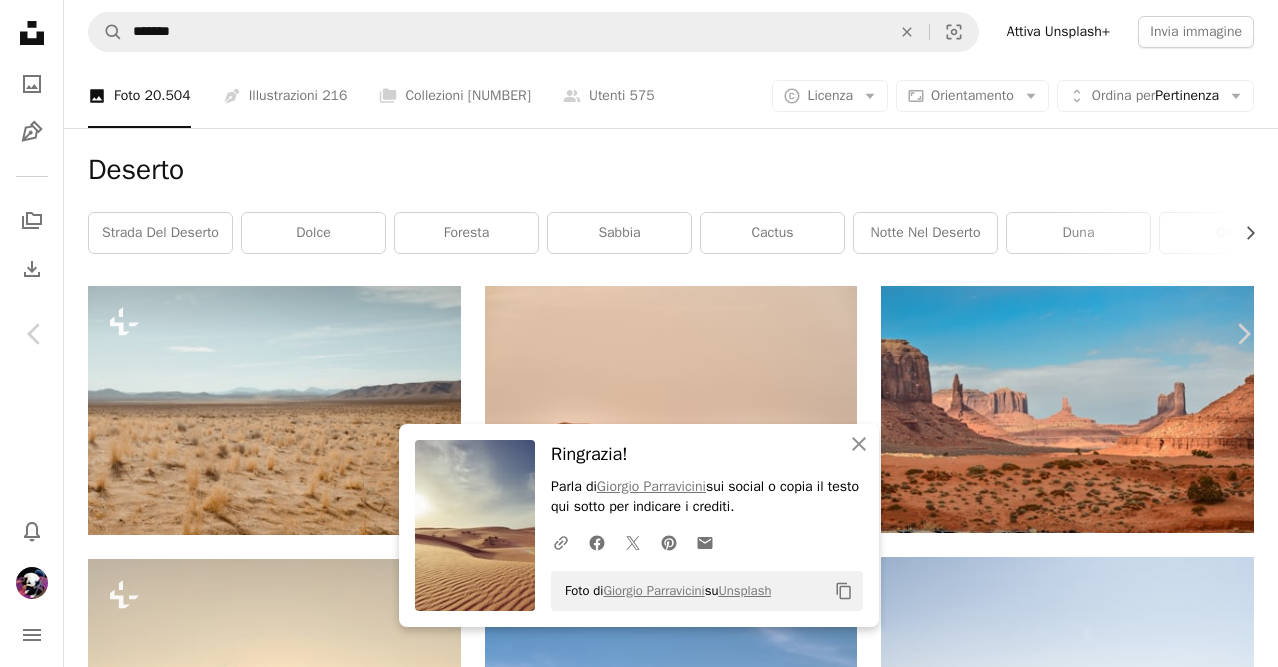 scroll, scrollTop: 0, scrollLeft: 0, axis: both 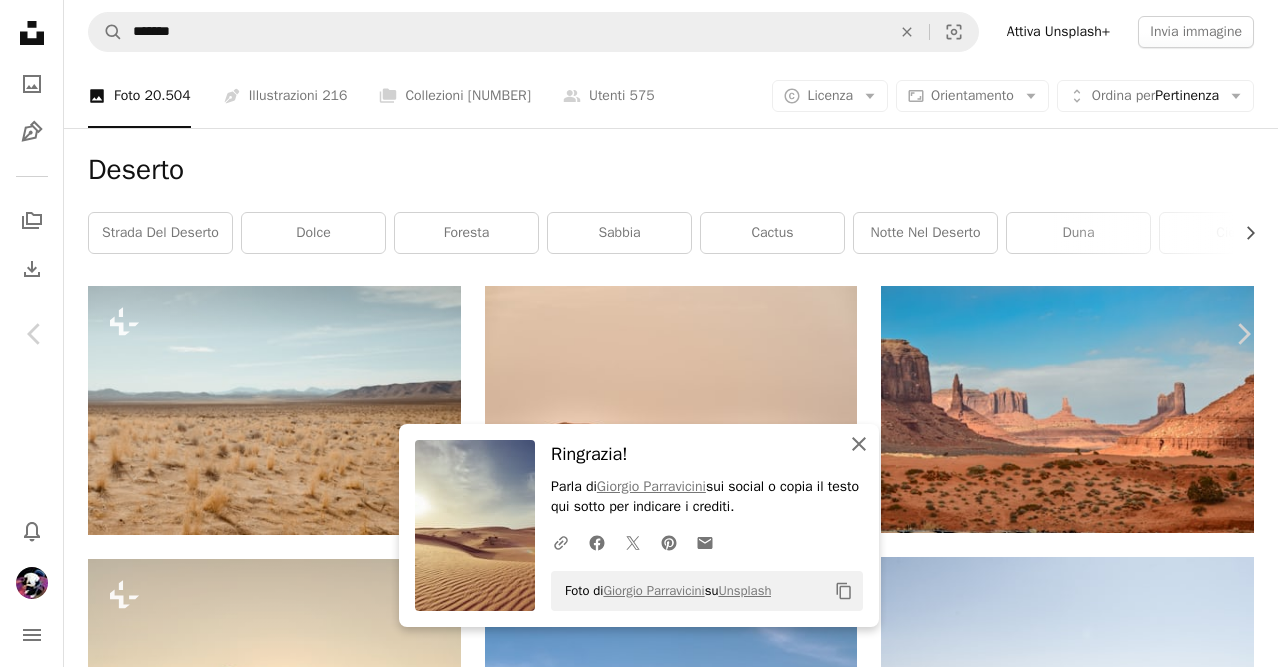 click on "An X shape" 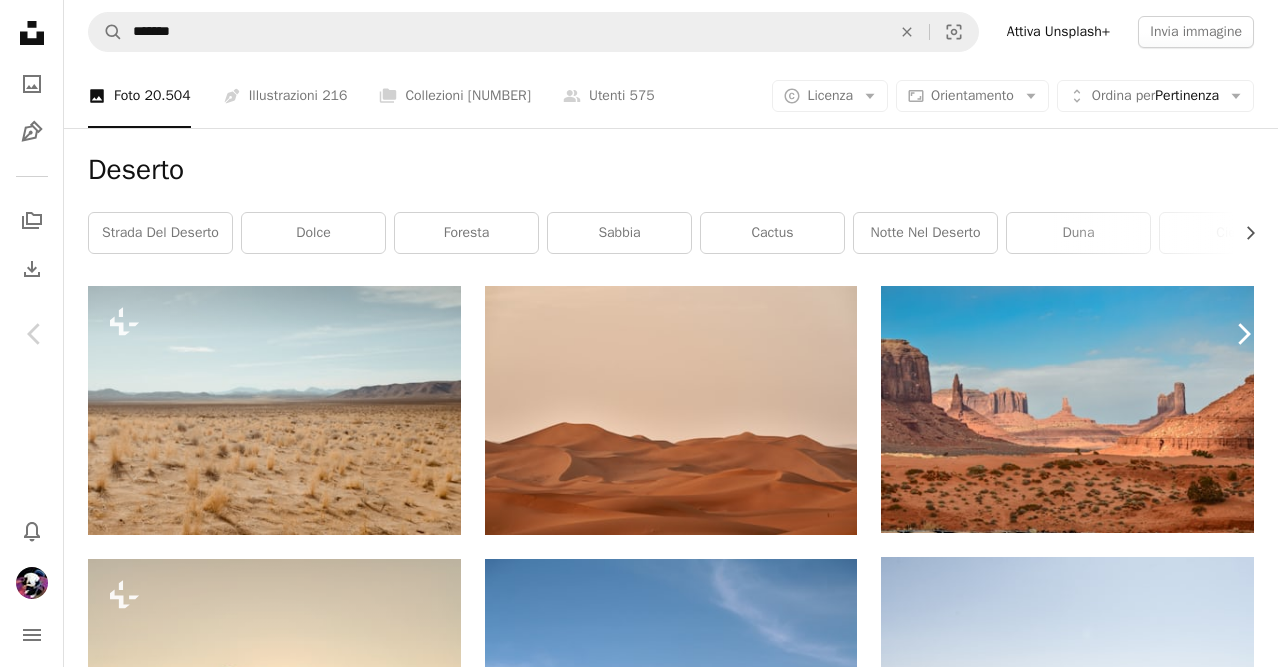 click on "Chevron right" 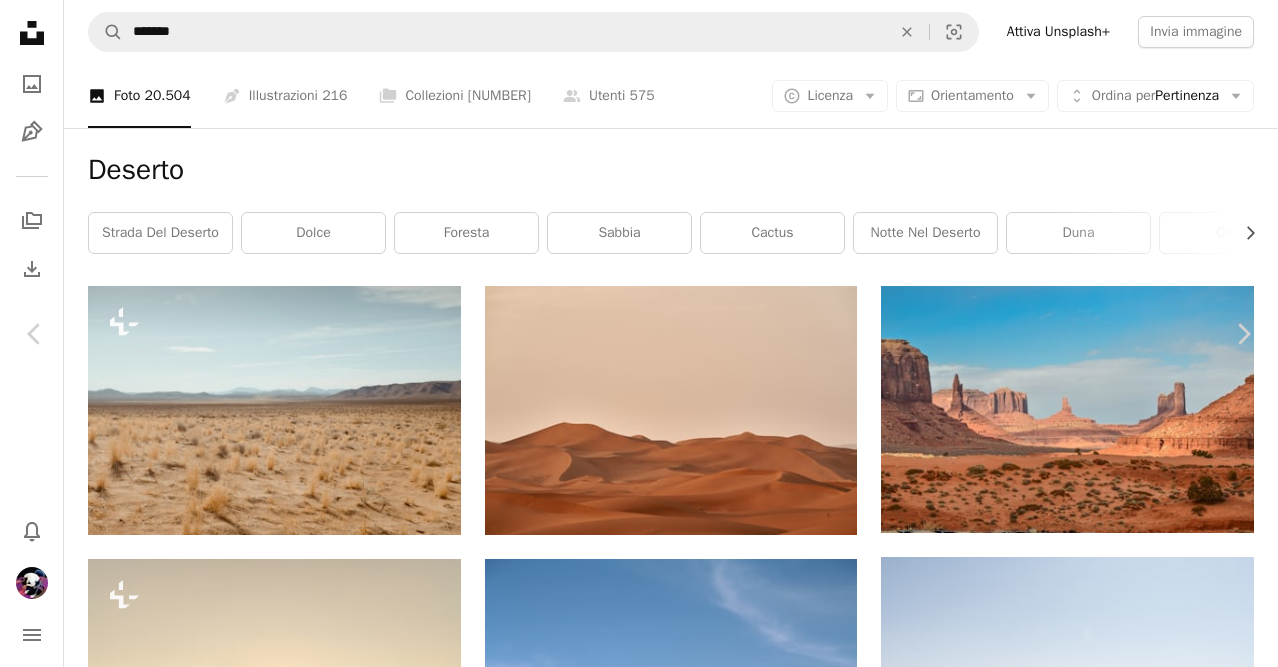 click at bounding box center (632, 3644) 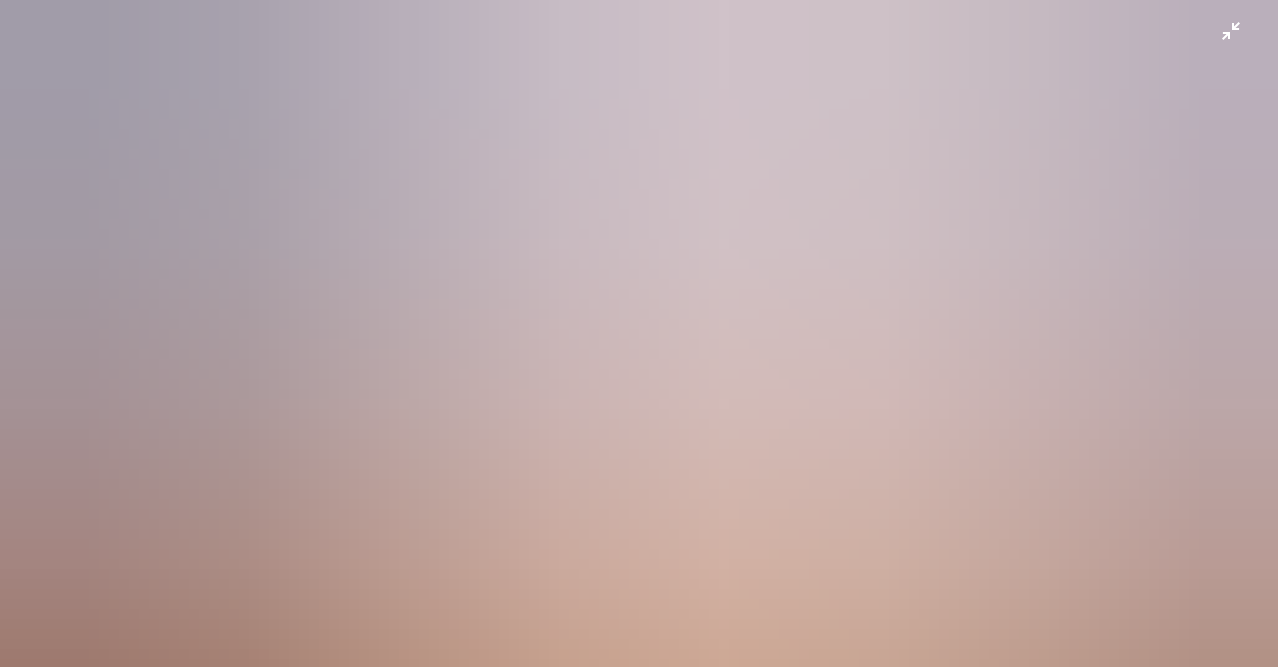 scroll, scrollTop: 86, scrollLeft: 0, axis: vertical 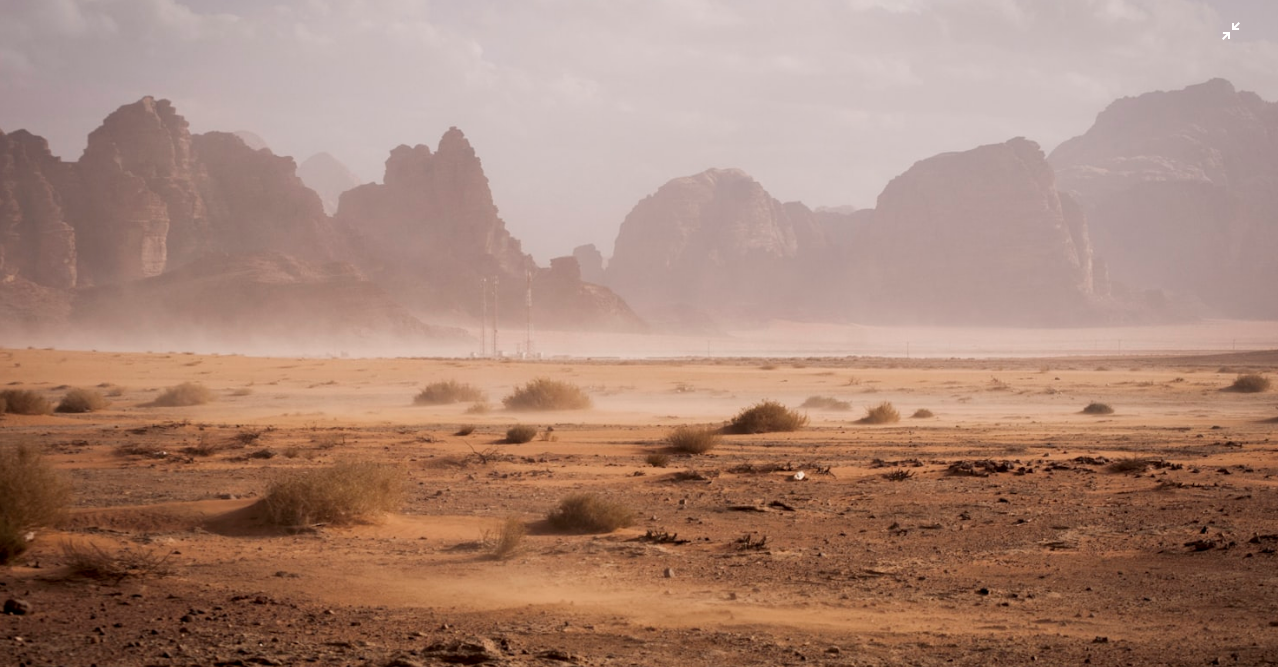 click at bounding box center [639, 338] 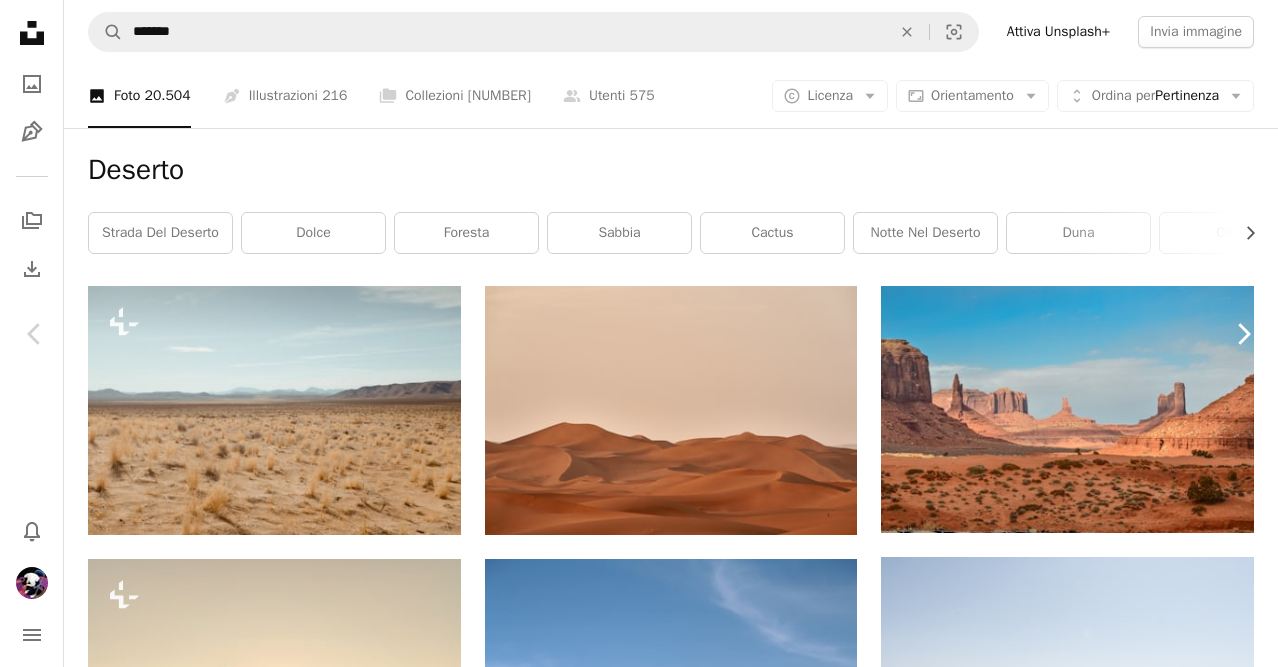click on "Chevron right" 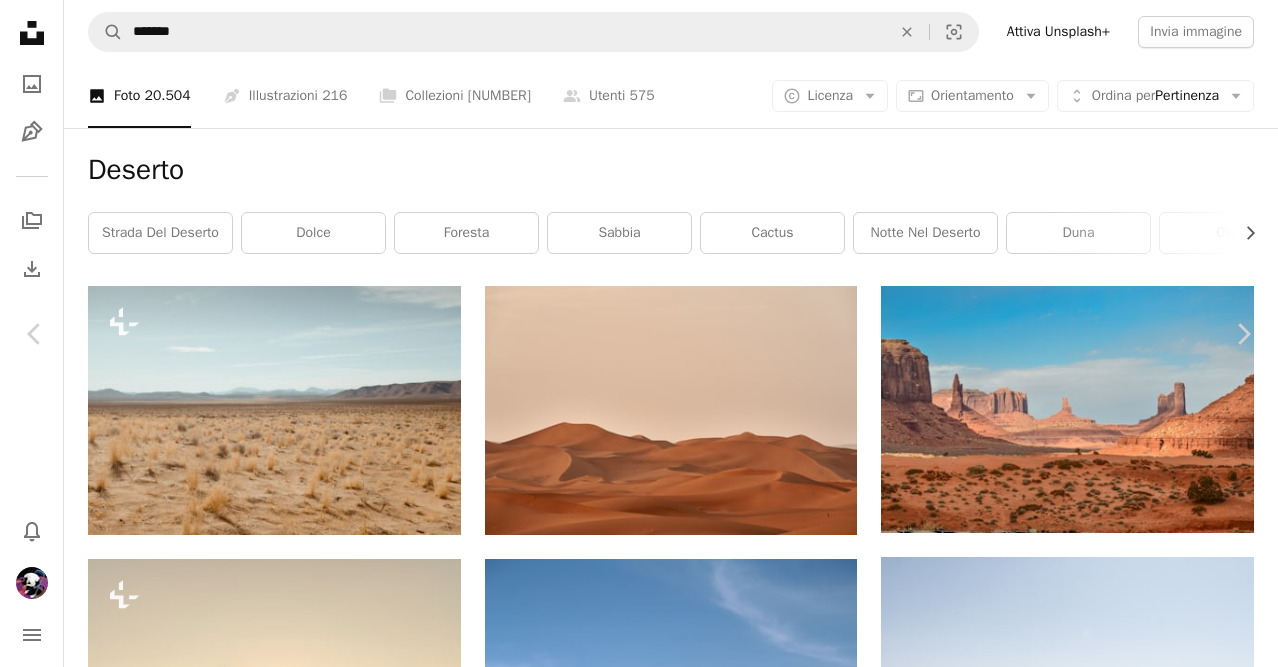click at bounding box center [632, 3644] 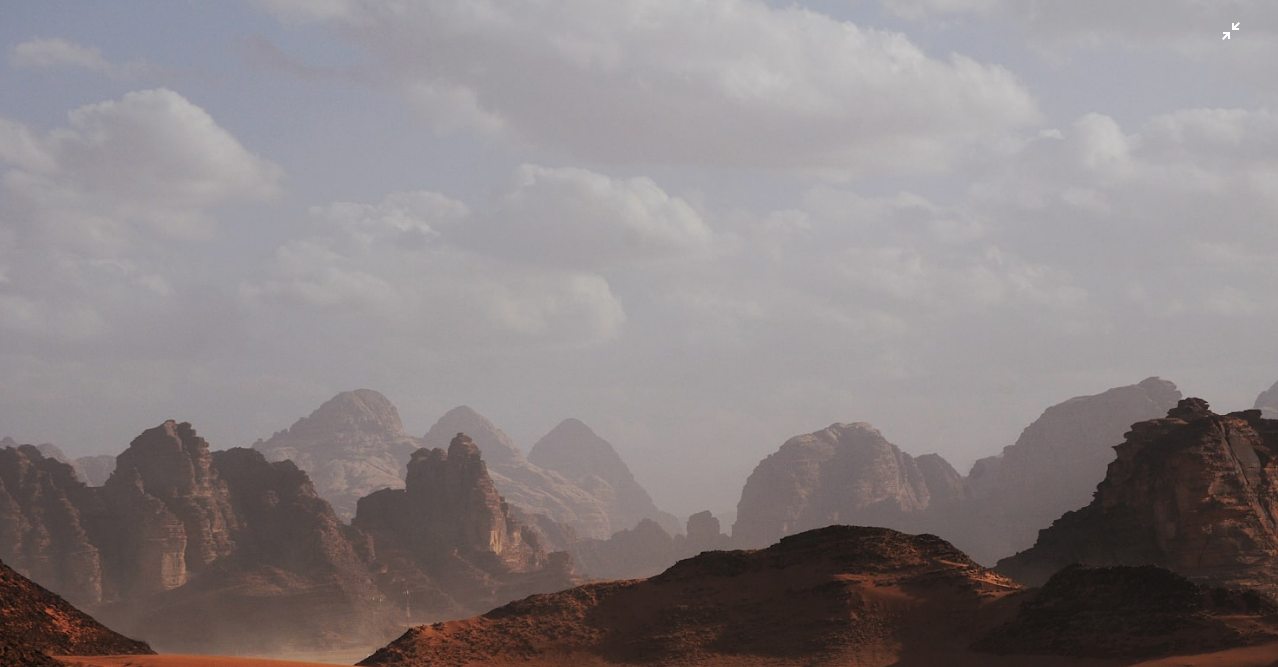 scroll, scrollTop: 86, scrollLeft: 0, axis: vertical 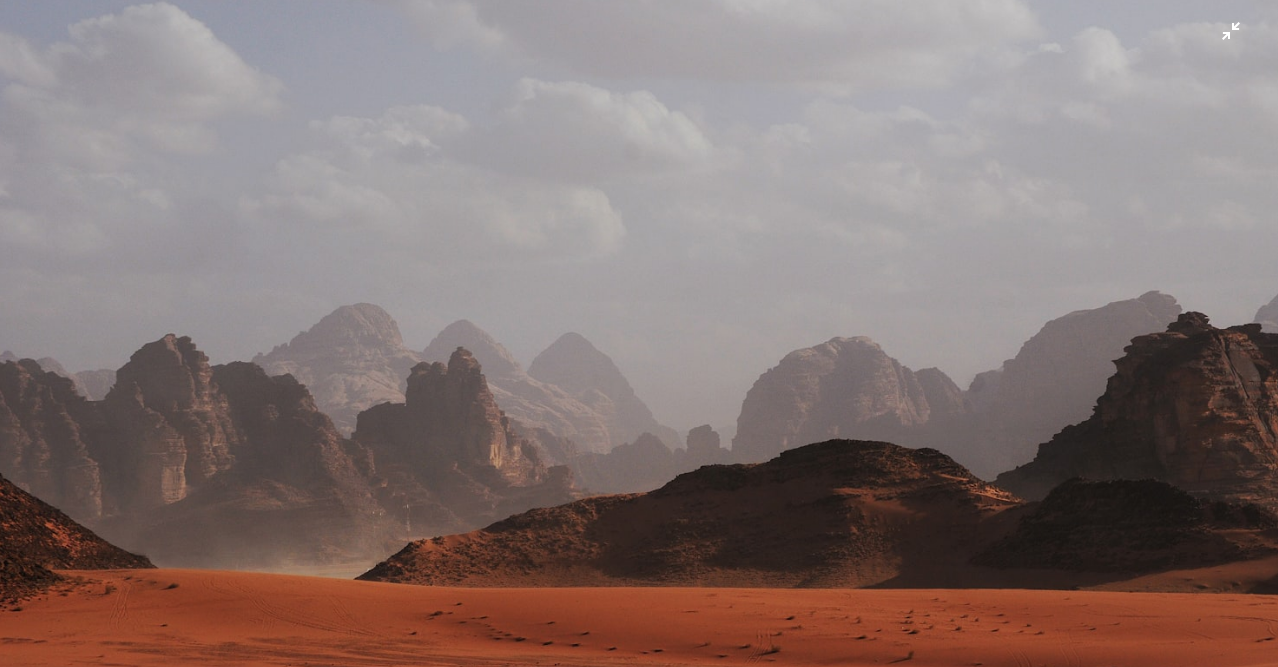 click at bounding box center [639, 338] 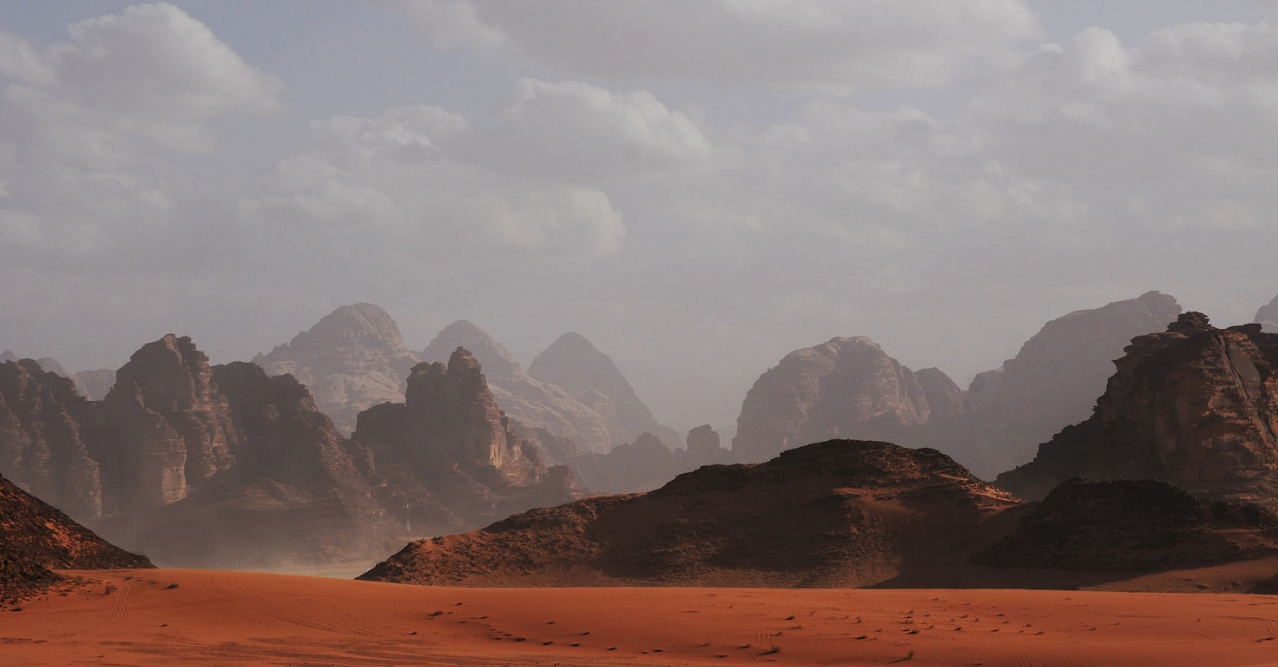 scroll, scrollTop: 1, scrollLeft: 0, axis: vertical 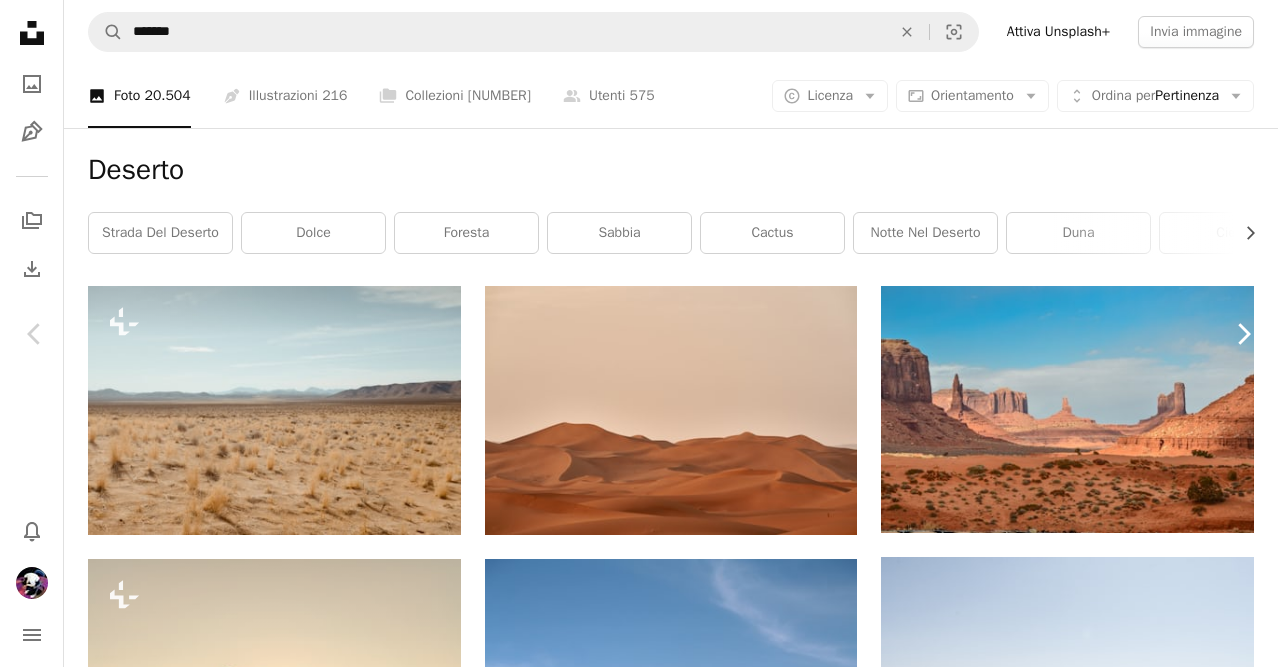 click on "Chevron right" 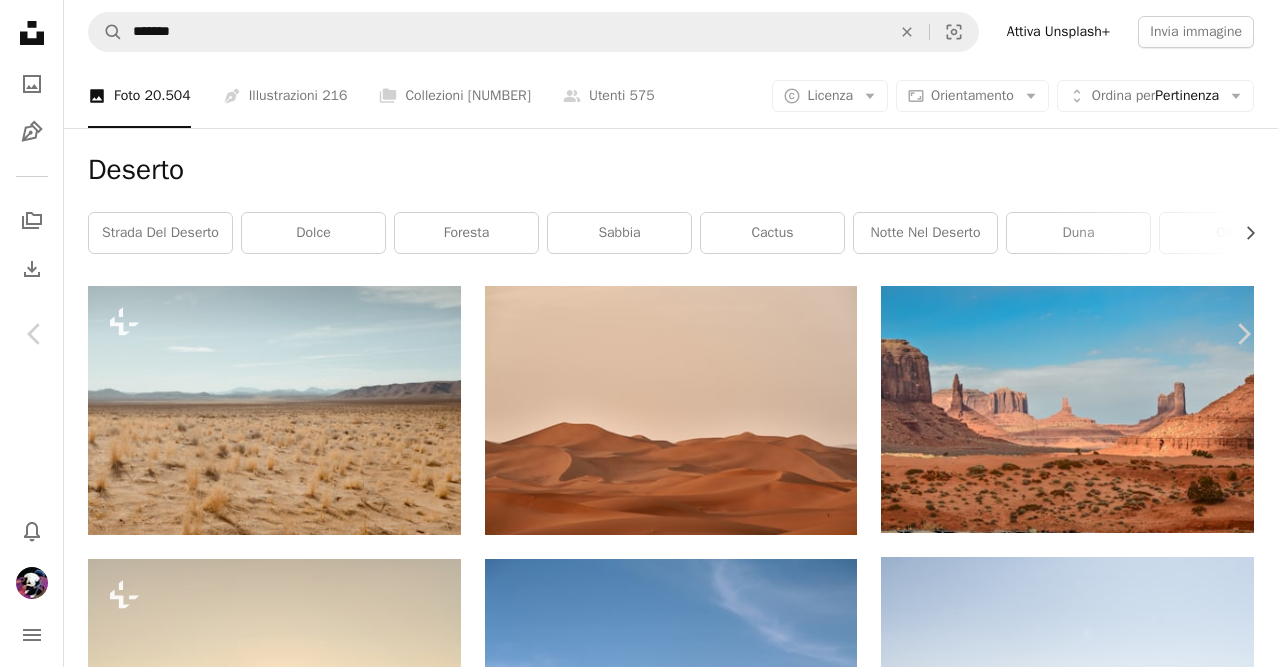 click on "An X shape Chevron left Chevron right [FIRST] [LAST] [FIRST]_[LAST] A heart A plus sign Download Chevron down Zoom in Visualizzazioni 21.821.584 Download 184.150 In primo piano su Foto , Spiritualità , Monocromatico A forward-right arrow Condividi Info icon Info More Actions Calendar outlined Pubblicato il 20 marzo 2021 Camera SONY, ILCE-7M3 Safety Può essere utilizzato gratuitamente ai sensi della Licenza Unsplash sabbia monocromatico spiritualità [COUNTRY] sfondo sfondo trama deserto marrone fuori suolo duna Sfoglia immagini premium correlate su iStock | Risparmia il 20% con il codice UNSPLASH20 Visualizza altro su iStock ↗ Immagini correlate A heart A plus sign [FIRST] [LAST] Arrow pointing down Plus sign for Unsplash+ A heart A plus sign [FIRST] Per Unsplash+ A lock Download A heart A plus sign [FIRST] [LAST] Arrow pointing down A heart A plus sign [FIRST] [LAST] Arrow pointing down Plus sign for Unsplash+ A heart A plus sign [FIRST] Per Unsplash+ A lock Download A heart A plus sign" at bounding box center [639, 6580] 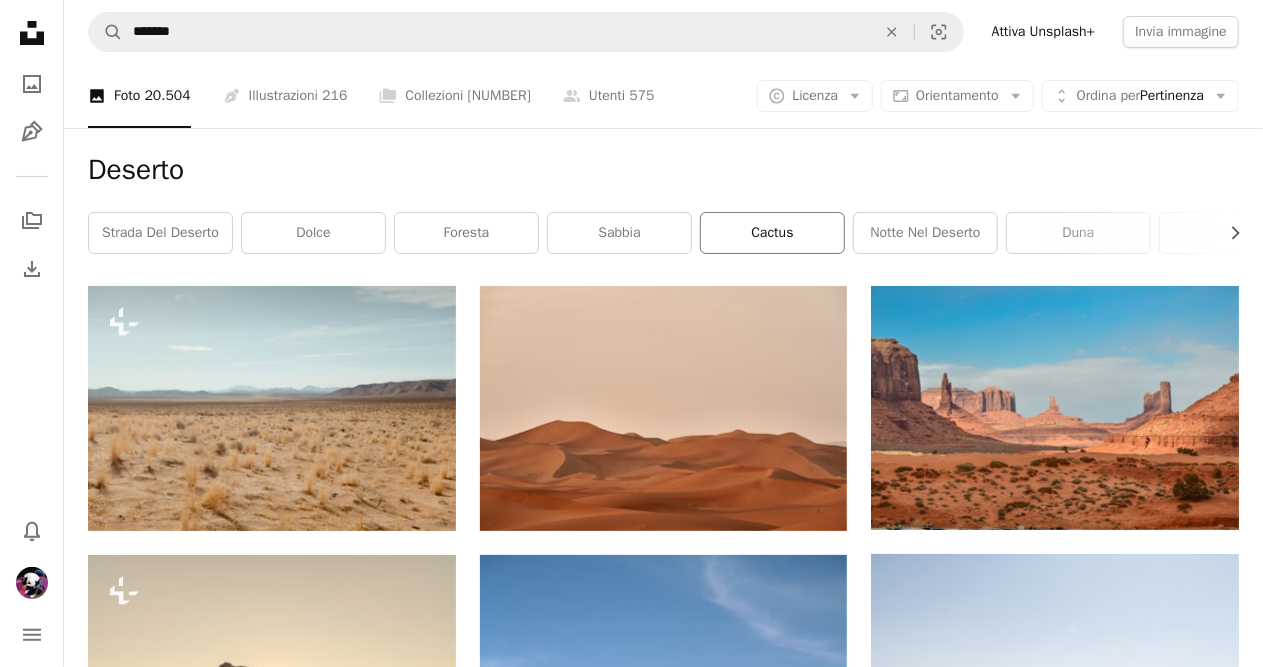 click on "cactus" at bounding box center (772, 233) 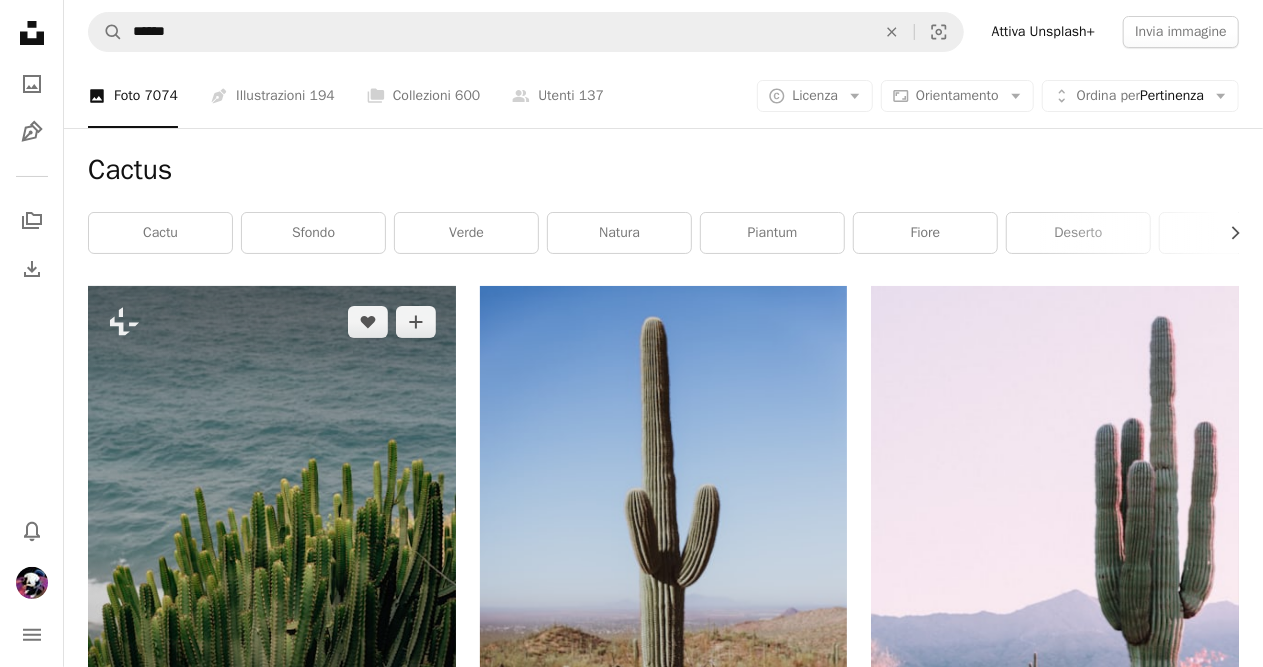 click at bounding box center (272, 516) 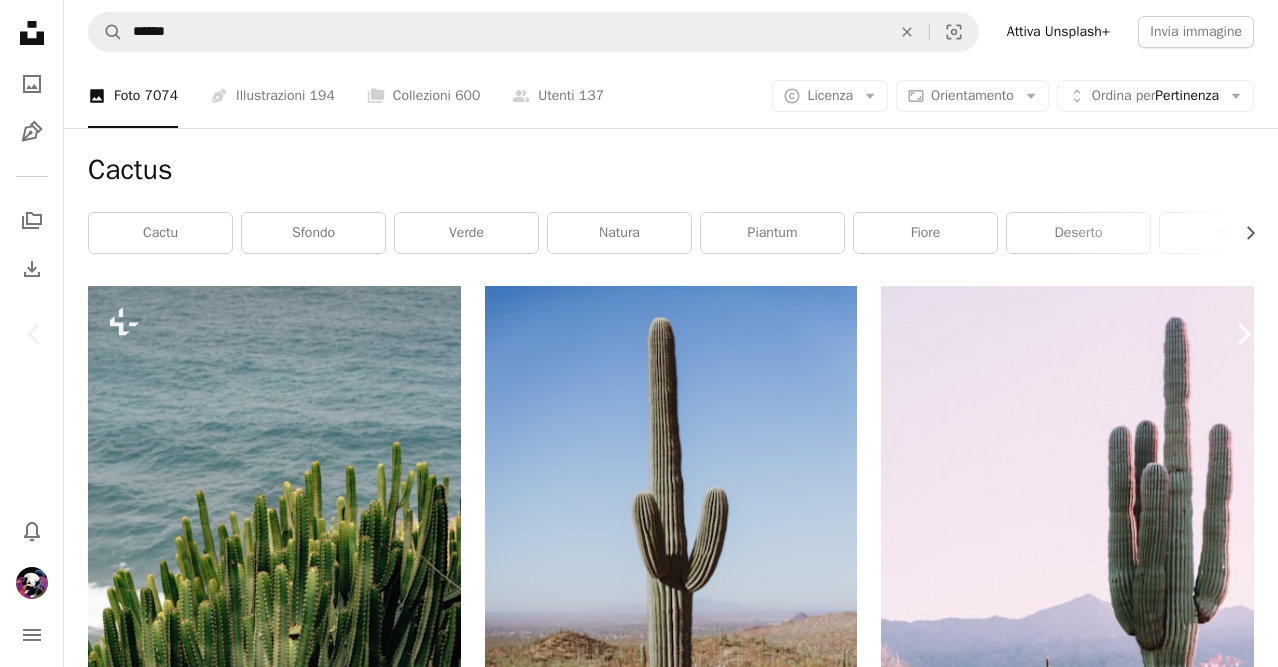 click on "Chevron right" 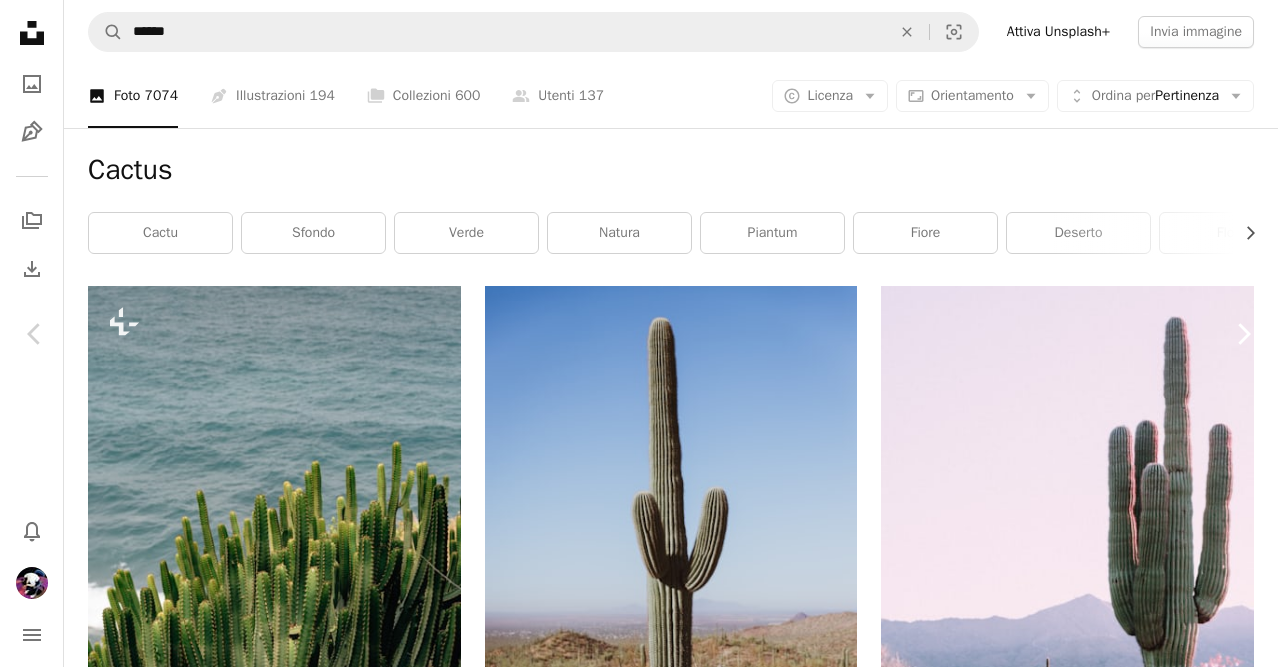 click on "Chevron right" 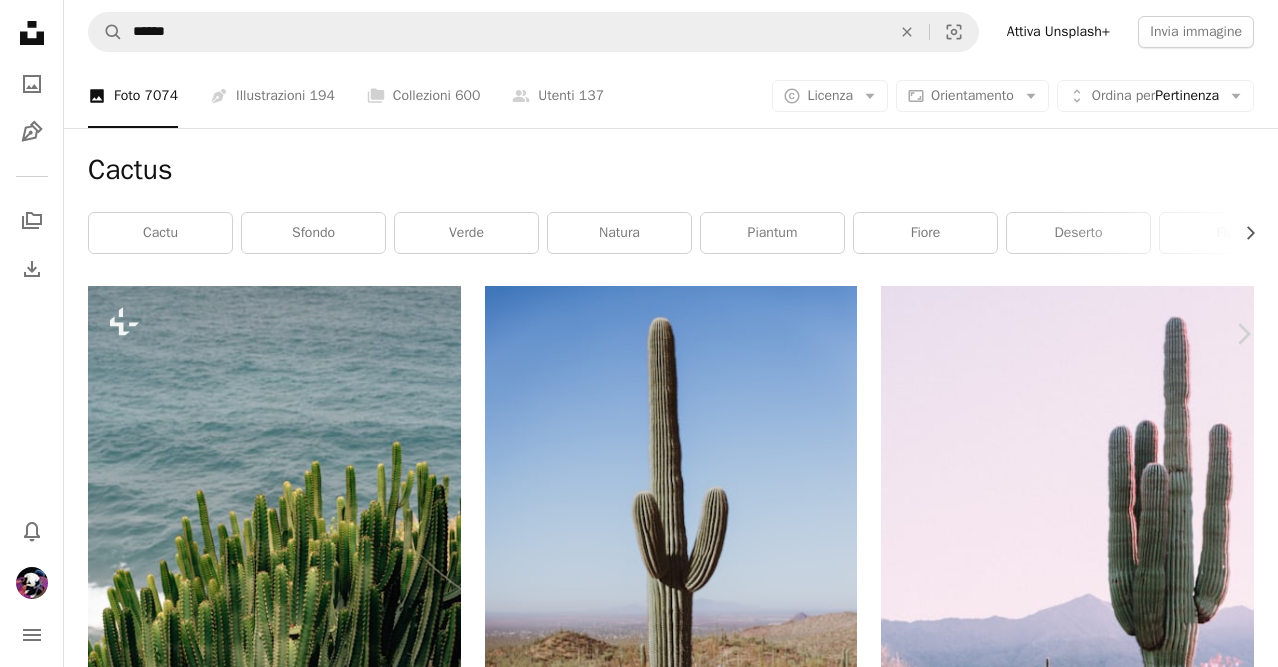 click on "Chevron left" at bounding box center [35, 334] 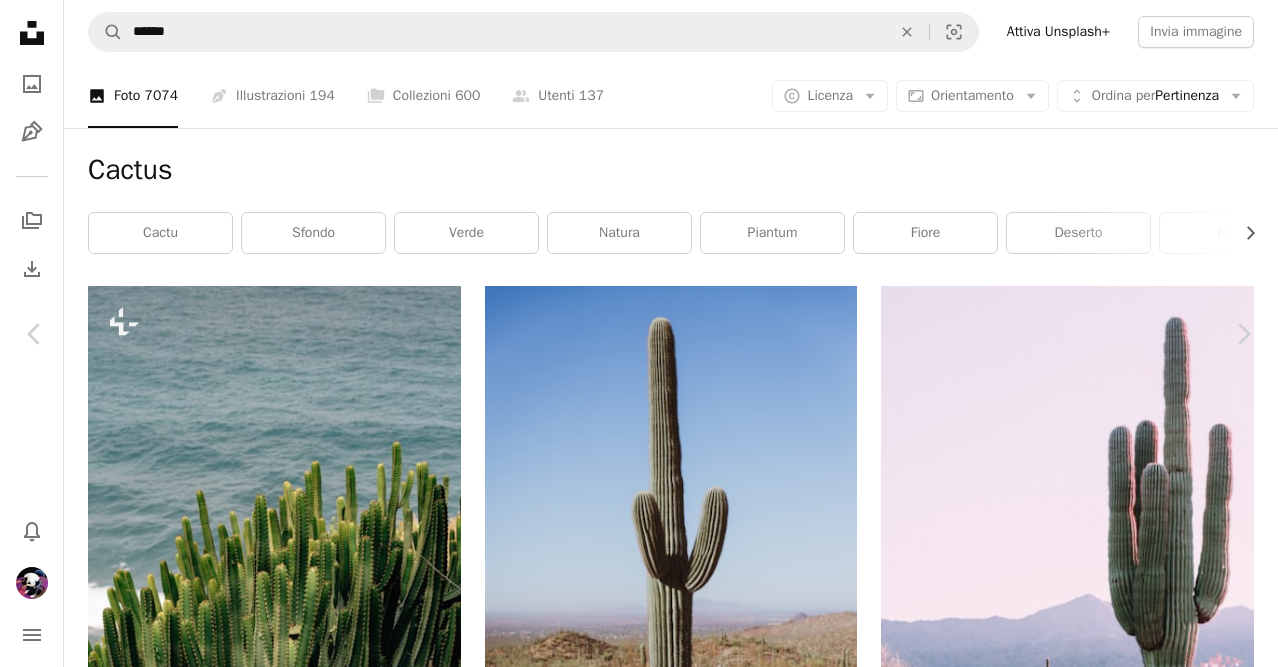 click at bounding box center (631, 4492) 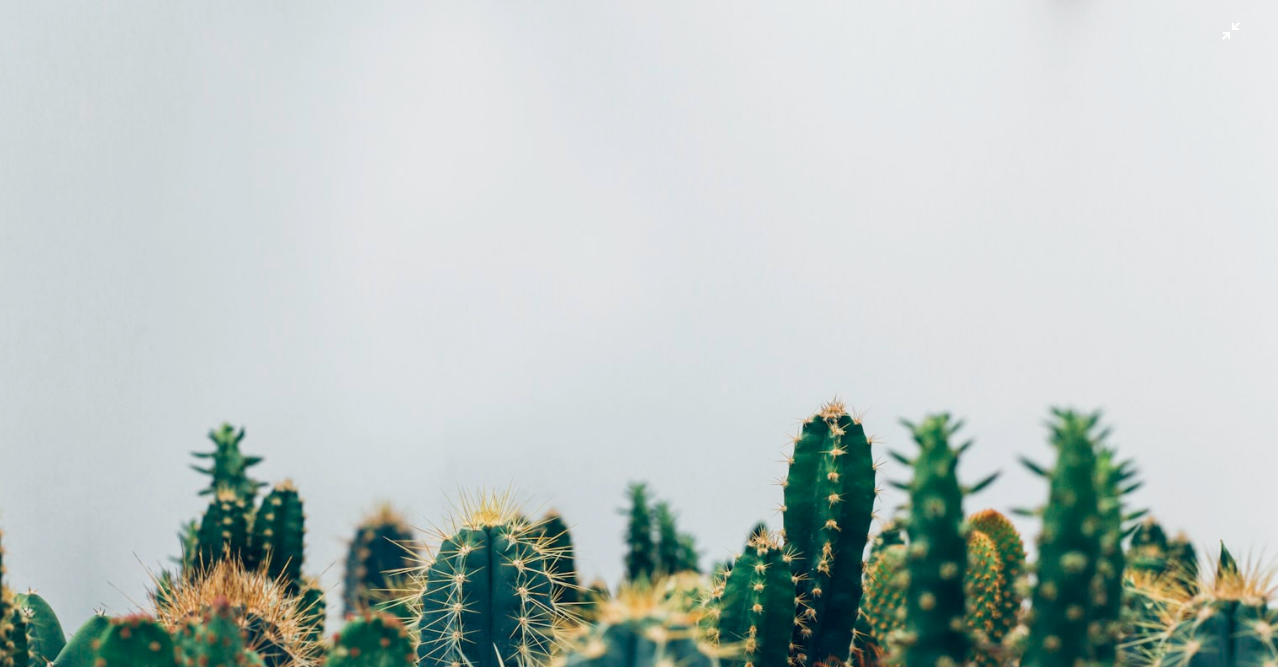 scroll, scrollTop: 66, scrollLeft: 0, axis: vertical 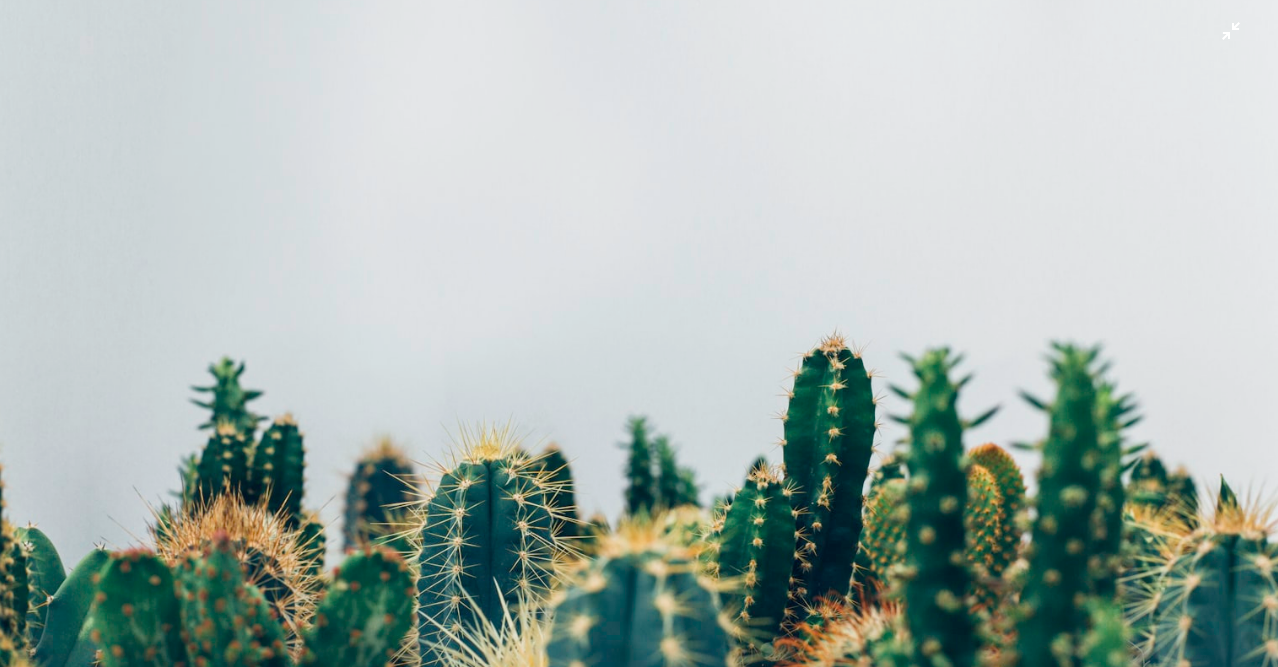 click at bounding box center (639, 338) 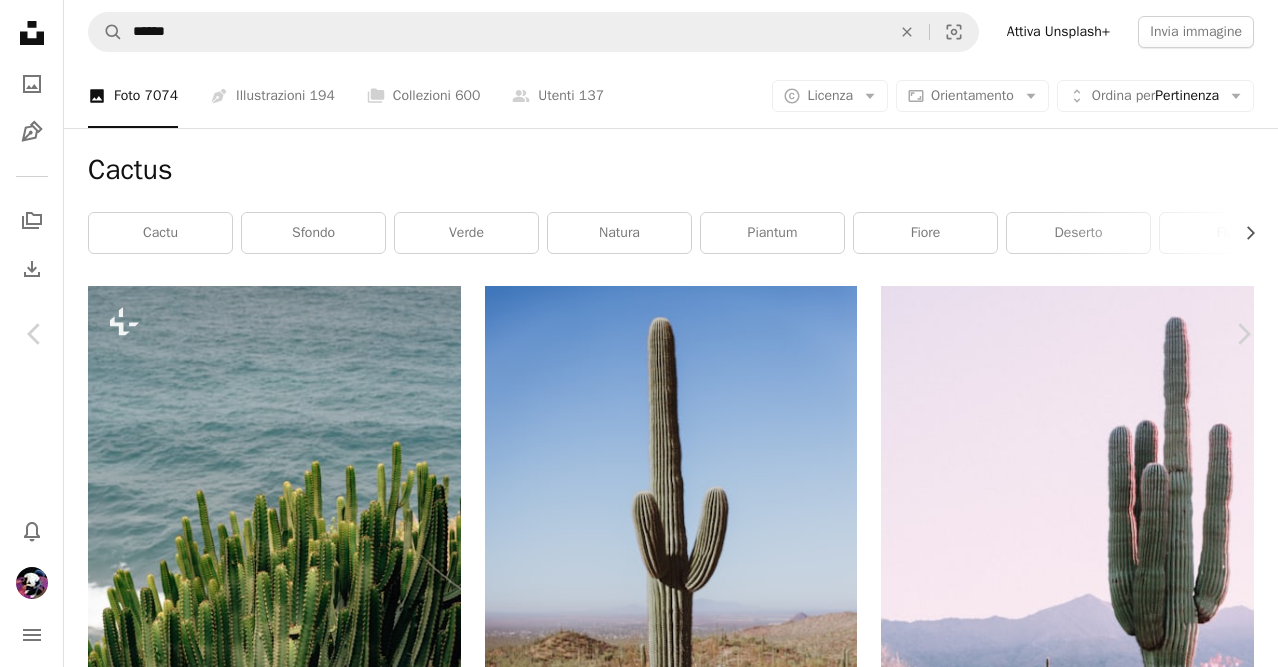 scroll, scrollTop: 1, scrollLeft: 0, axis: vertical 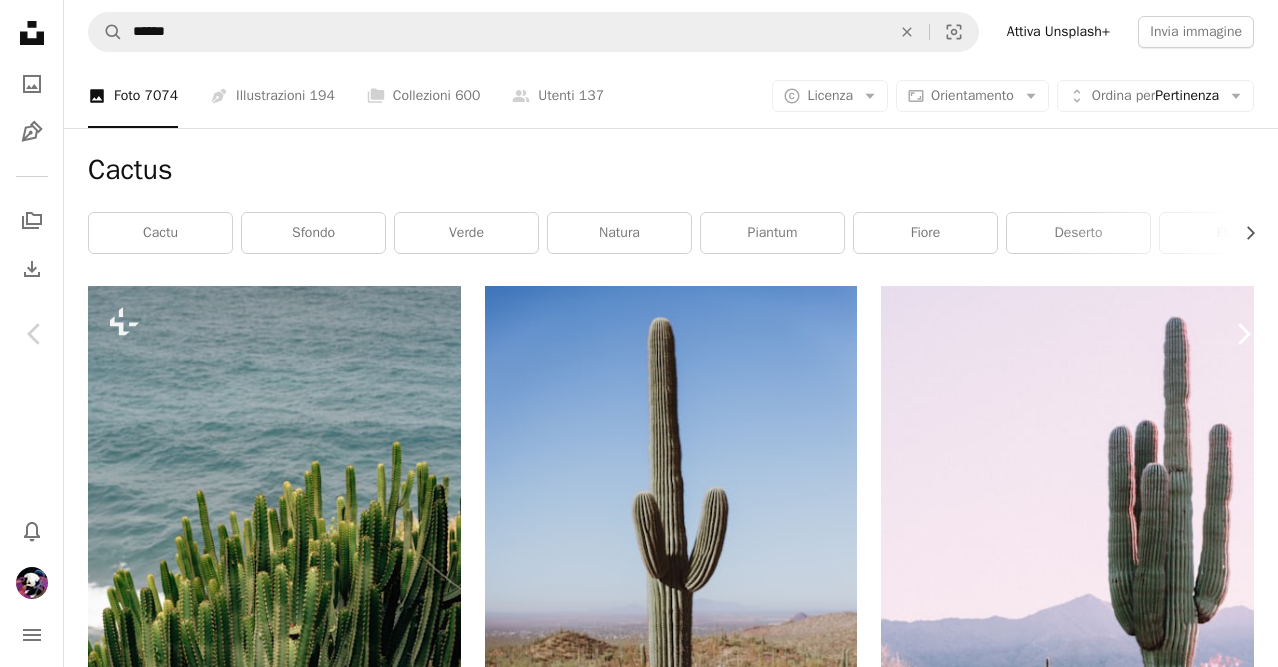 click 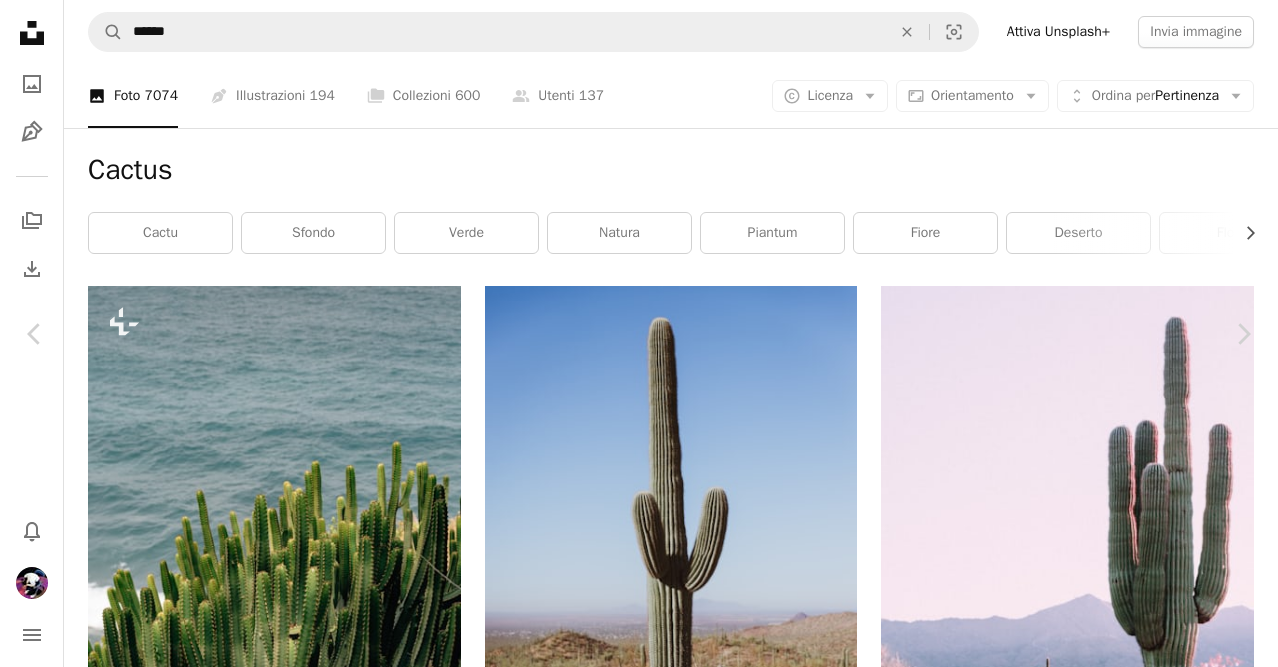 click at bounding box center [632, 7635] 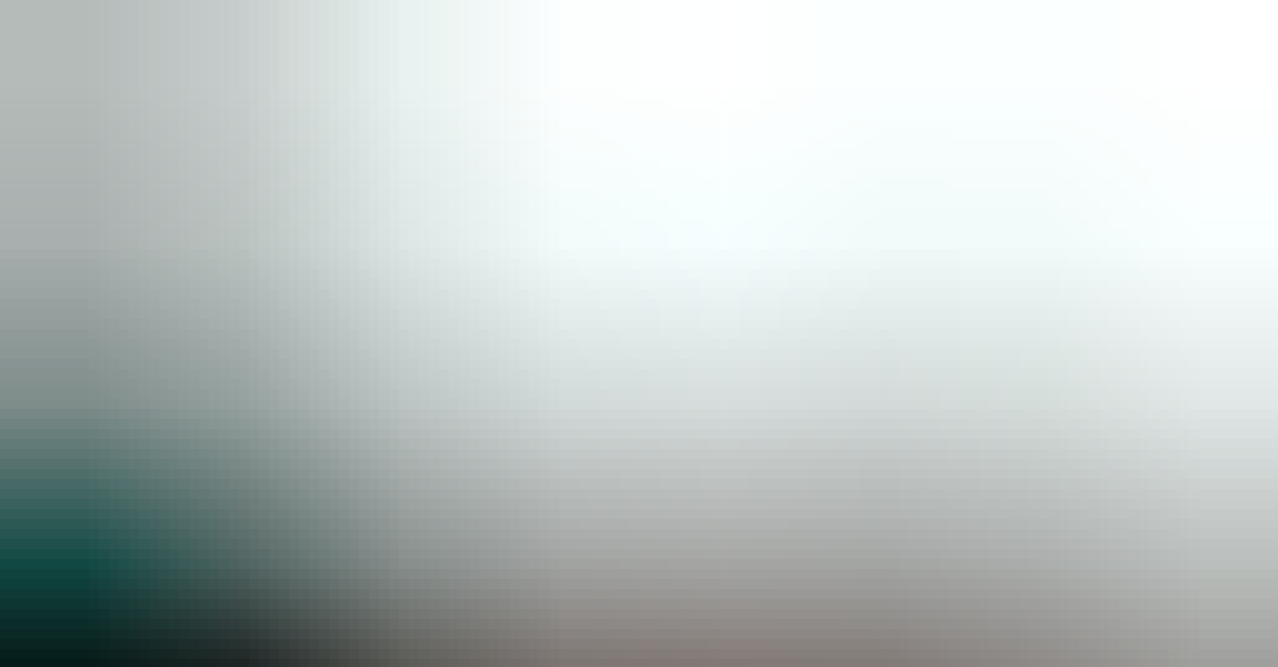 scroll, scrollTop: 141, scrollLeft: 0, axis: vertical 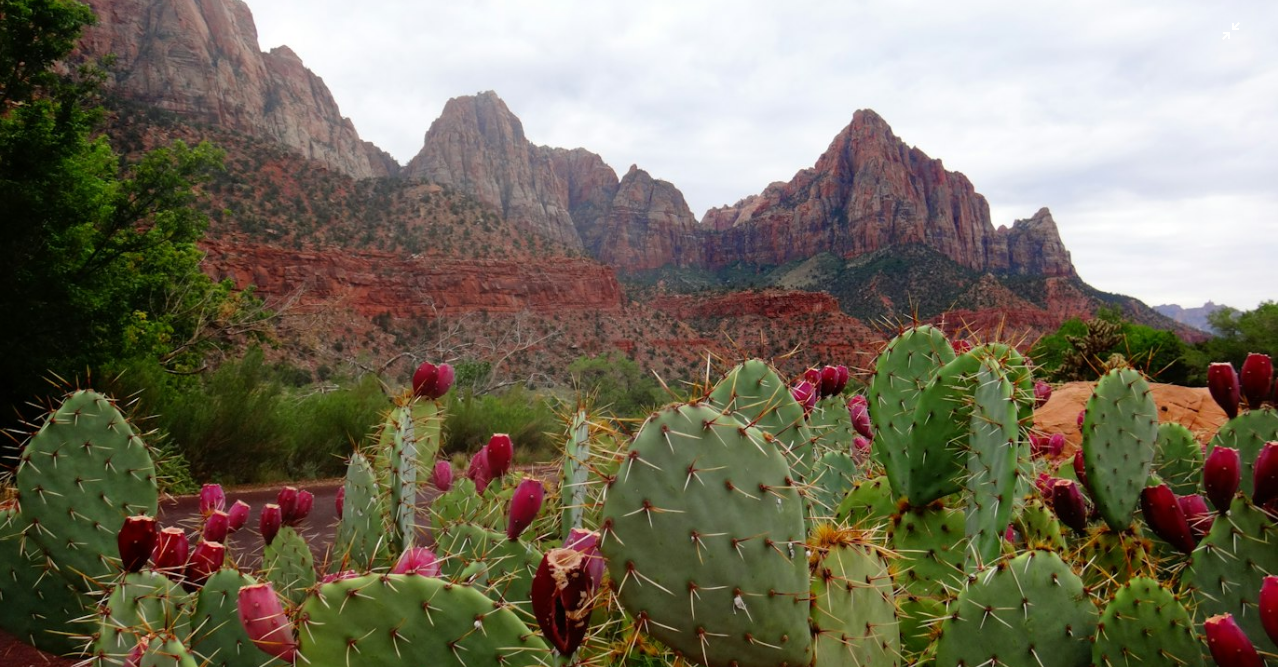click at bounding box center (639, 338) 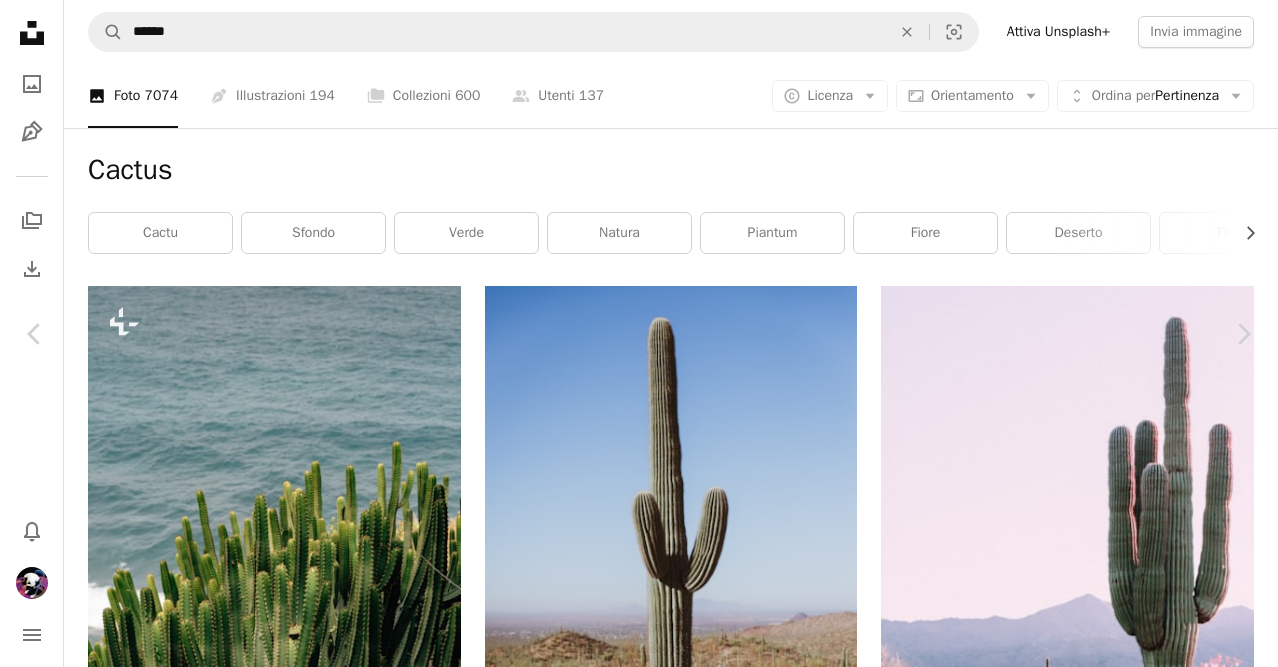 click at bounding box center [632, 7634] 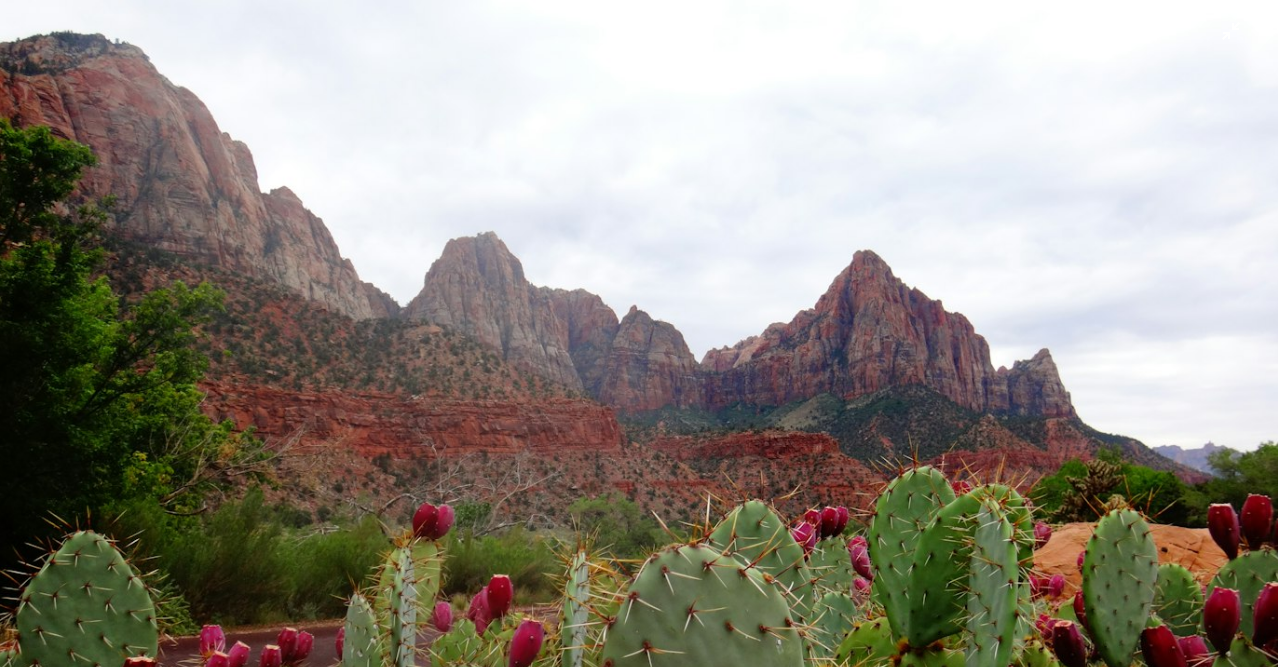 scroll, scrollTop: 140, scrollLeft: 0, axis: vertical 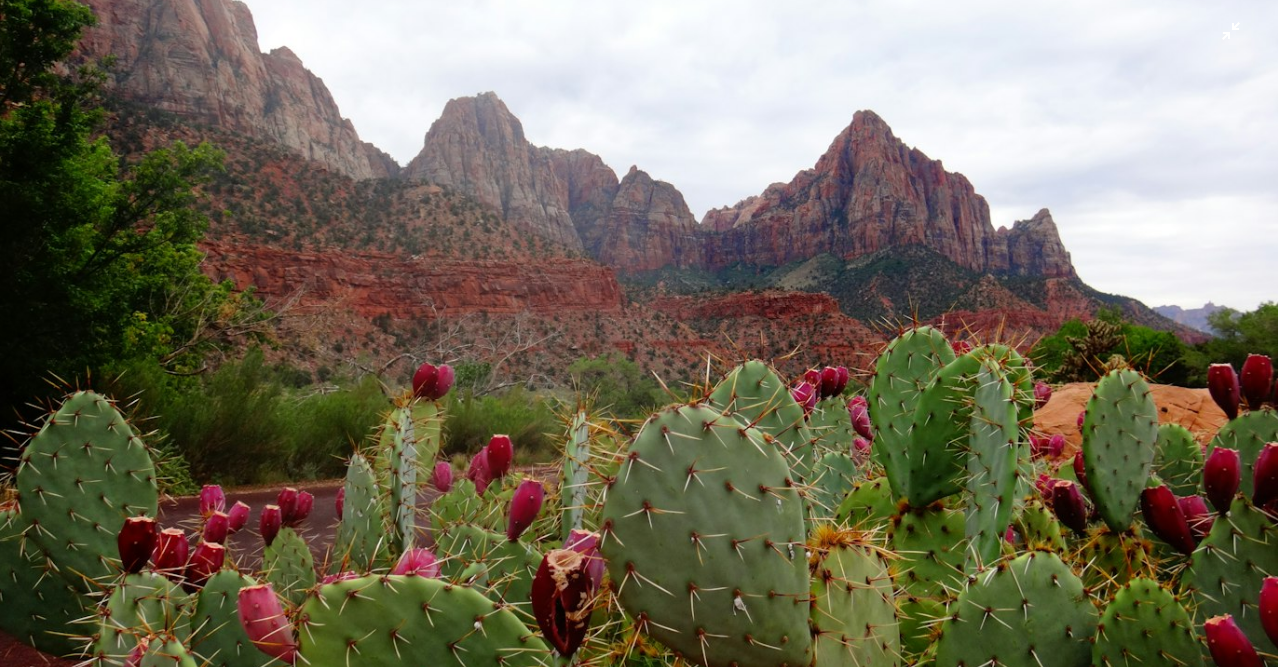 click at bounding box center (639, 339) 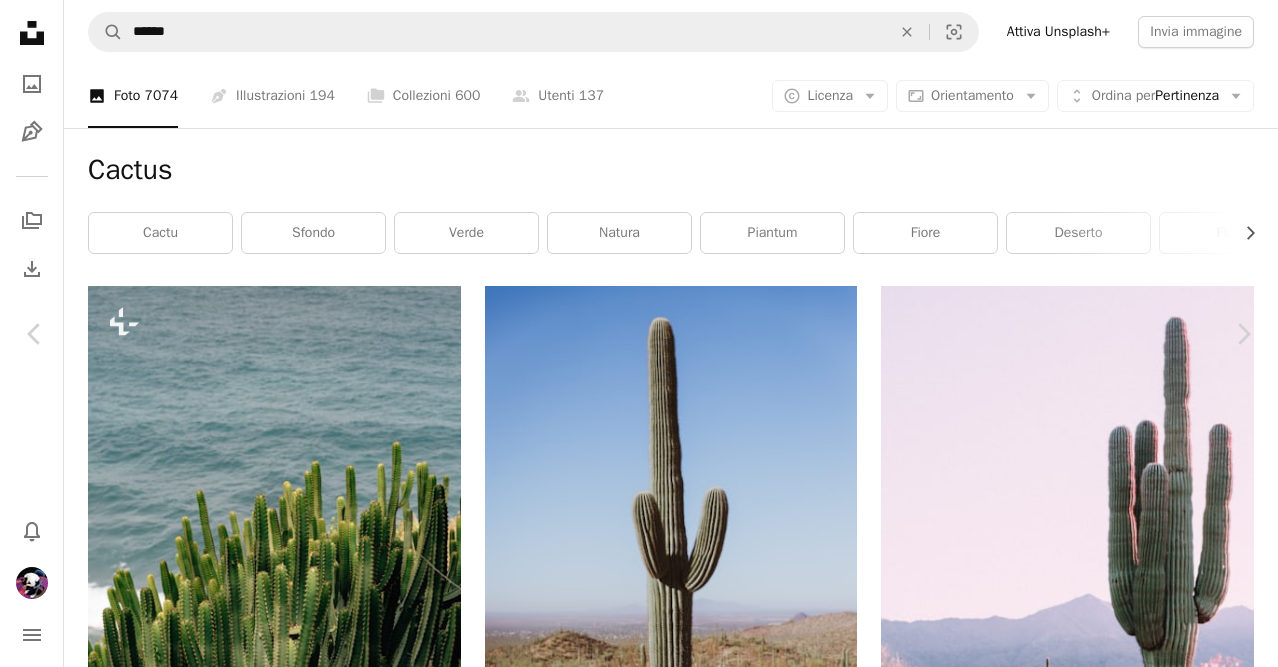 click on "Chevron down" 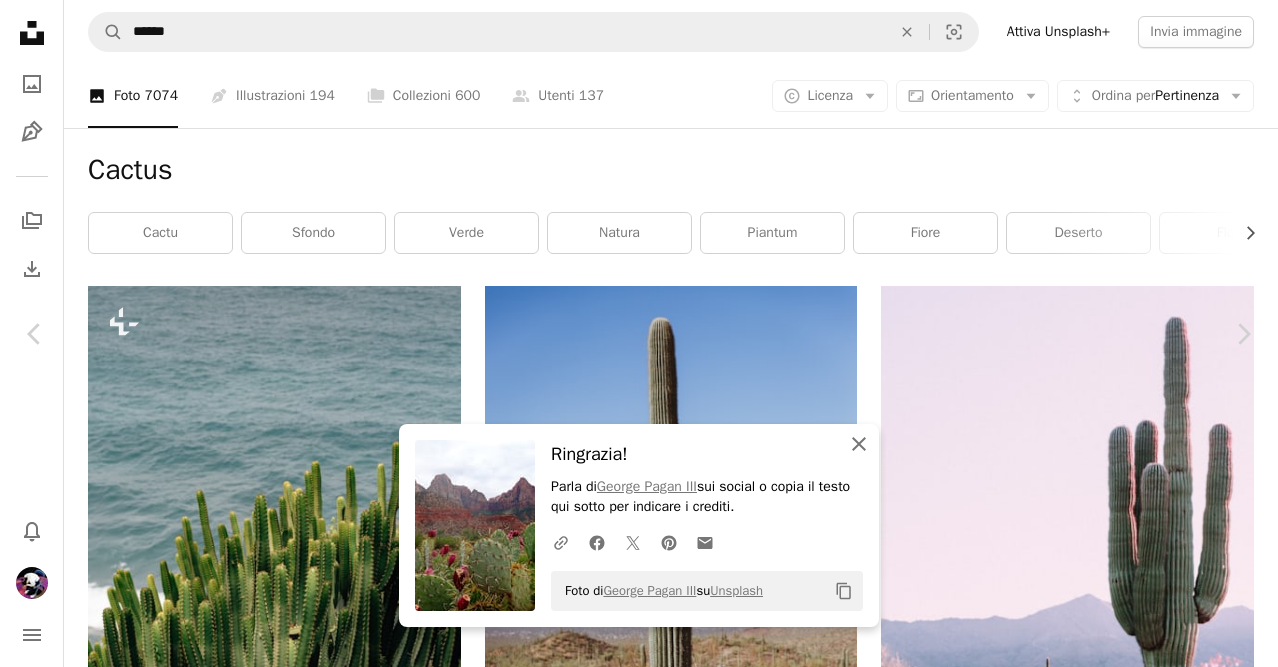 click on "An X shape" 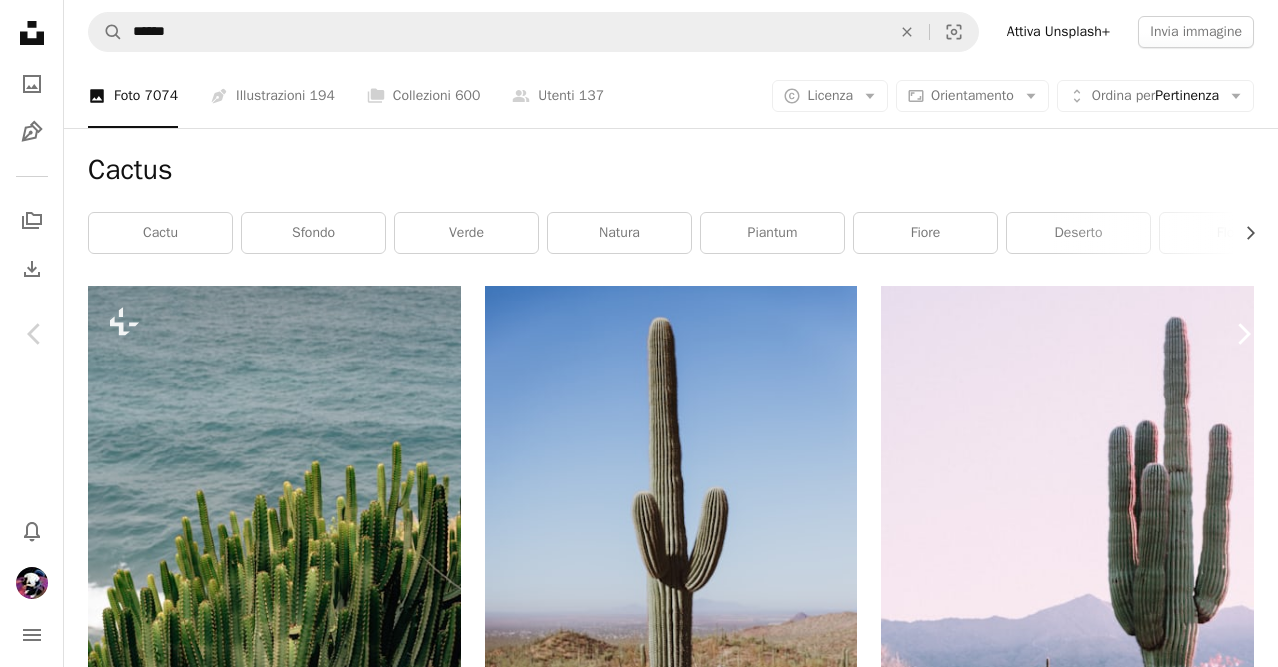 click on "Chevron right" 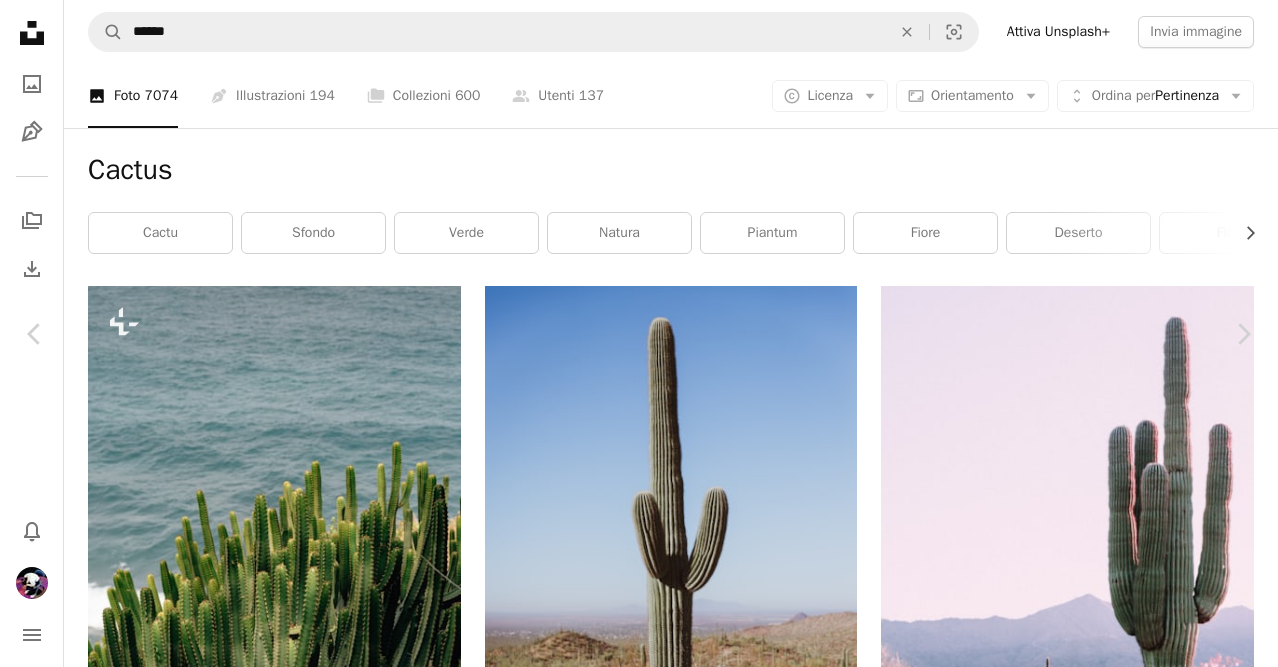 click at bounding box center [632, 7635] 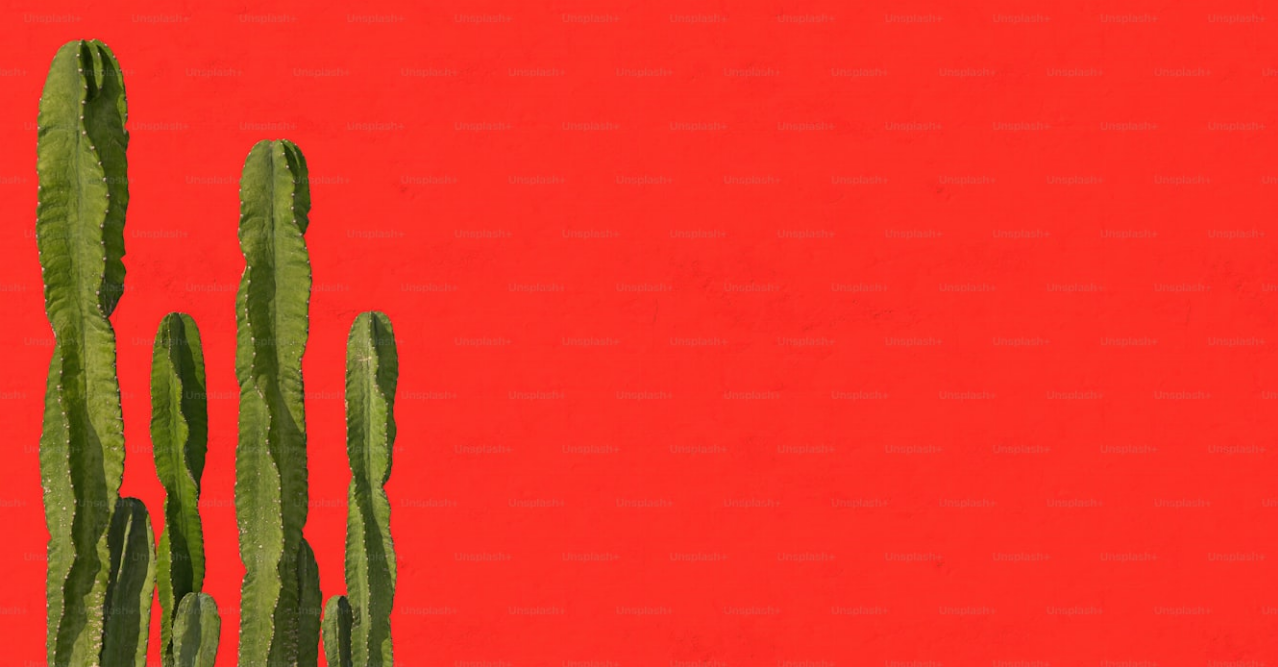 scroll, scrollTop: 22, scrollLeft: 0, axis: vertical 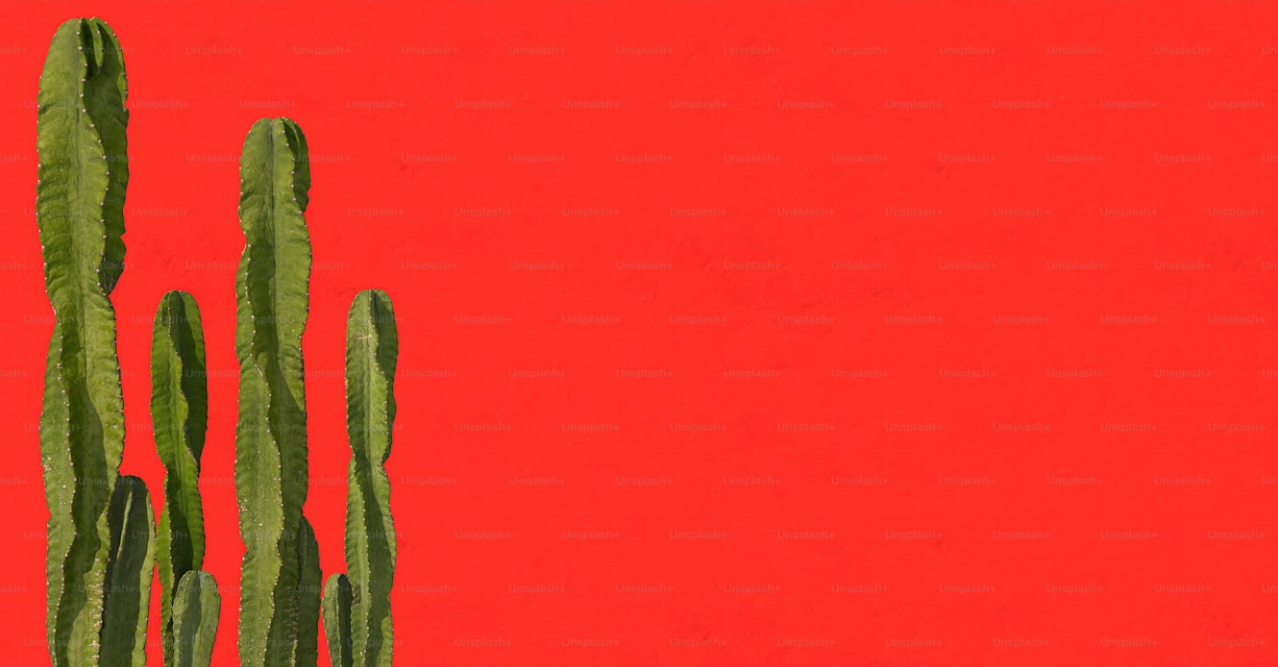 click at bounding box center [639, 337] 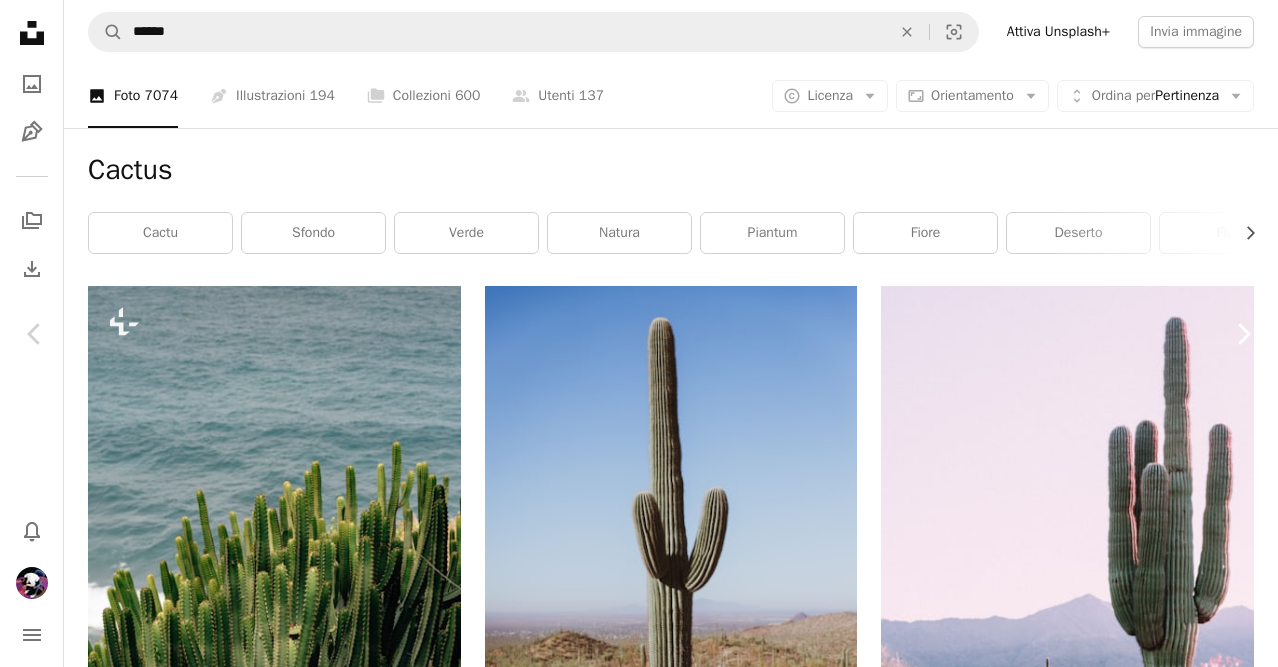 click 